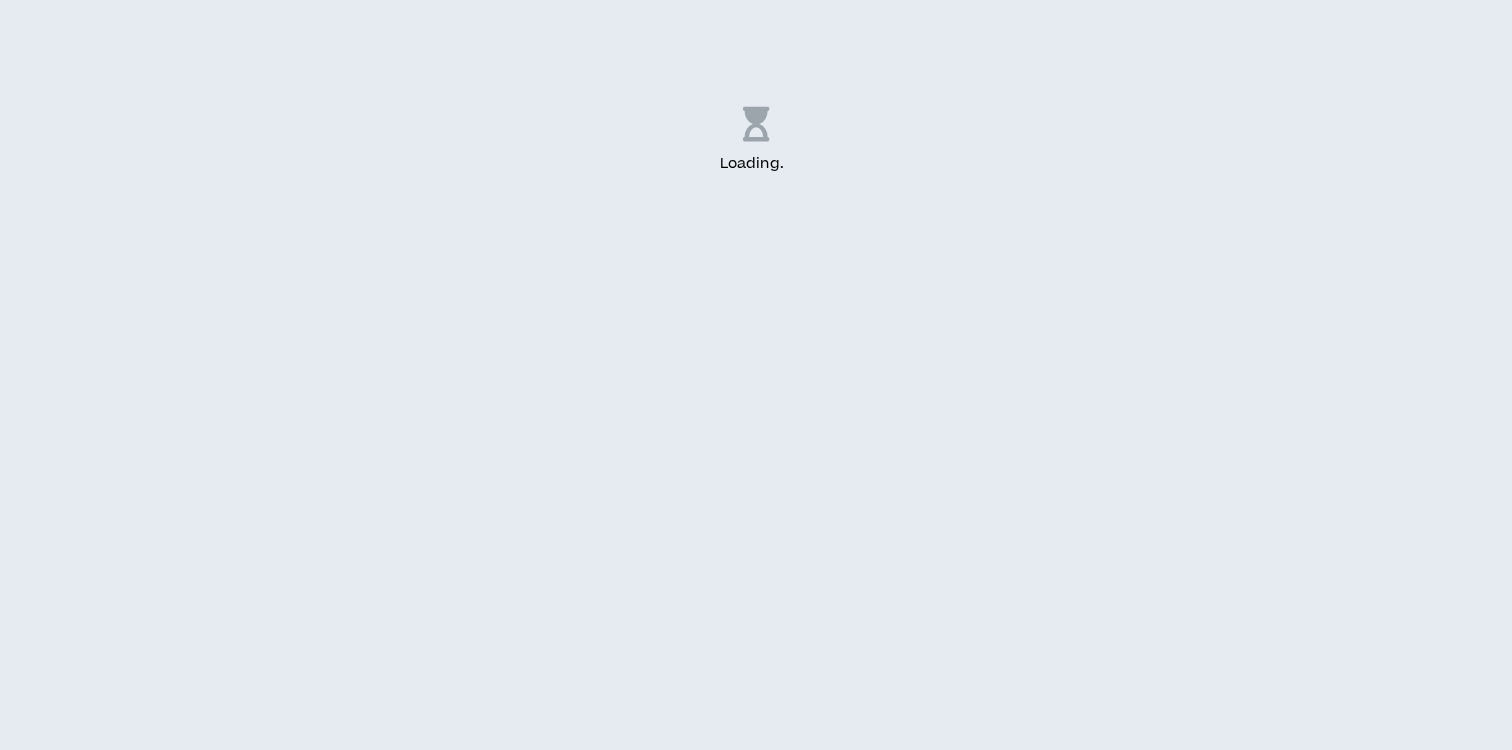 scroll, scrollTop: 0, scrollLeft: 0, axis: both 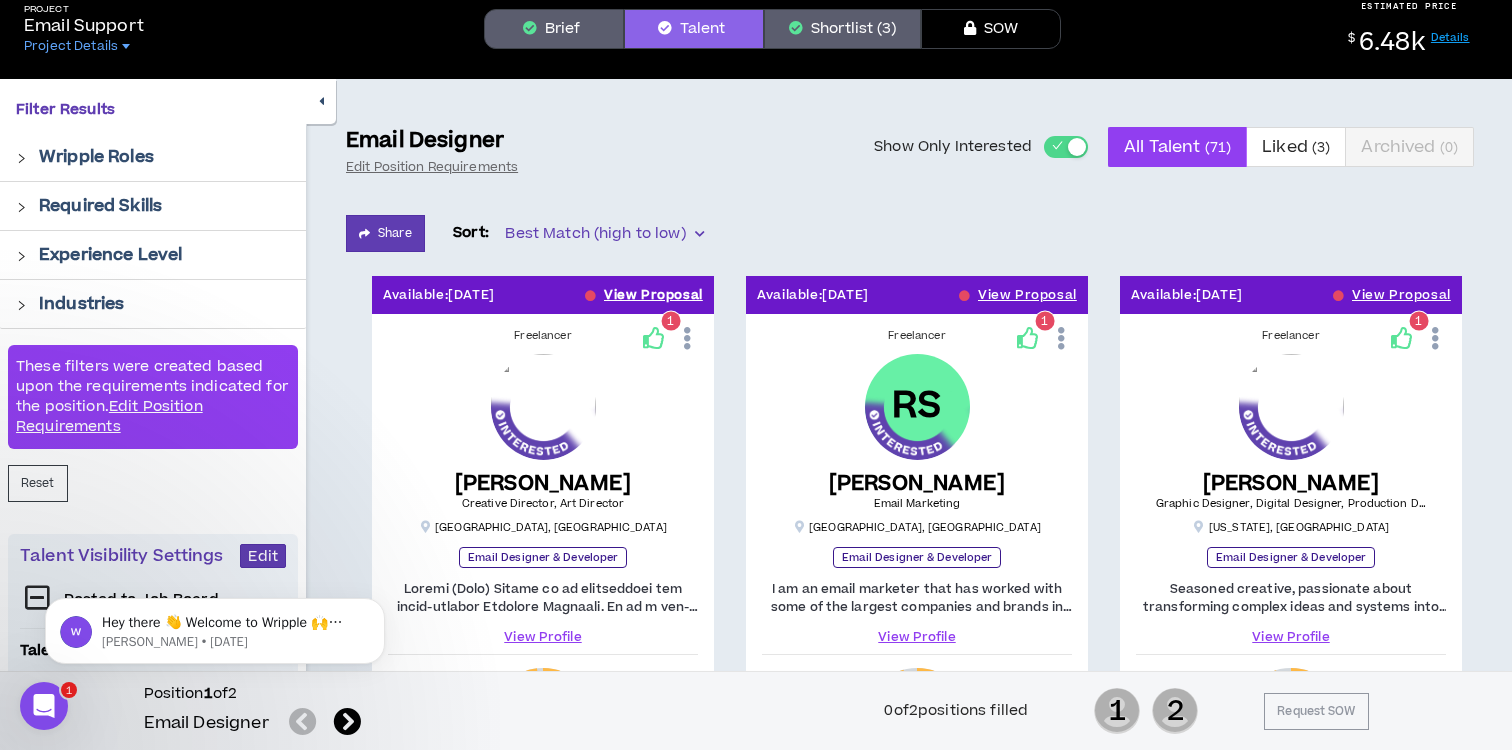 click on "View Proposal" at bounding box center (653, 295) 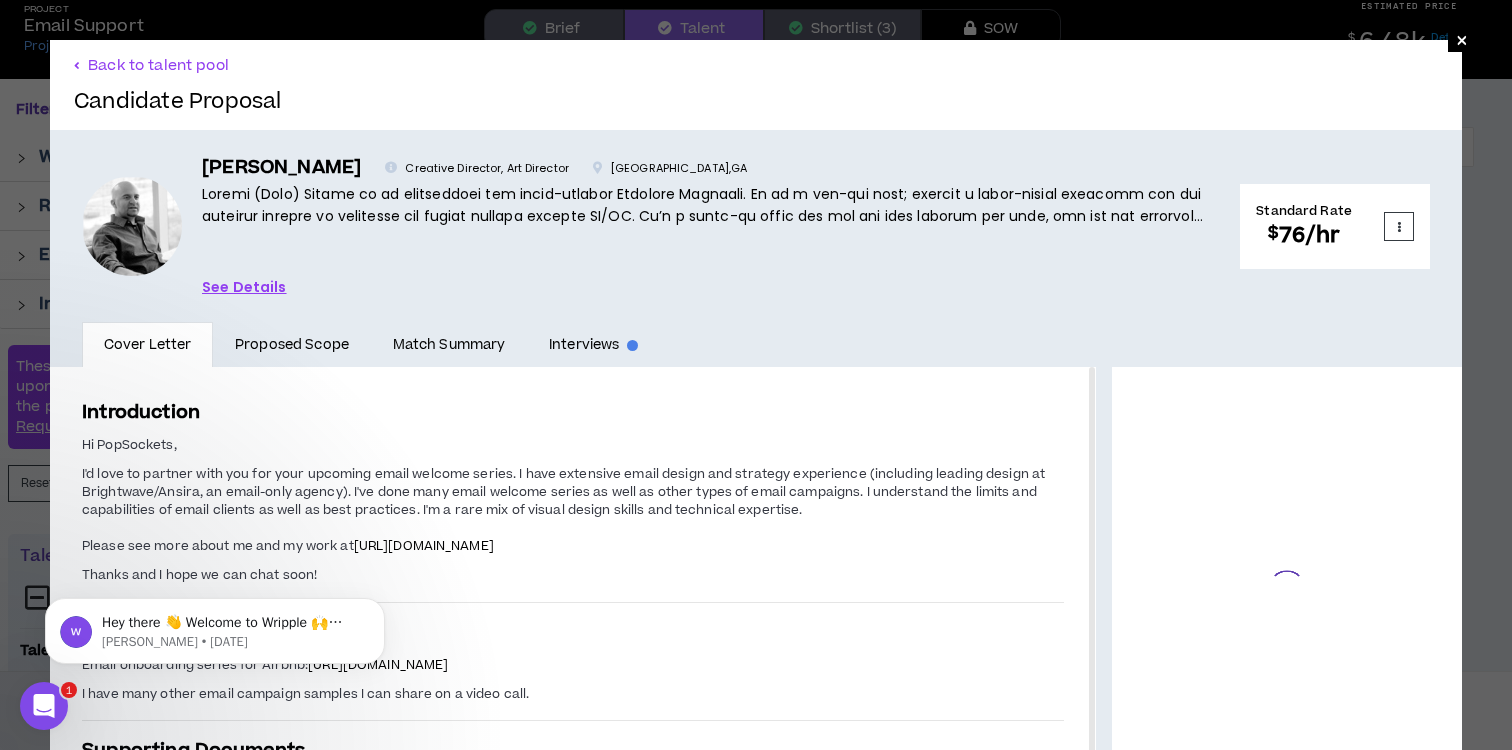 scroll, scrollTop: 88, scrollLeft: 0, axis: vertical 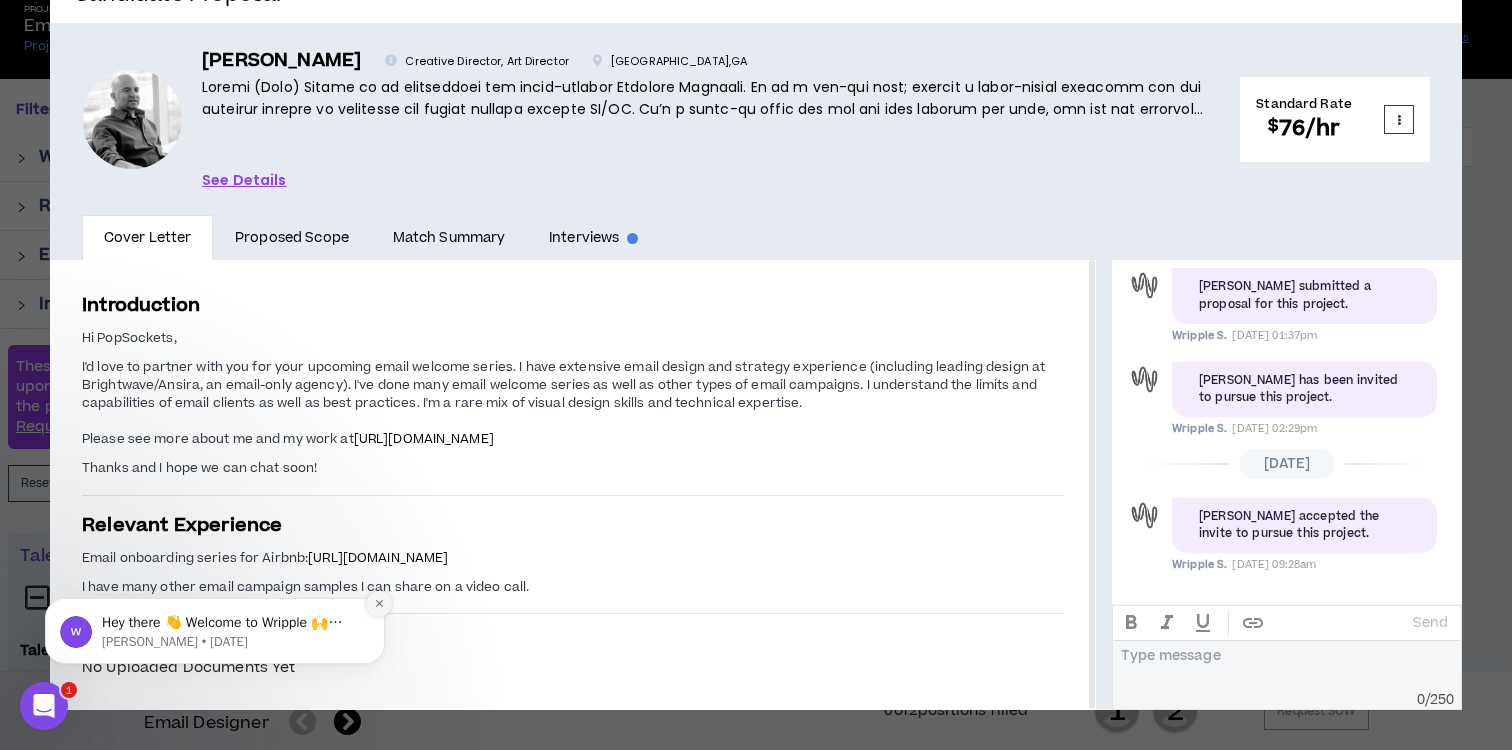 click 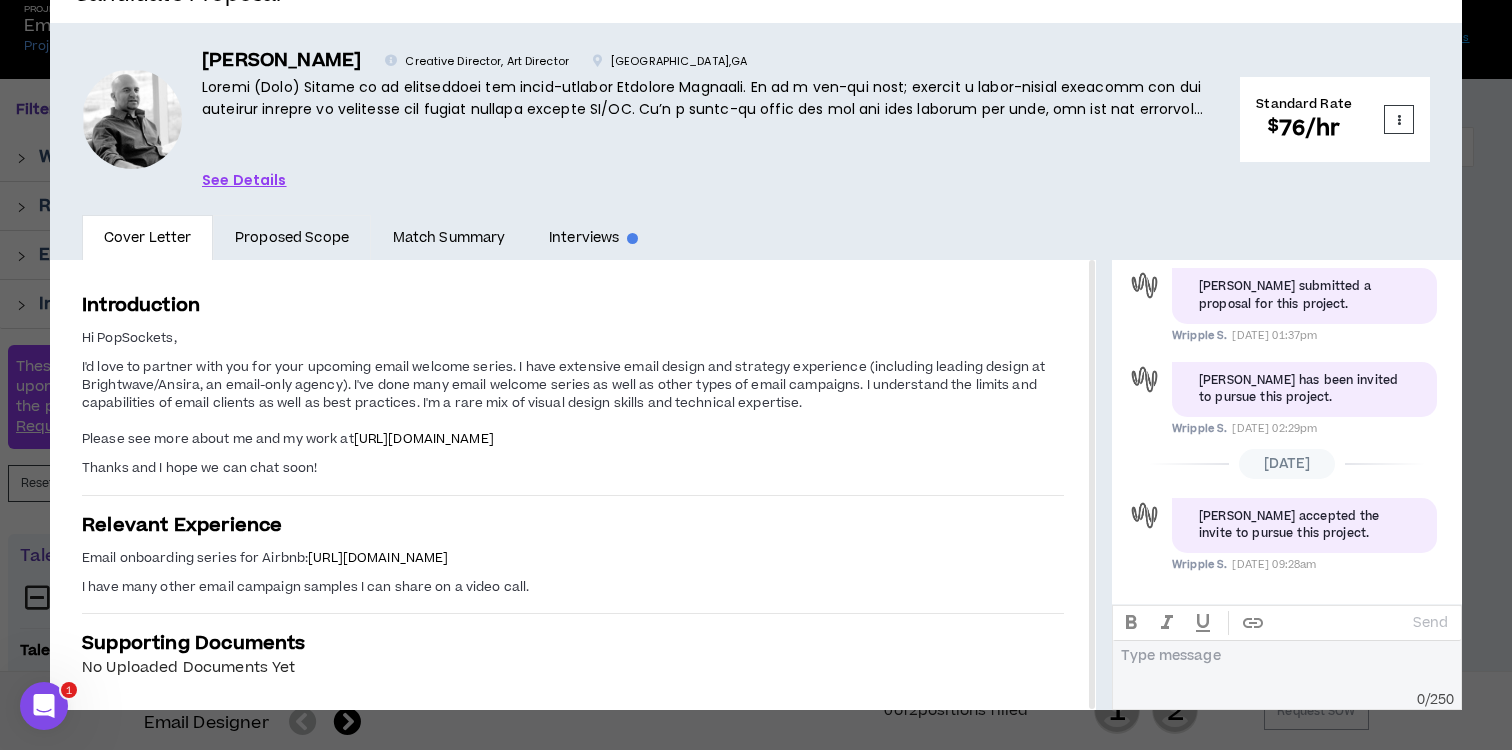 click on "Proposed Scope" at bounding box center [292, 238] 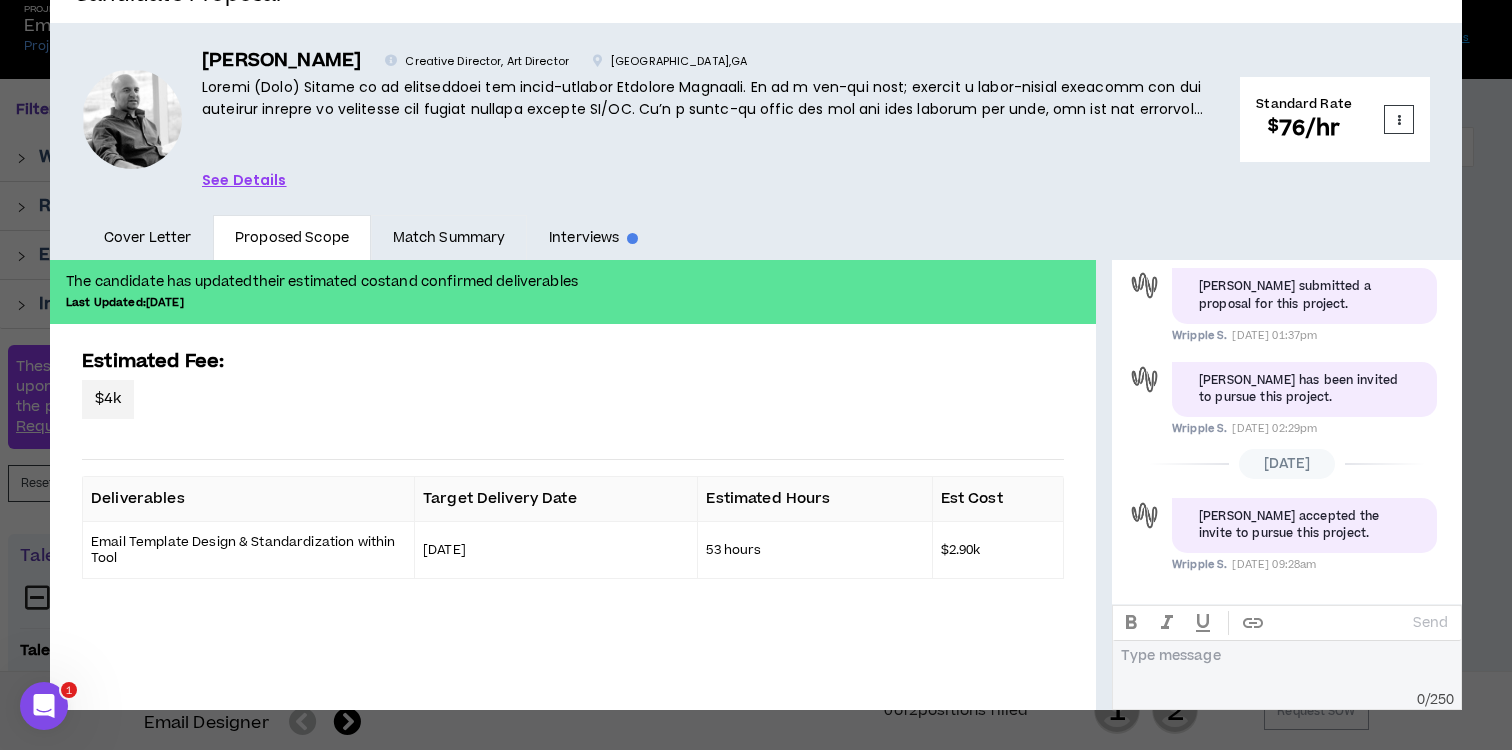 click on "Match Summary" at bounding box center (449, 238) 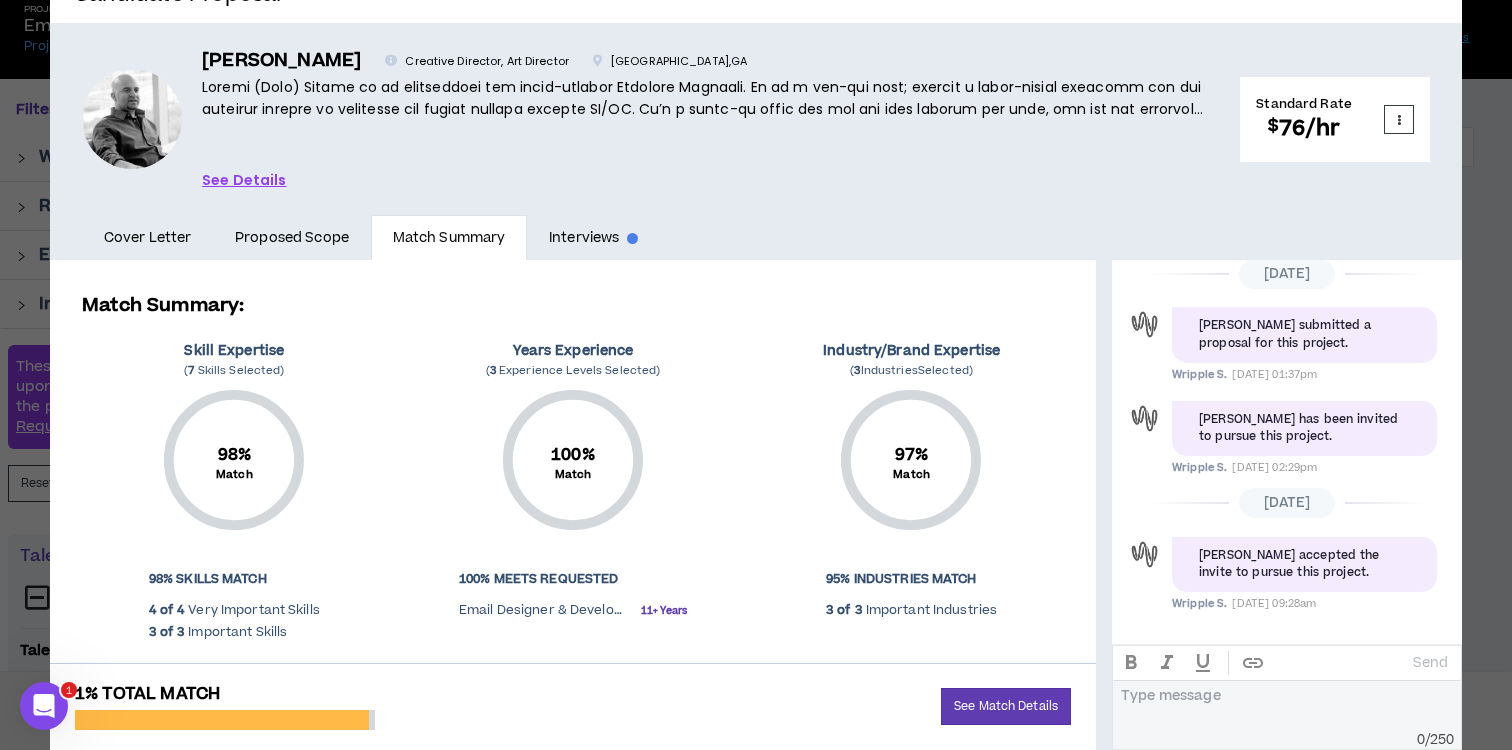 scroll, scrollTop: 49, scrollLeft: 0, axis: vertical 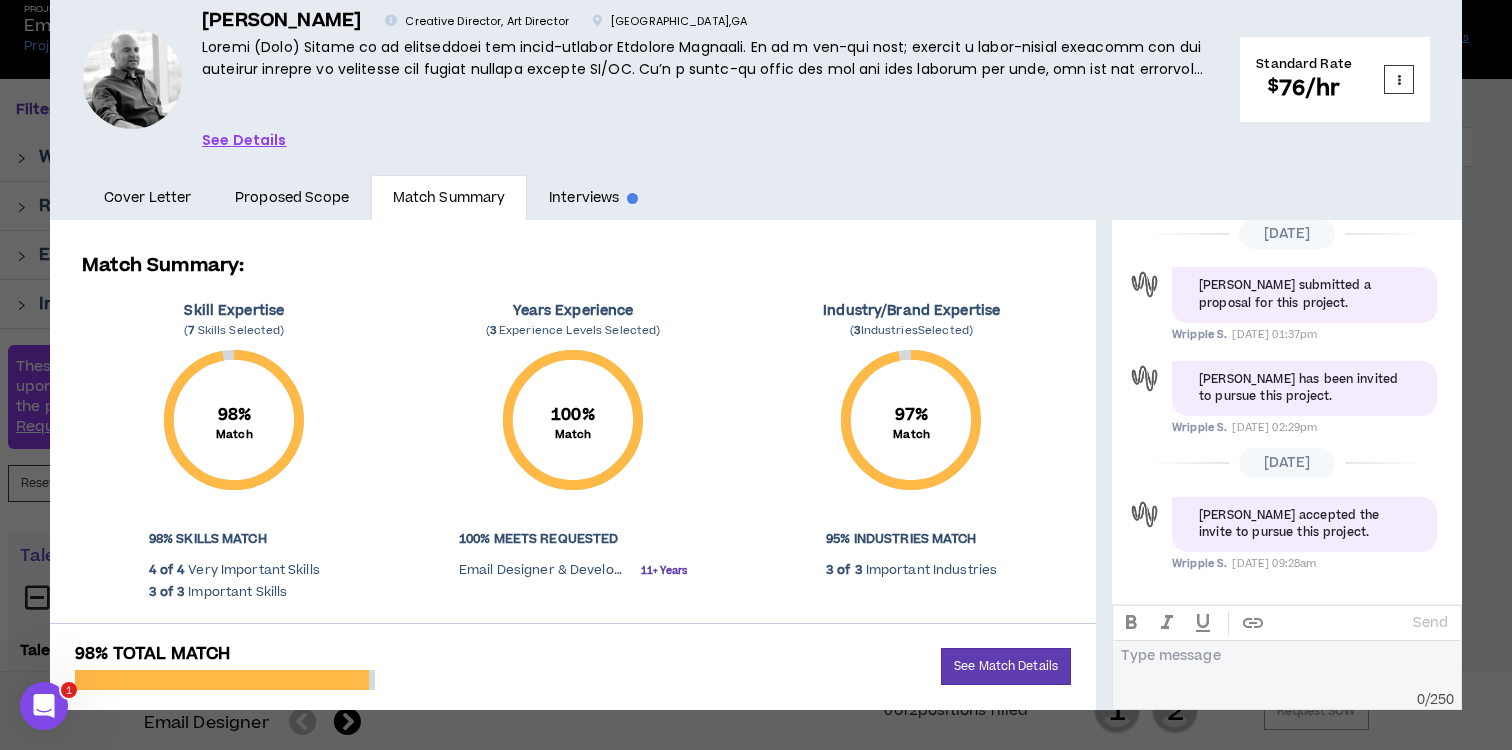 click on "Interviews" at bounding box center [593, 198] 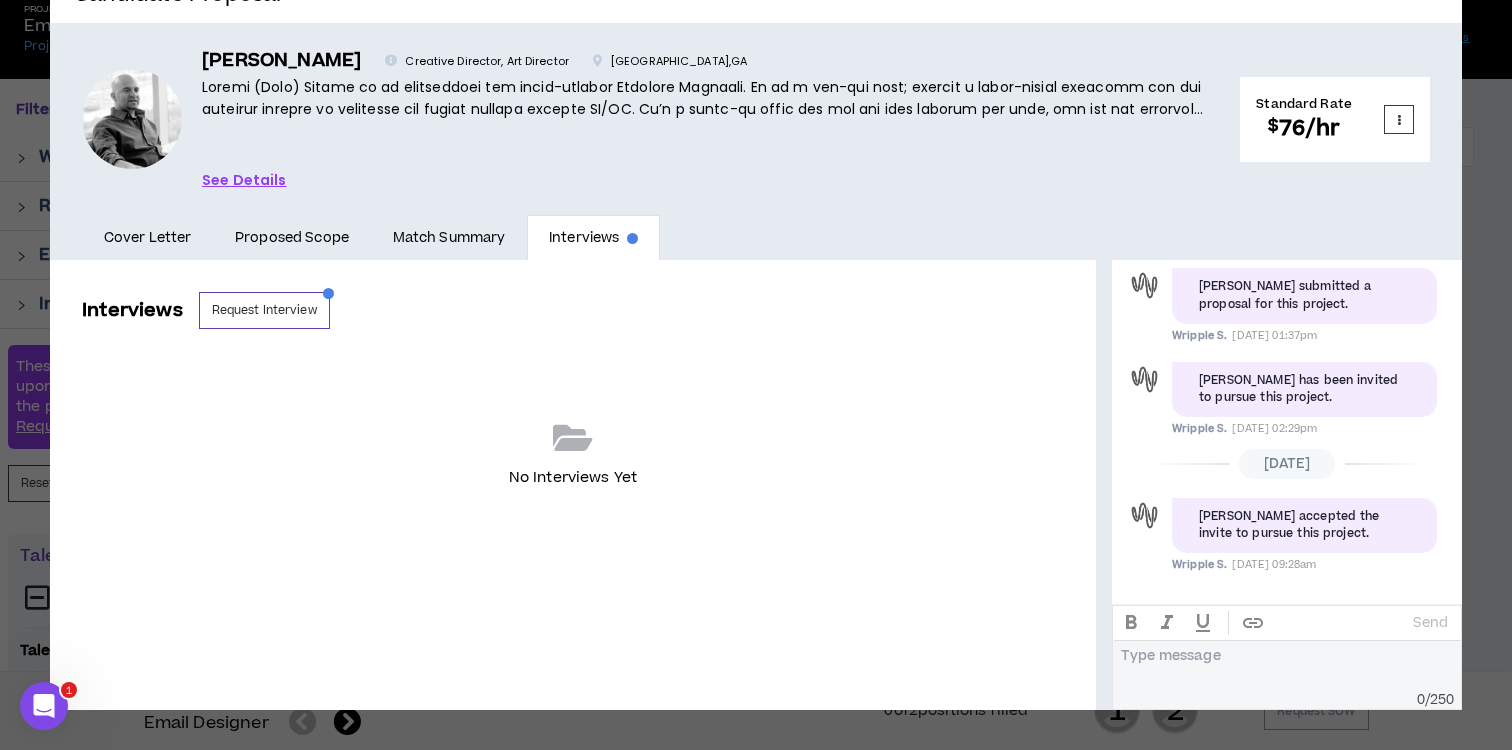 click on "See Details" at bounding box center (244, 180) 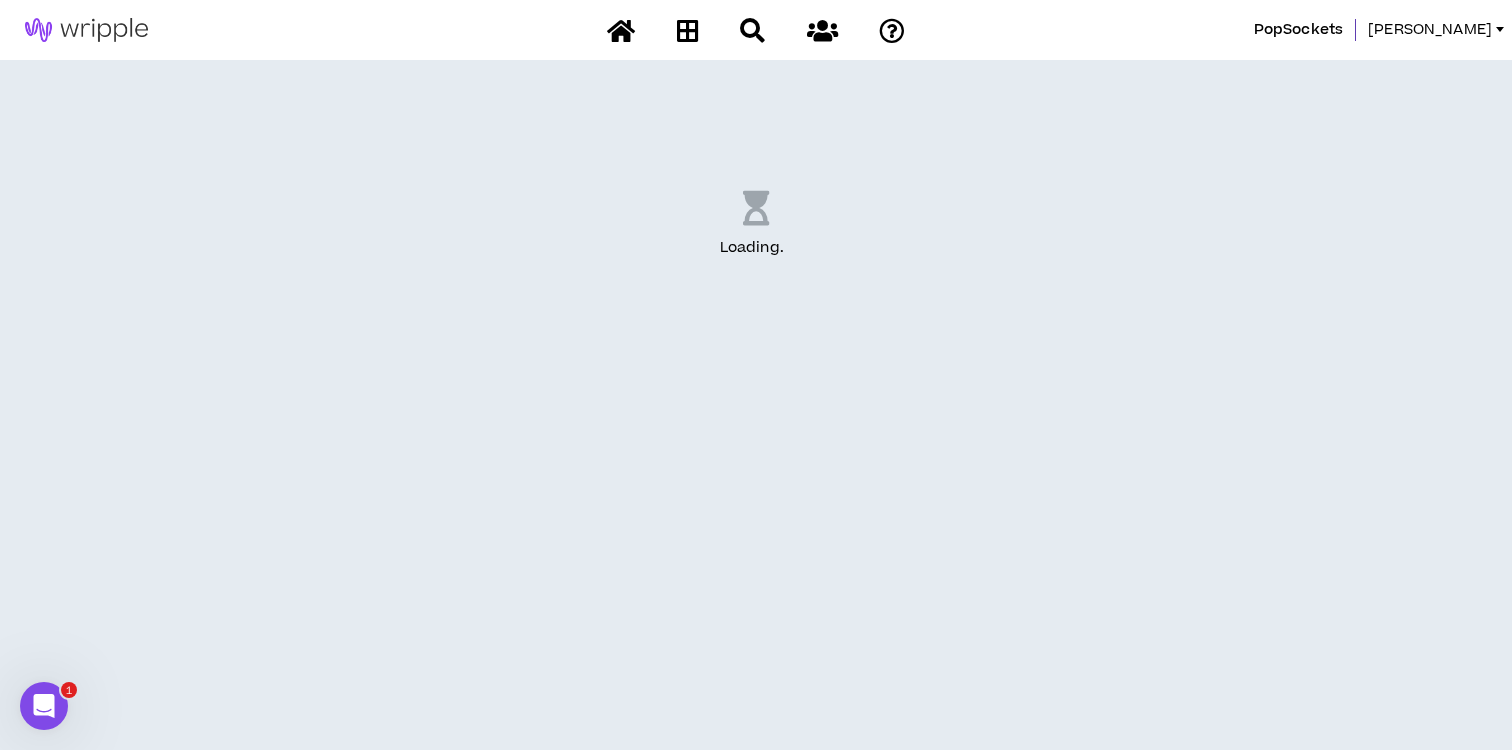 scroll, scrollTop: 0, scrollLeft: 0, axis: both 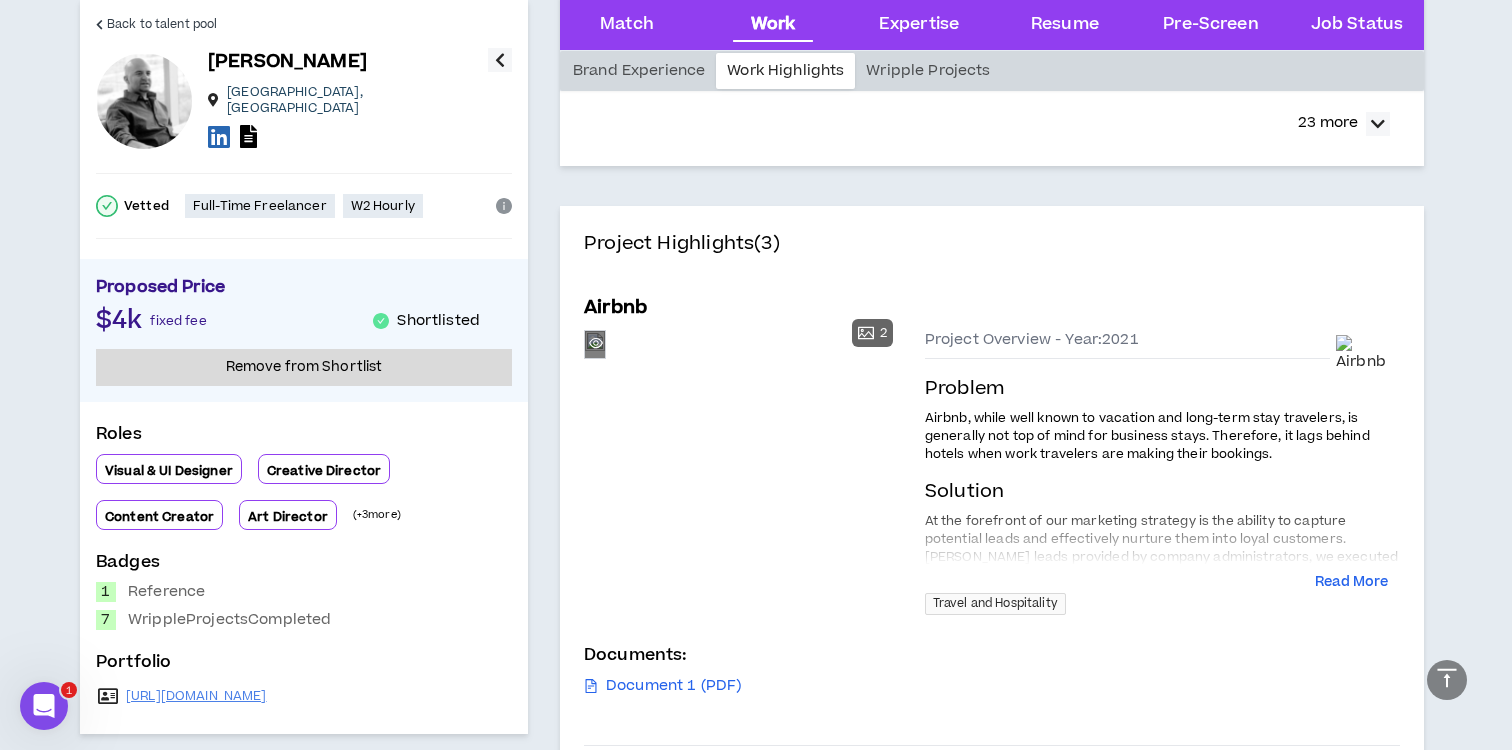 click on "Preview" at bounding box center [595, 344] 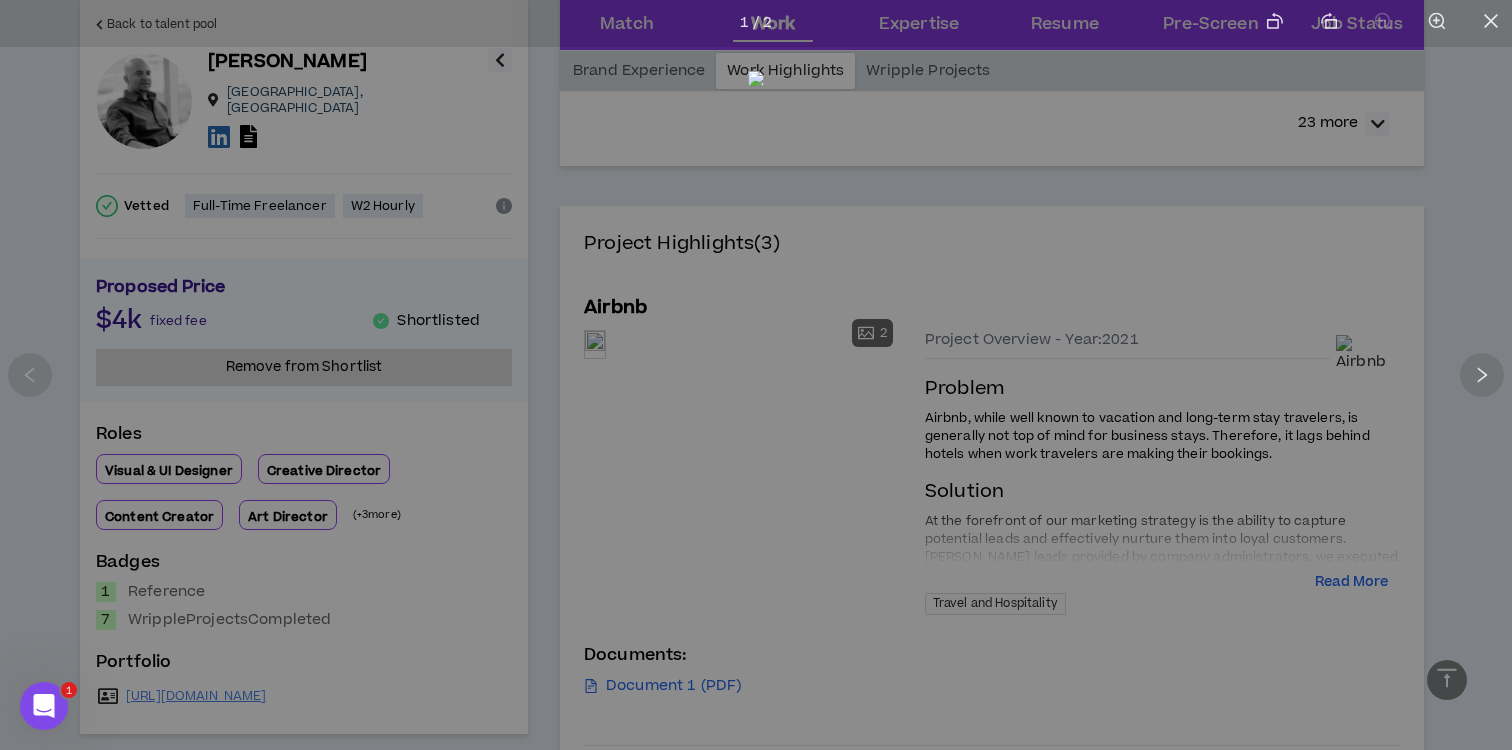 click at bounding box center [756, 371] 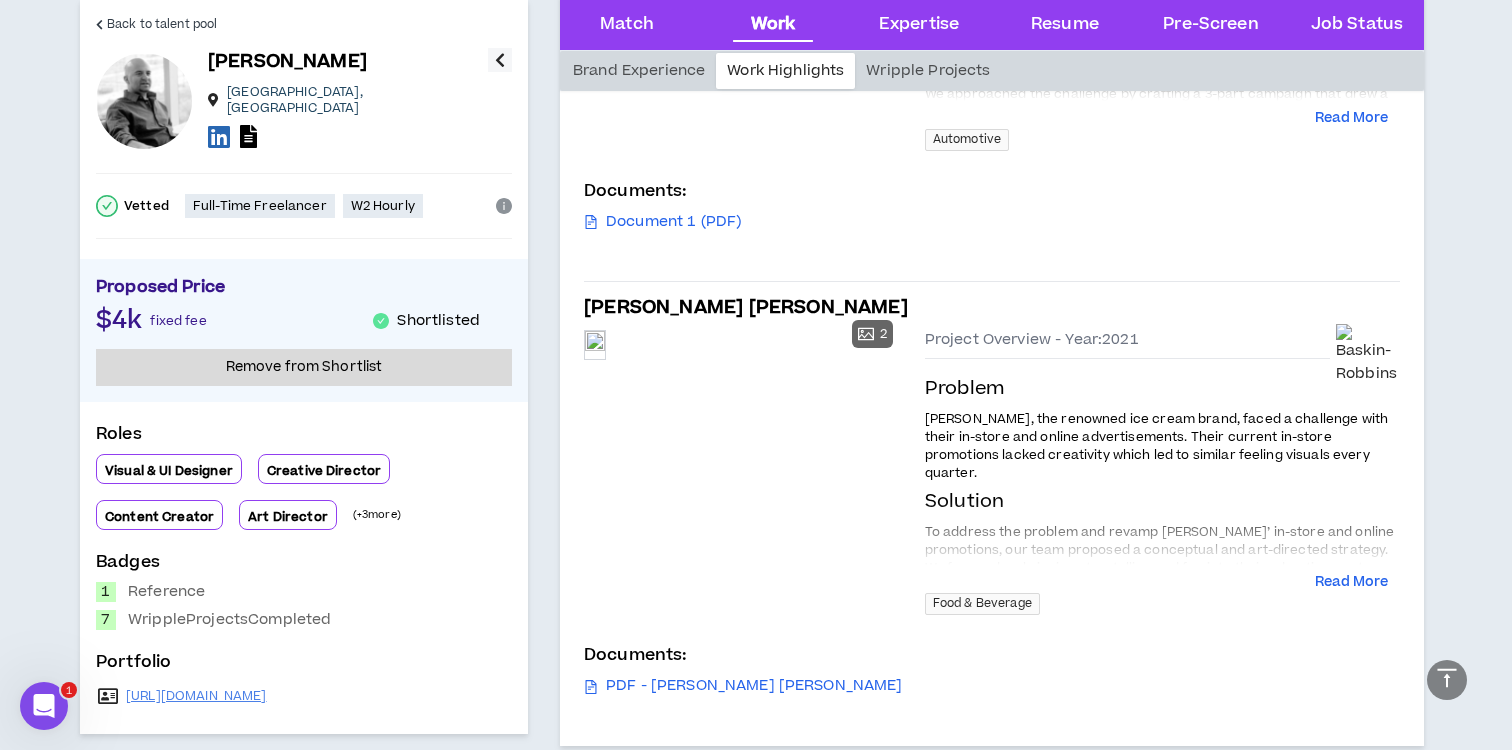 scroll, scrollTop: 1772, scrollLeft: 0, axis: vertical 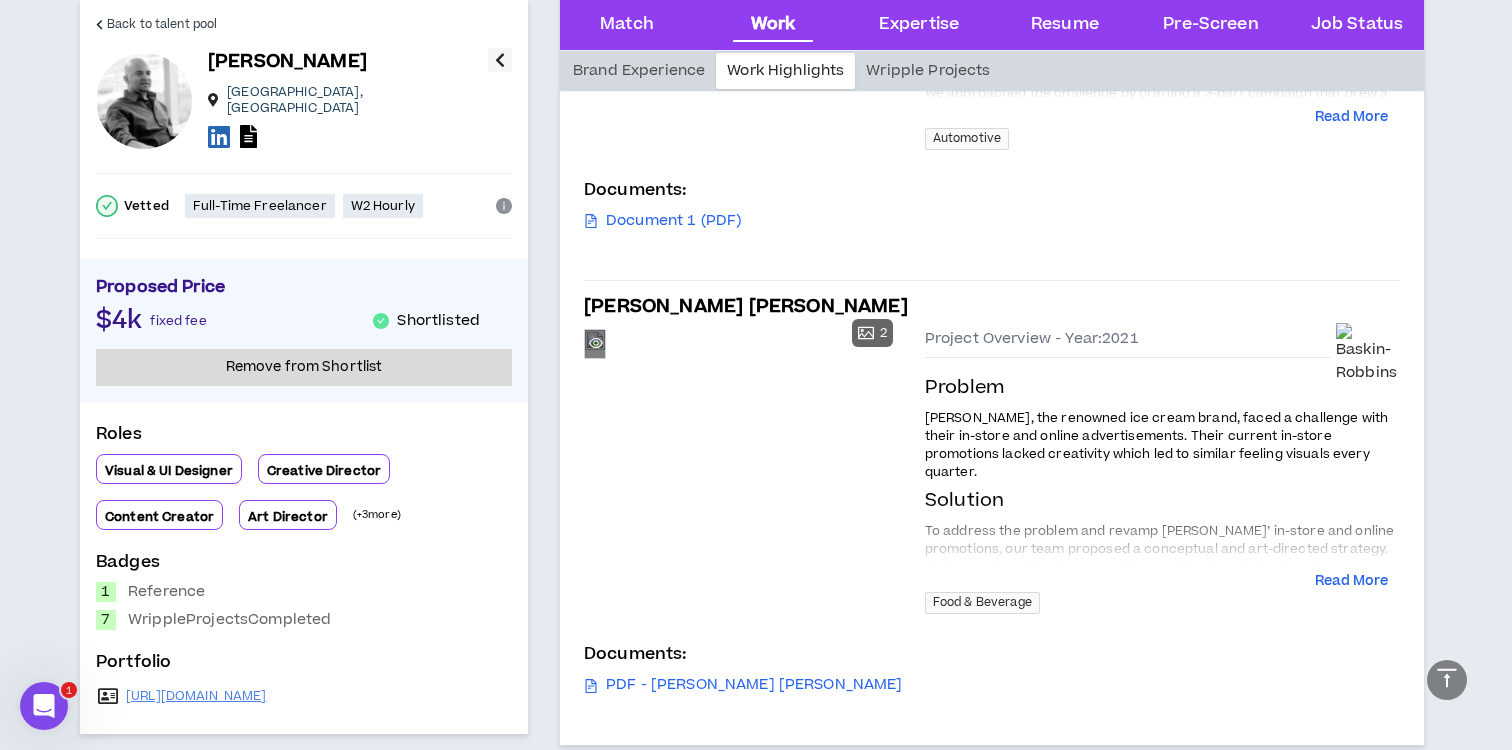 click on "Preview" at bounding box center (595, 343) 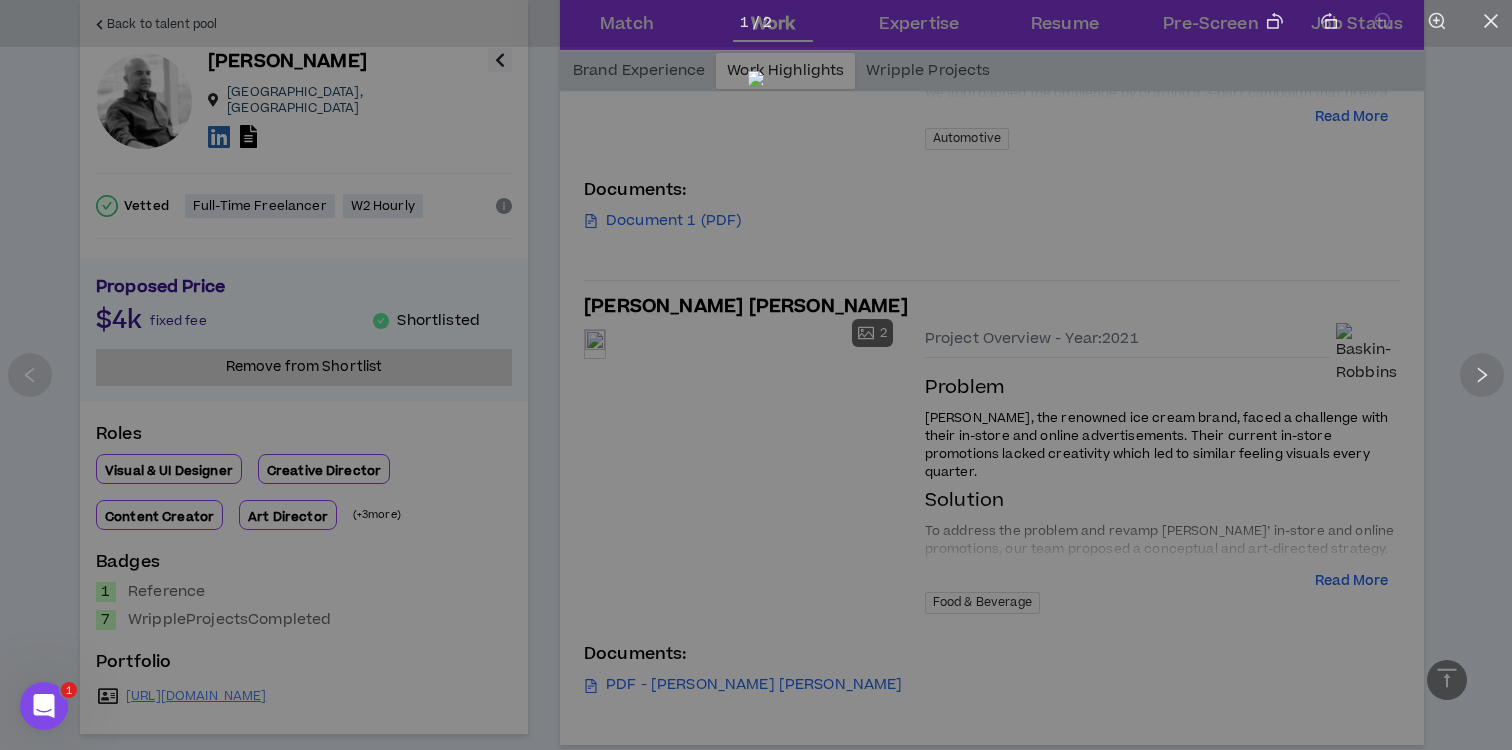 click at bounding box center (756, 375) 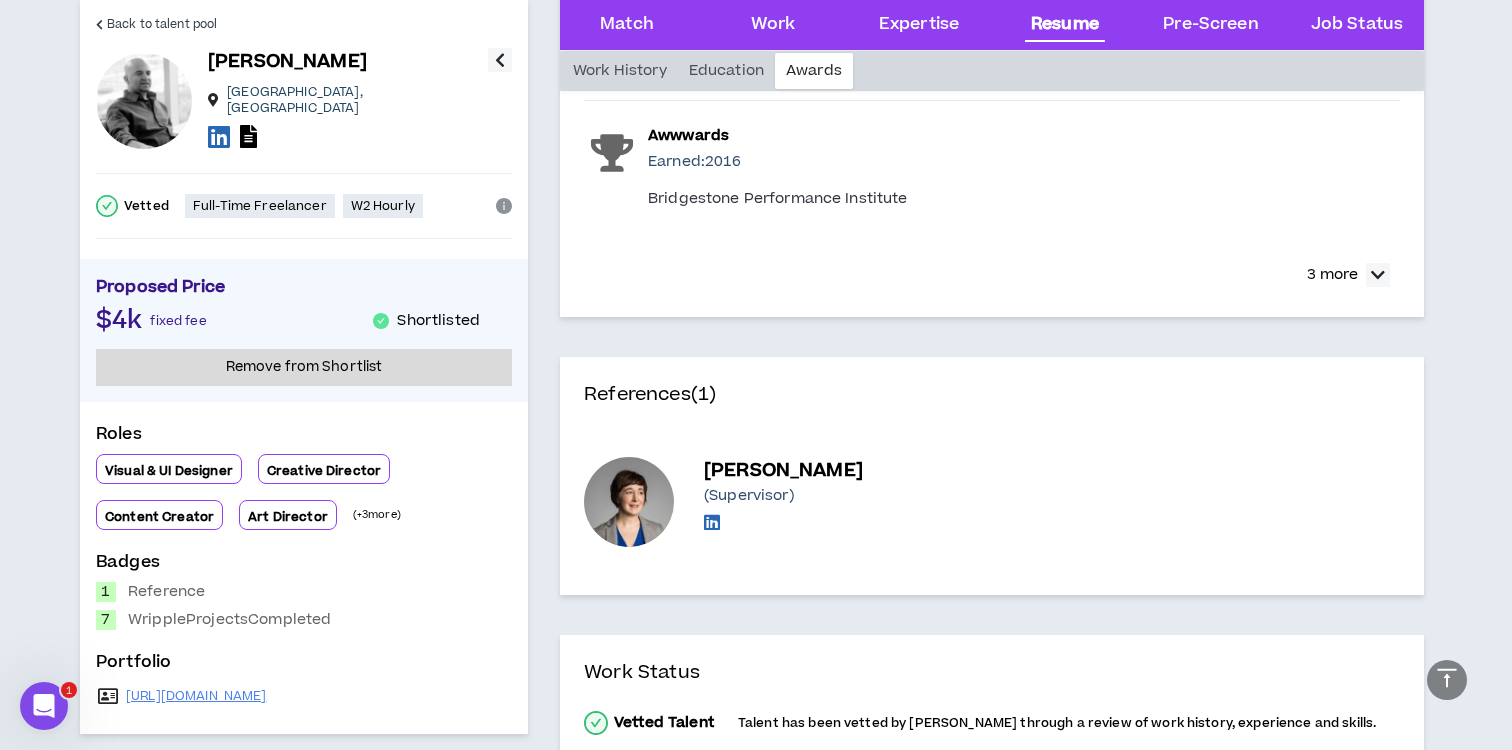 scroll, scrollTop: 5759, scrollLeft: 0, axis: vertical 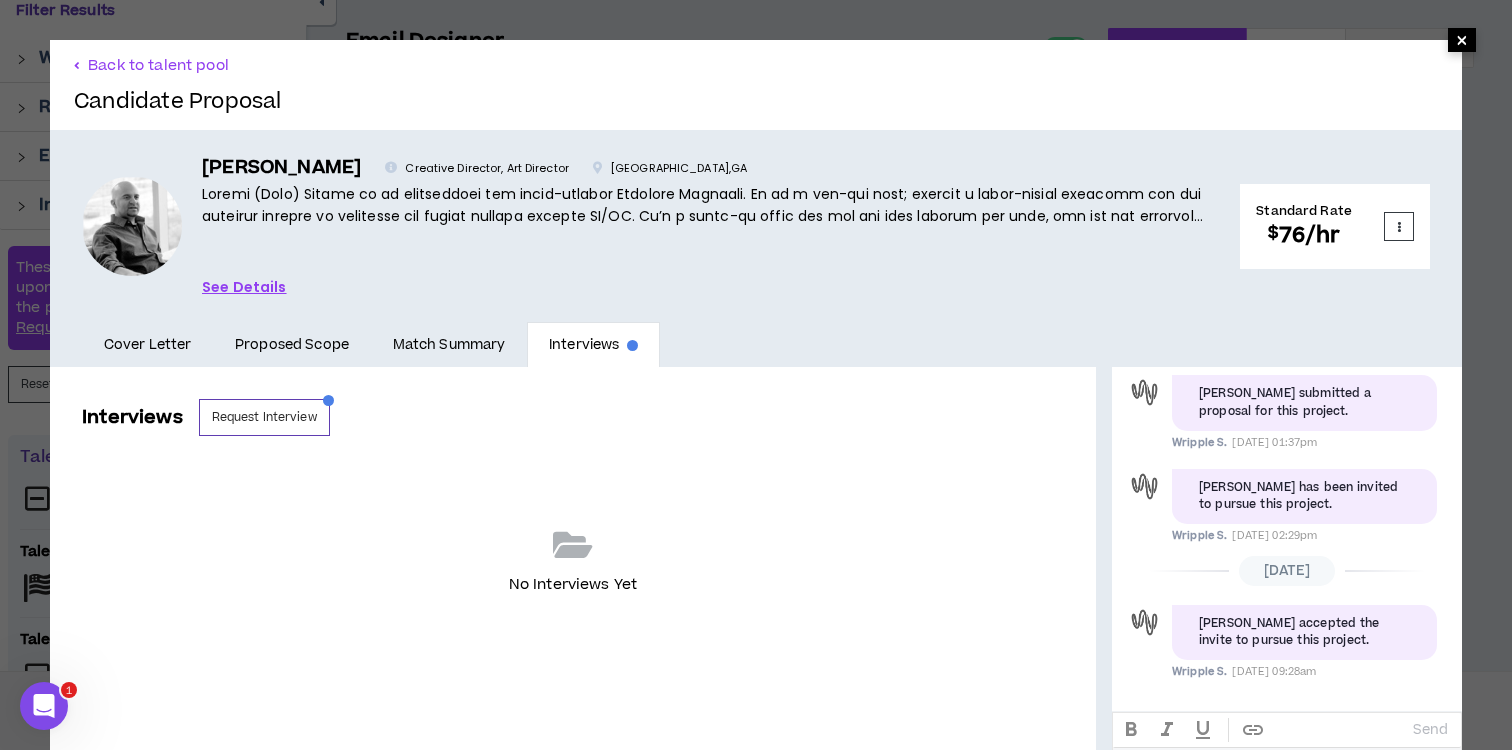 click on "×" at bounding box center [1462, 40] 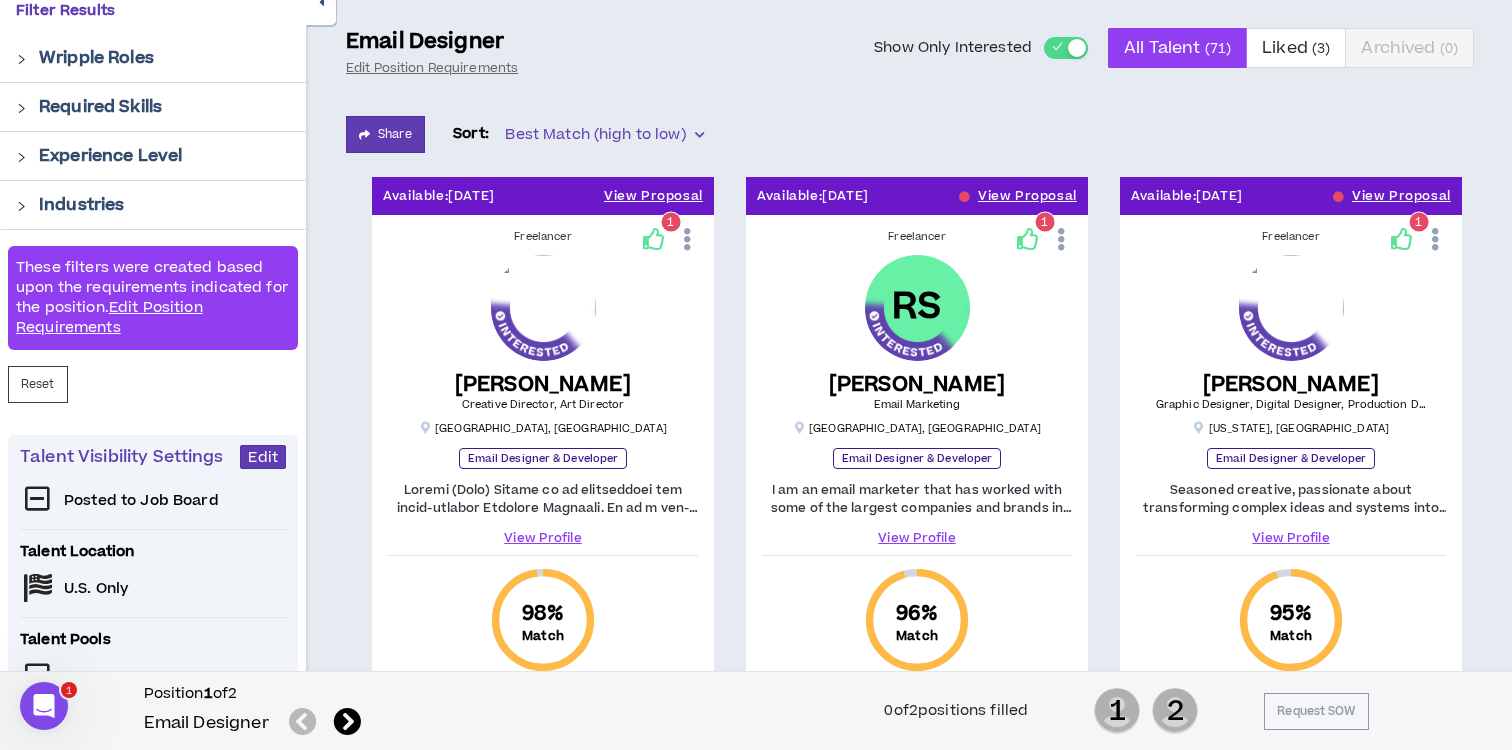 click at bounding box center (917, 308) 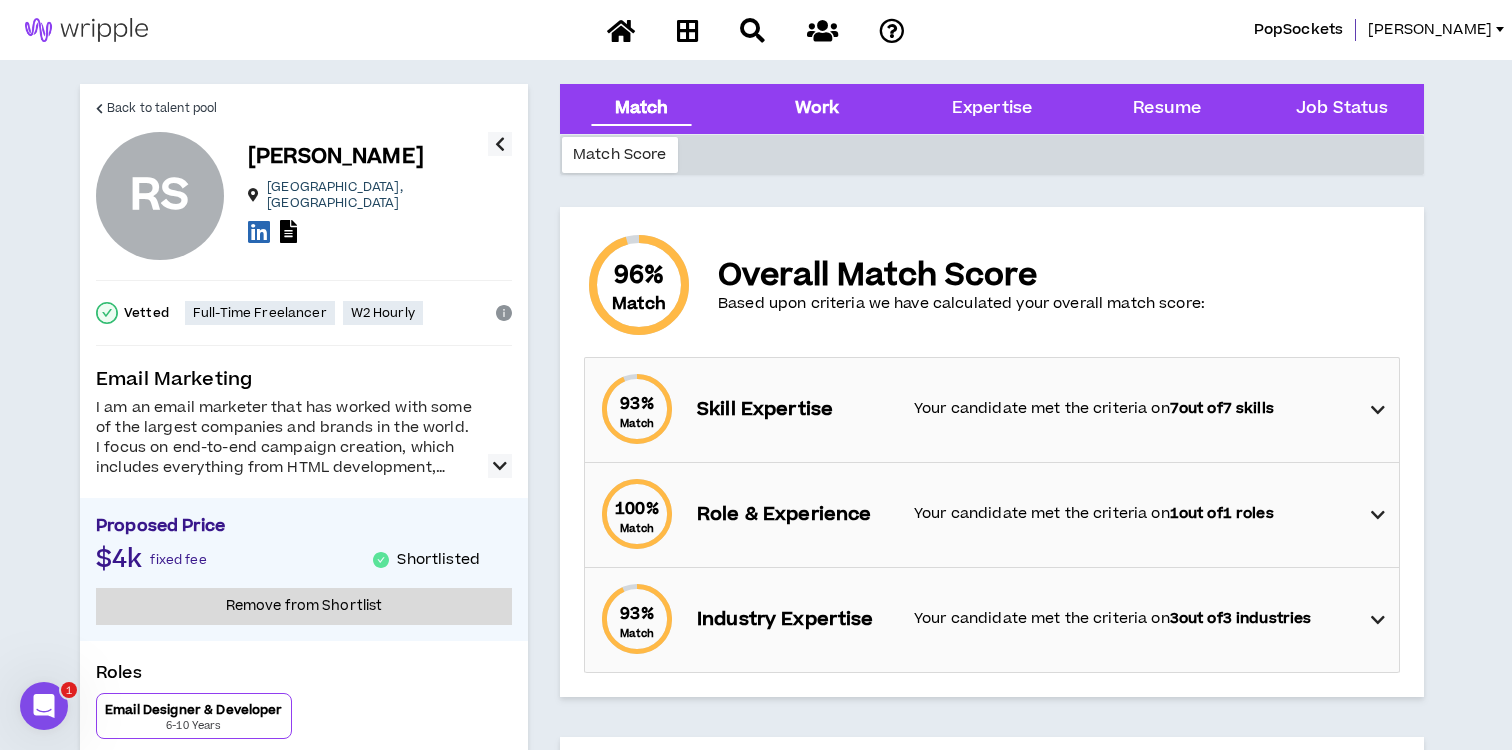 click on "Work" at bounding box center [817, 109] 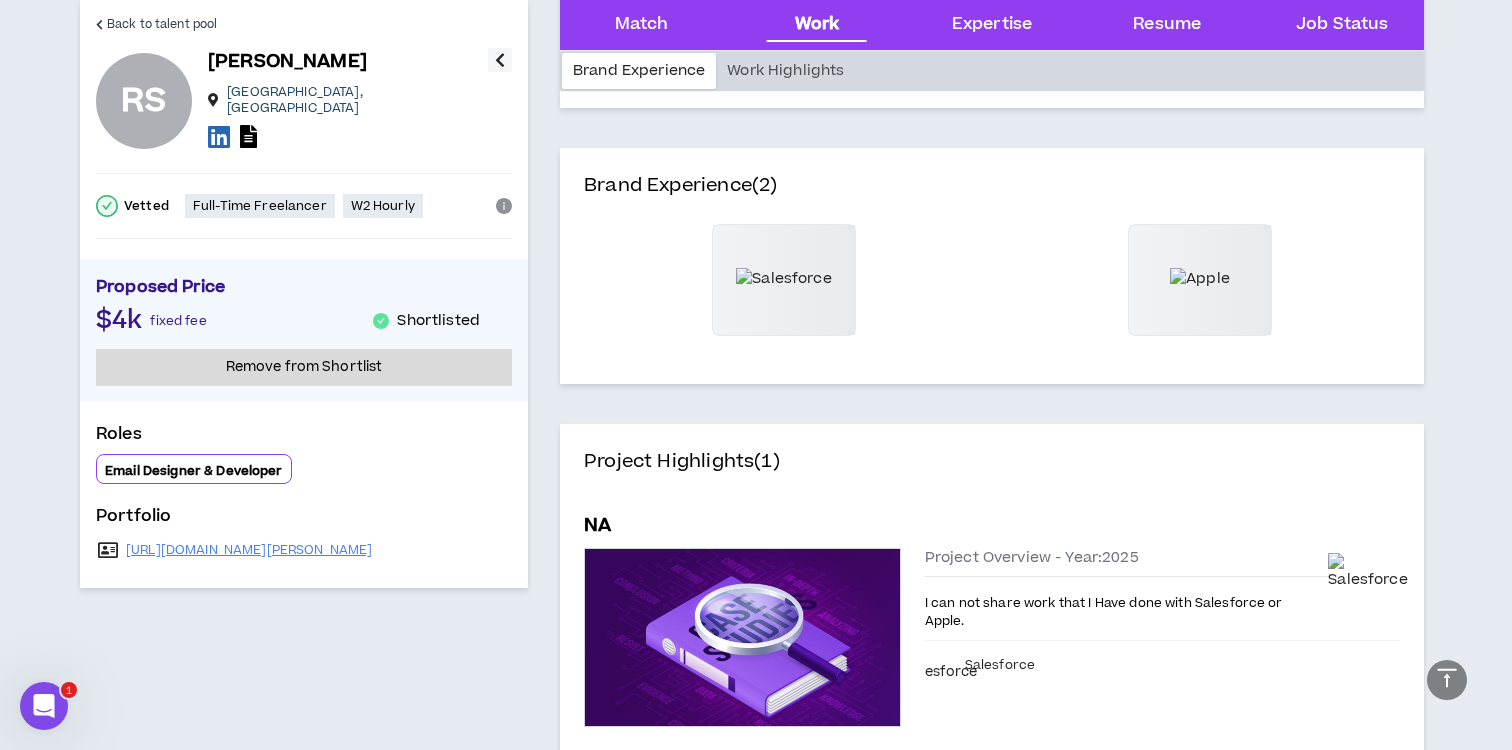 scroll, scrollTop: 608, scrollLeft: 0, axis: vertical 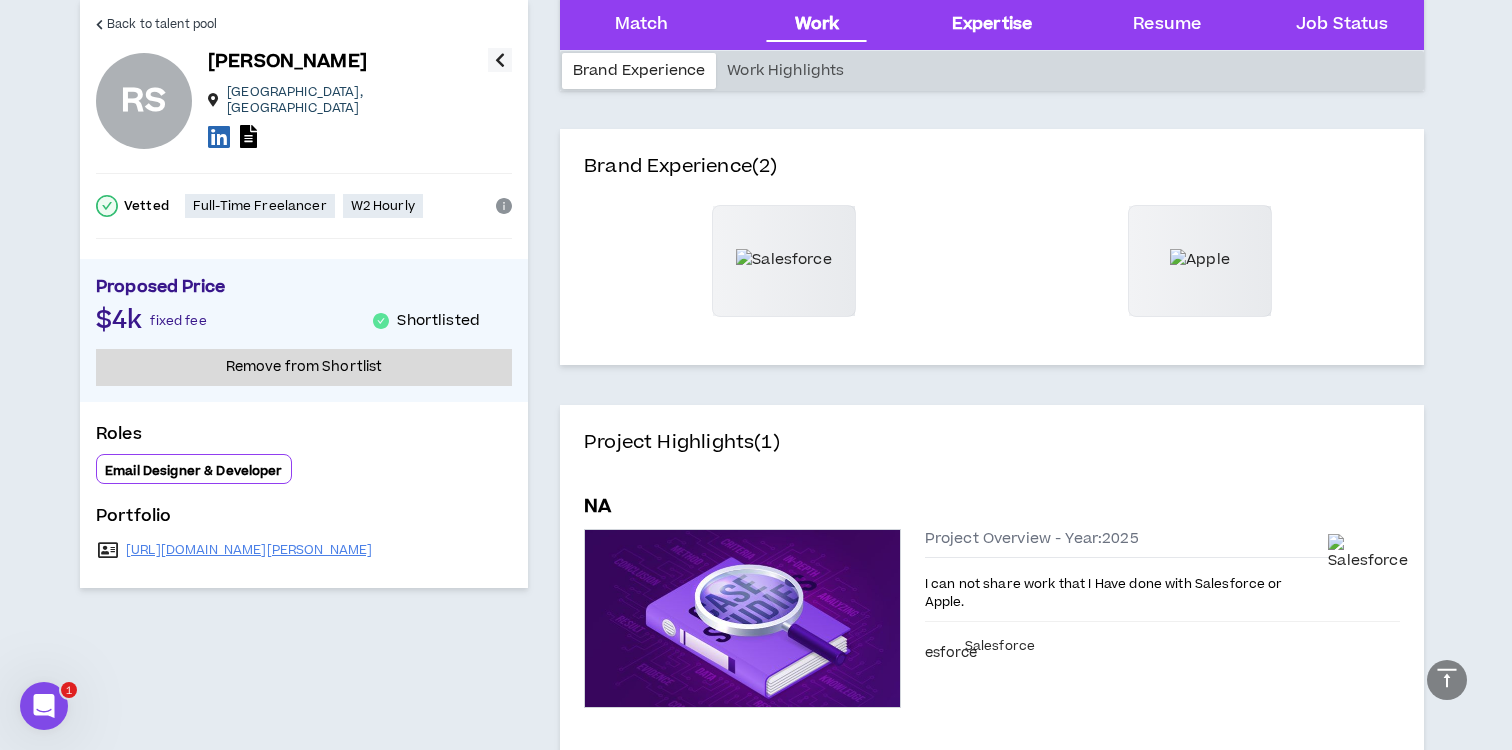 click on "Expertise" at bounding box center [992, 25] 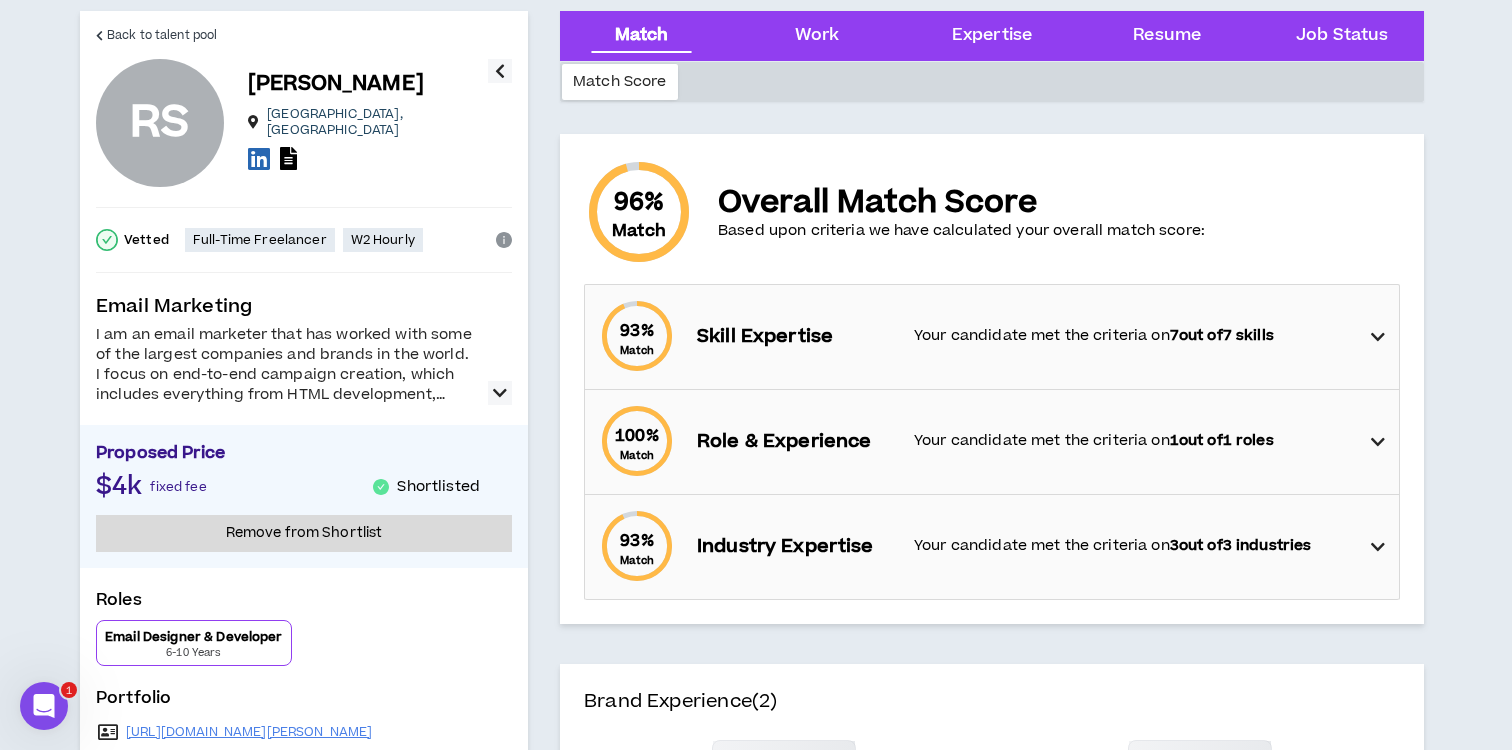 scroll, scrollTop: 0, scrollLeft: 0, axis: both 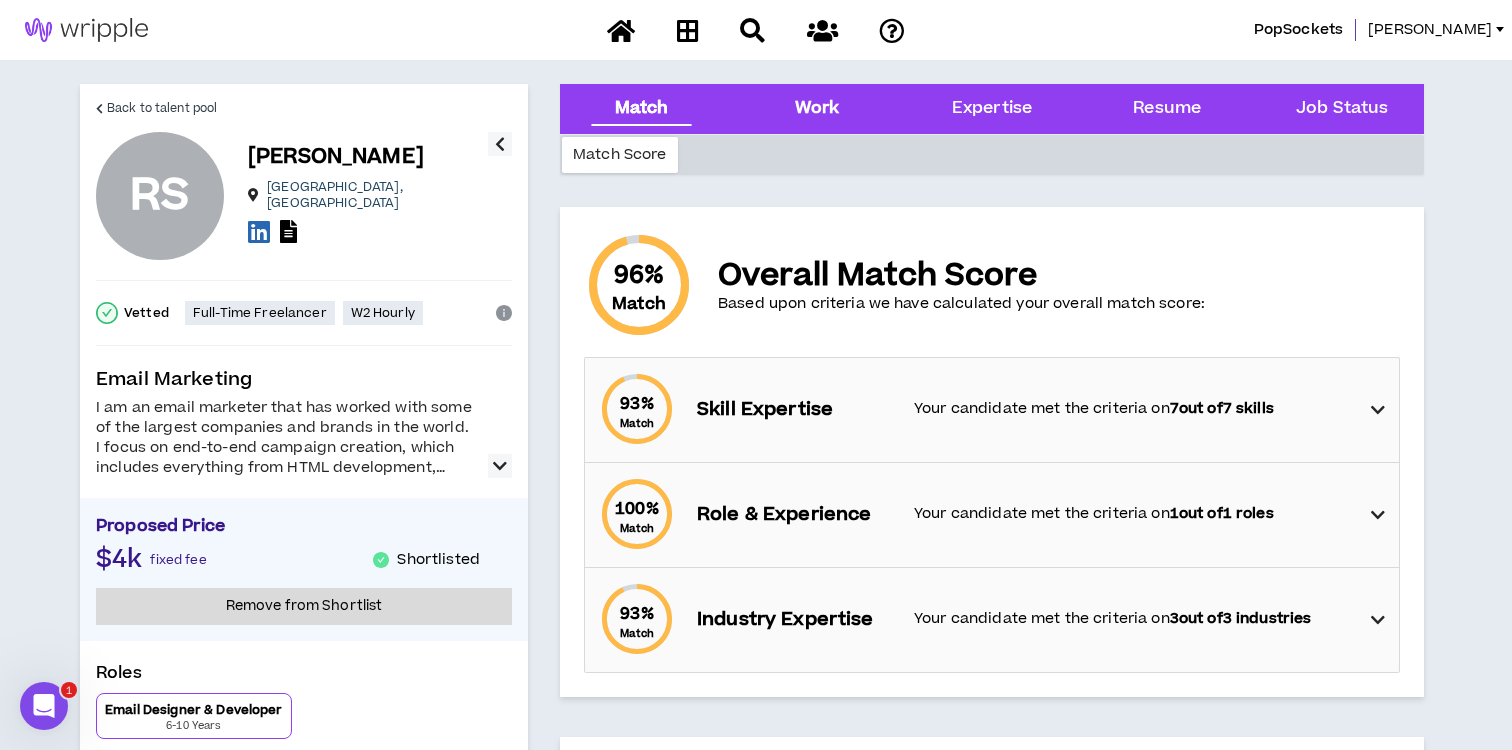 click on "Work" at bounding box center [816, 109] 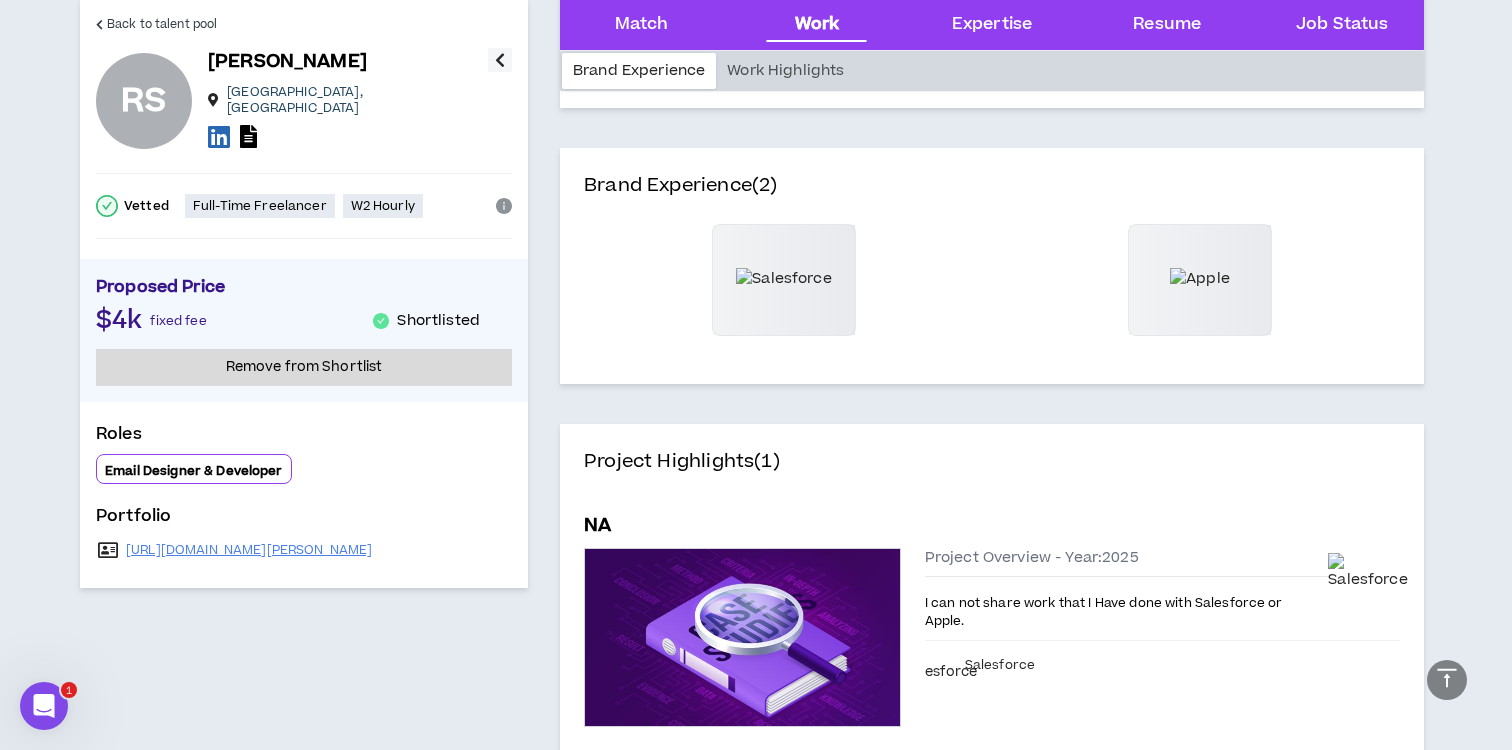scroll, scrollTop: 608, scrollLeft: 0, axis: vertical 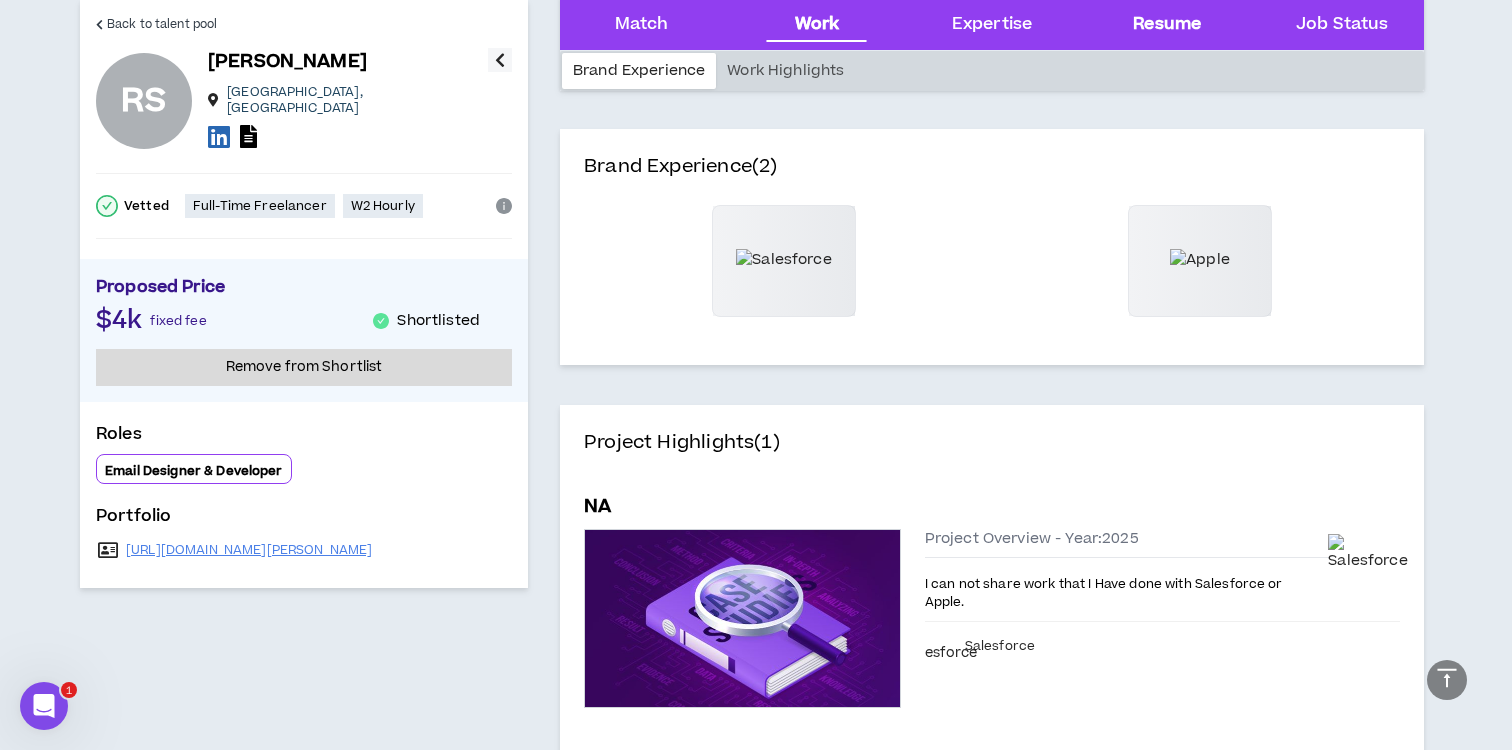click on "Resume" at bounding box center [1167, 25] 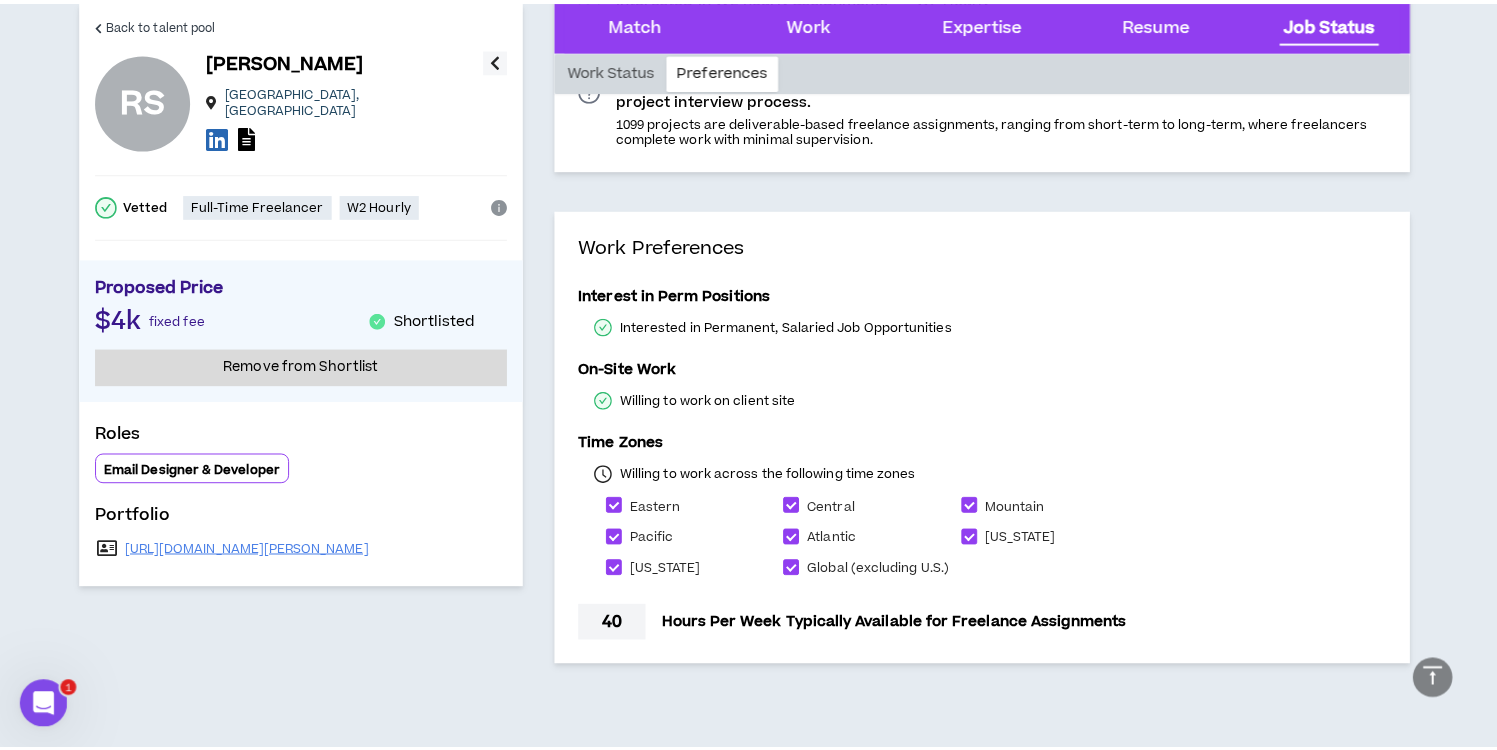 scroll, scrollTop: 2962, scrollLeft: 0, axis: vertical 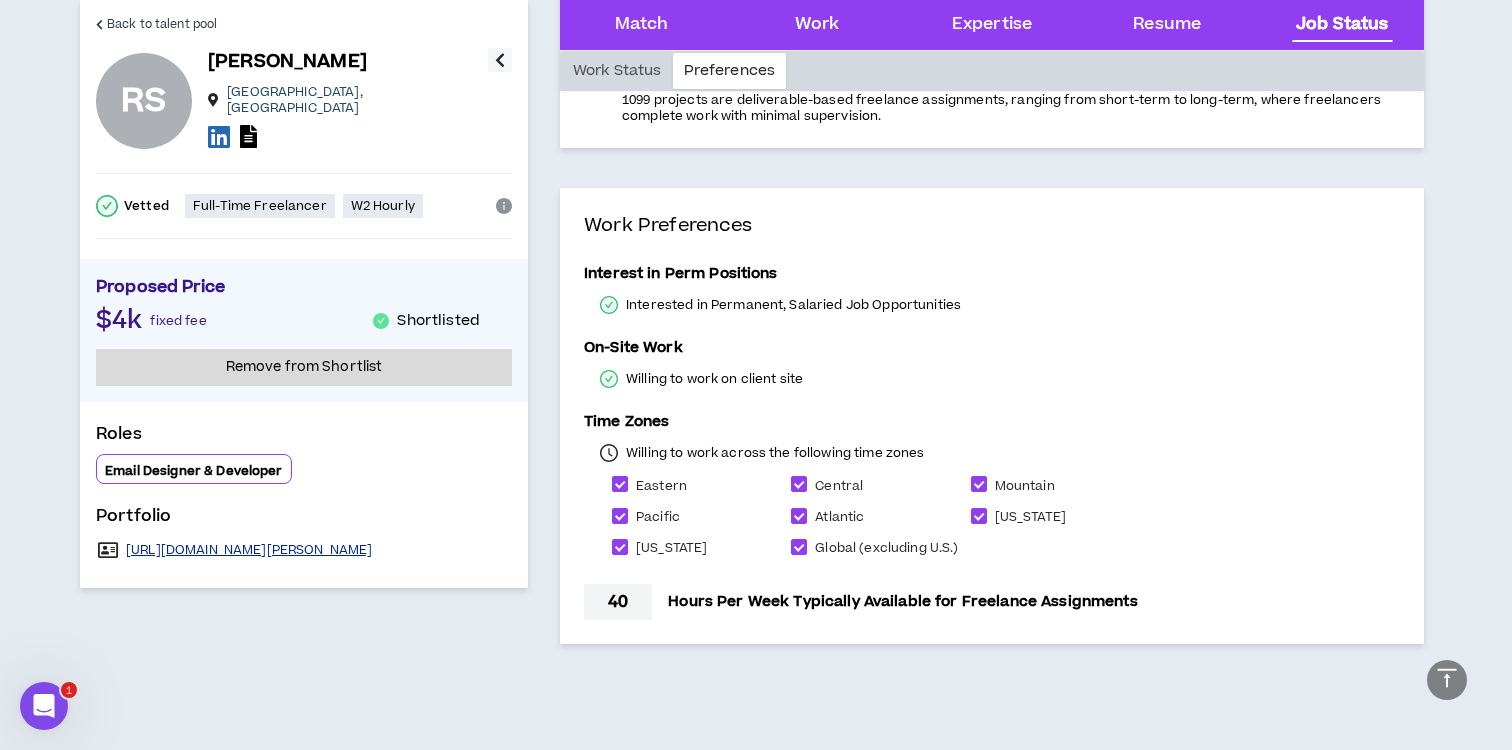 click on "[URL][DOMAIN_NAME][PERSON_NAME]" at bounding box center [249, 550] 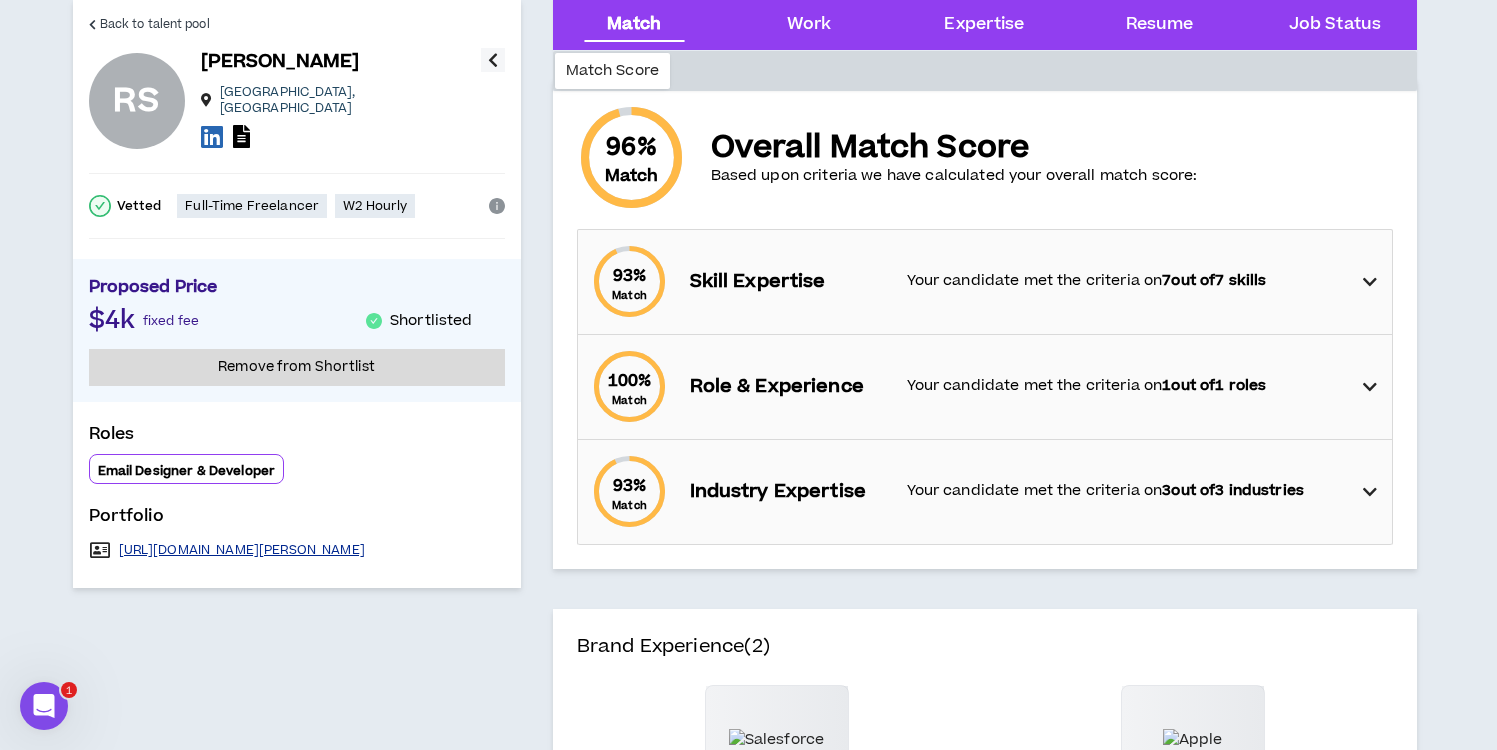 scroll, scrollTop: 0, scrollLeft: 0, axis: both 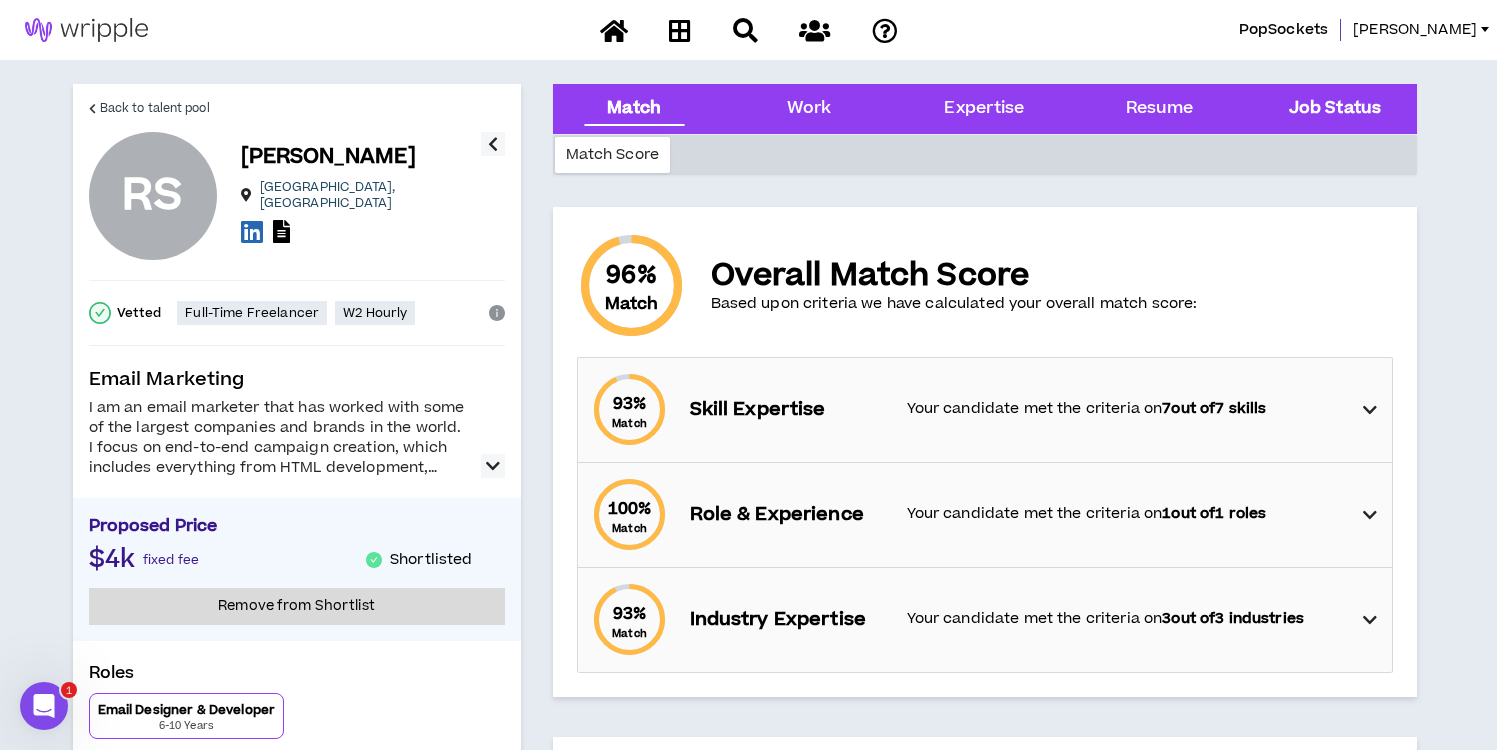 click on "Job Status" at bounding box center [1335, 109] 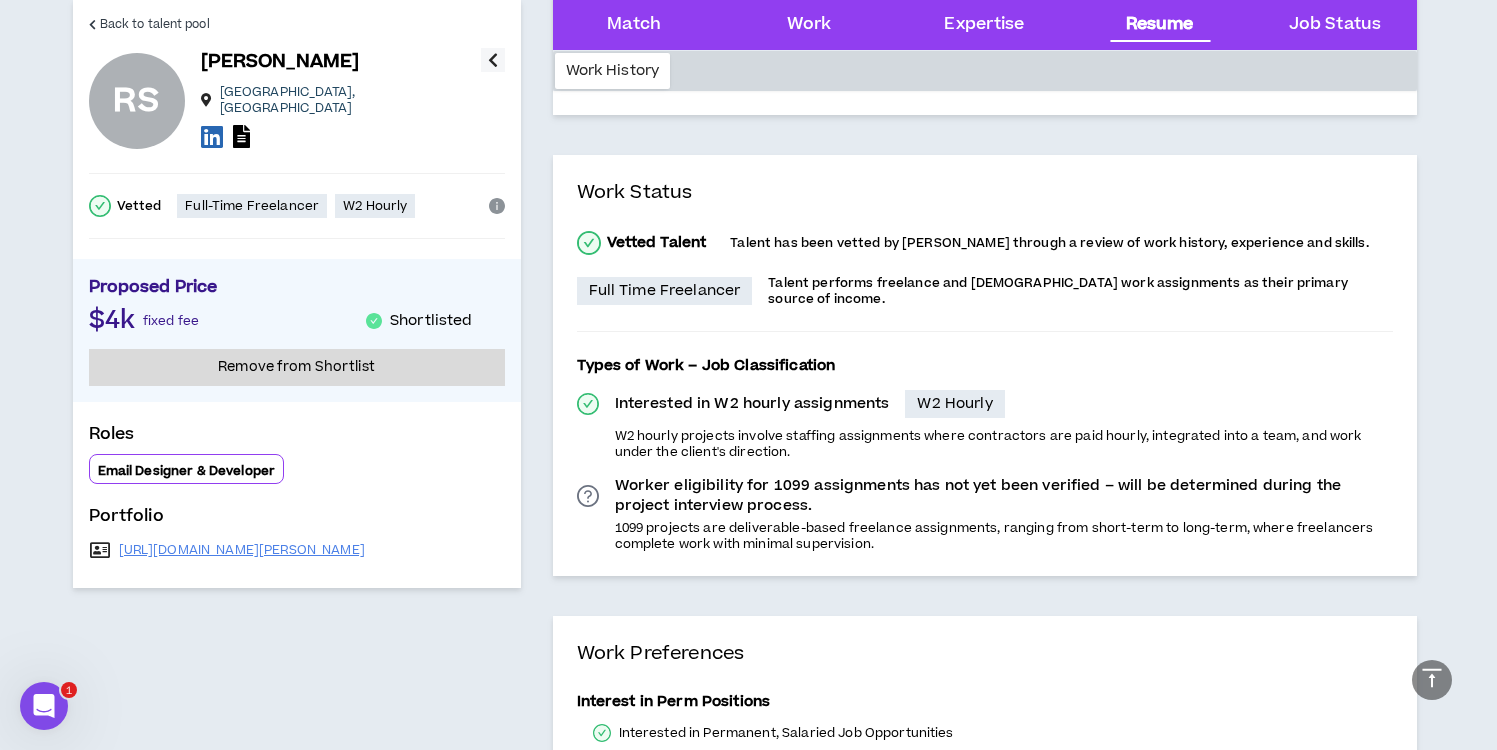 scroll, scrollTop: 2560, scrollLeft: 0, axis: vertical 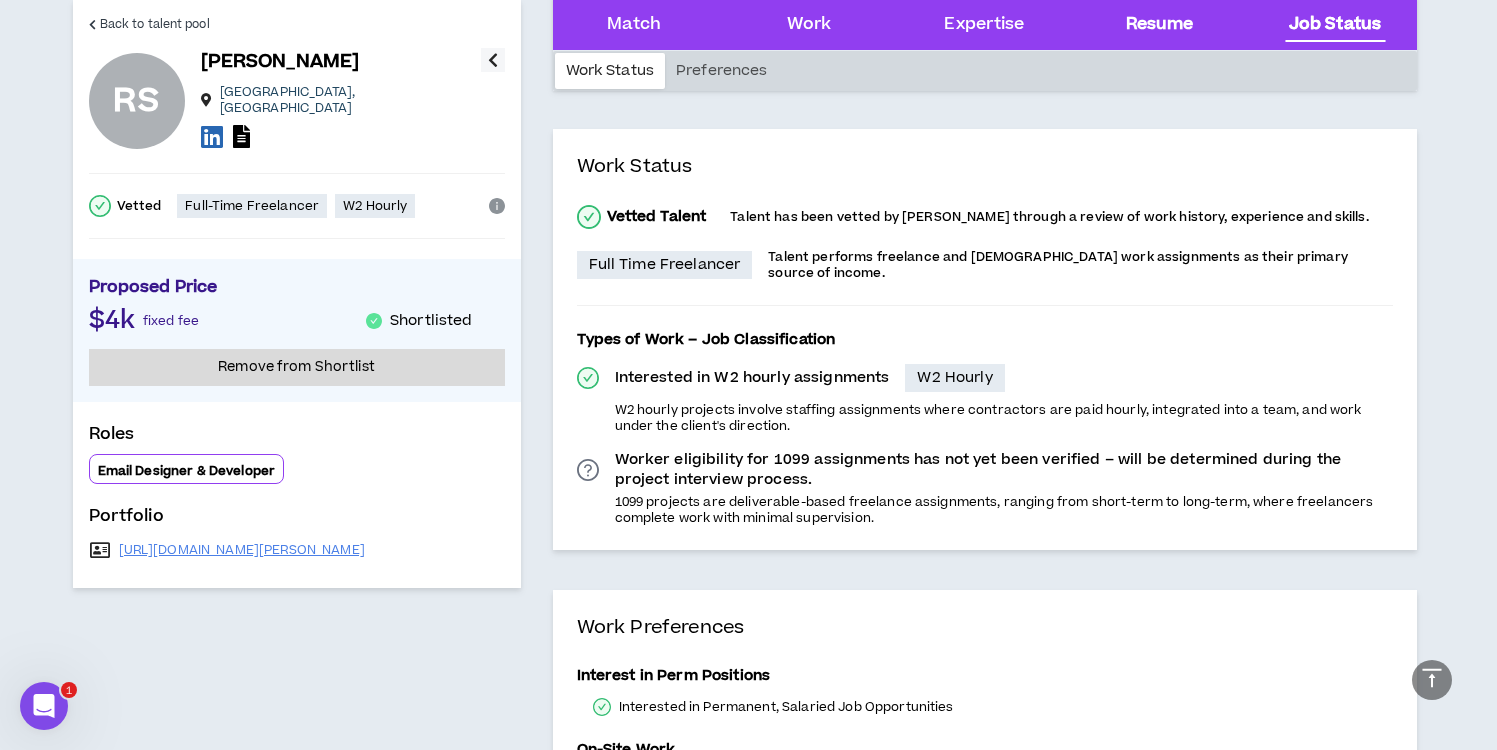 click on "Resume" at bounding box center (1160, 25) 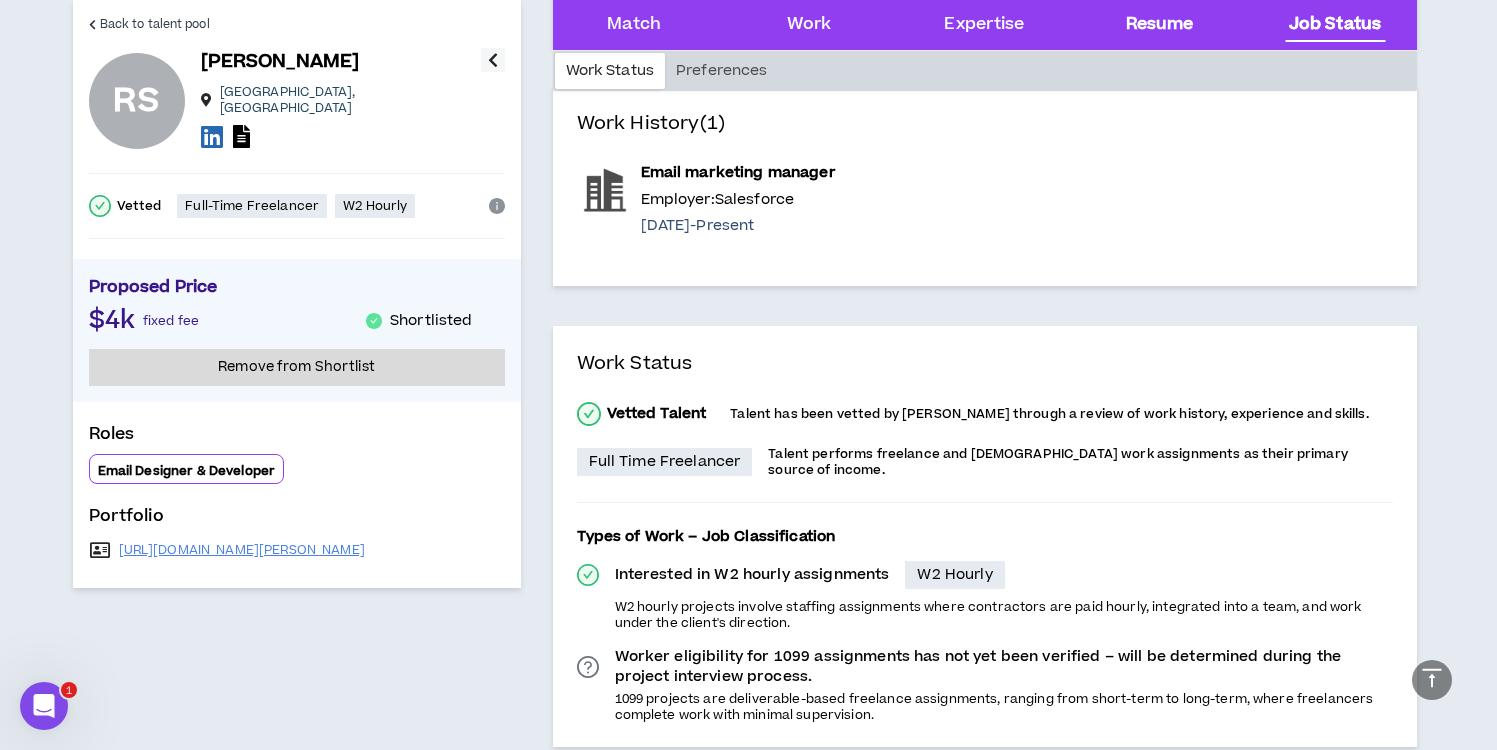 scroll, scrollTop: 2321, scrollLeft: 0, axis: vertical 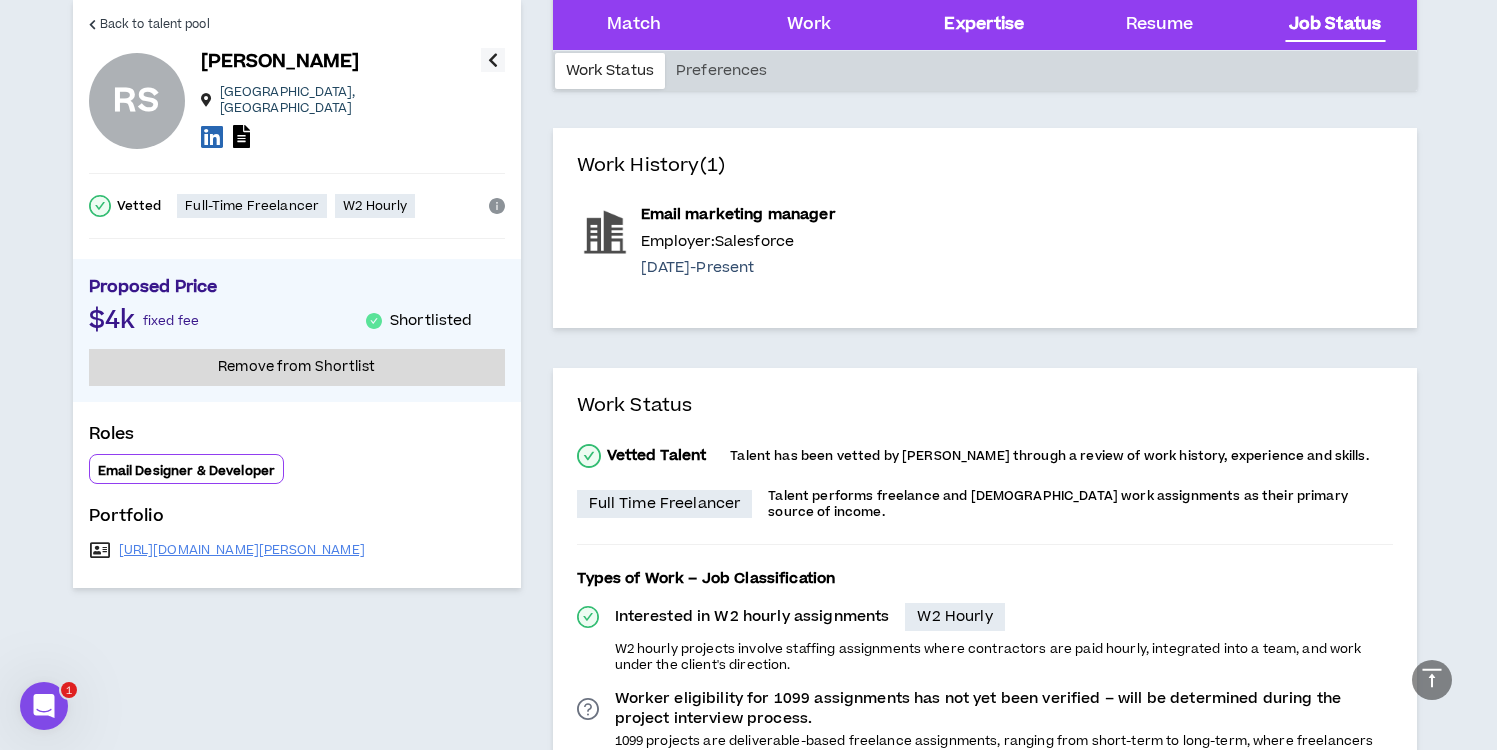click on "Expertise" at bounding box center [984, 25] 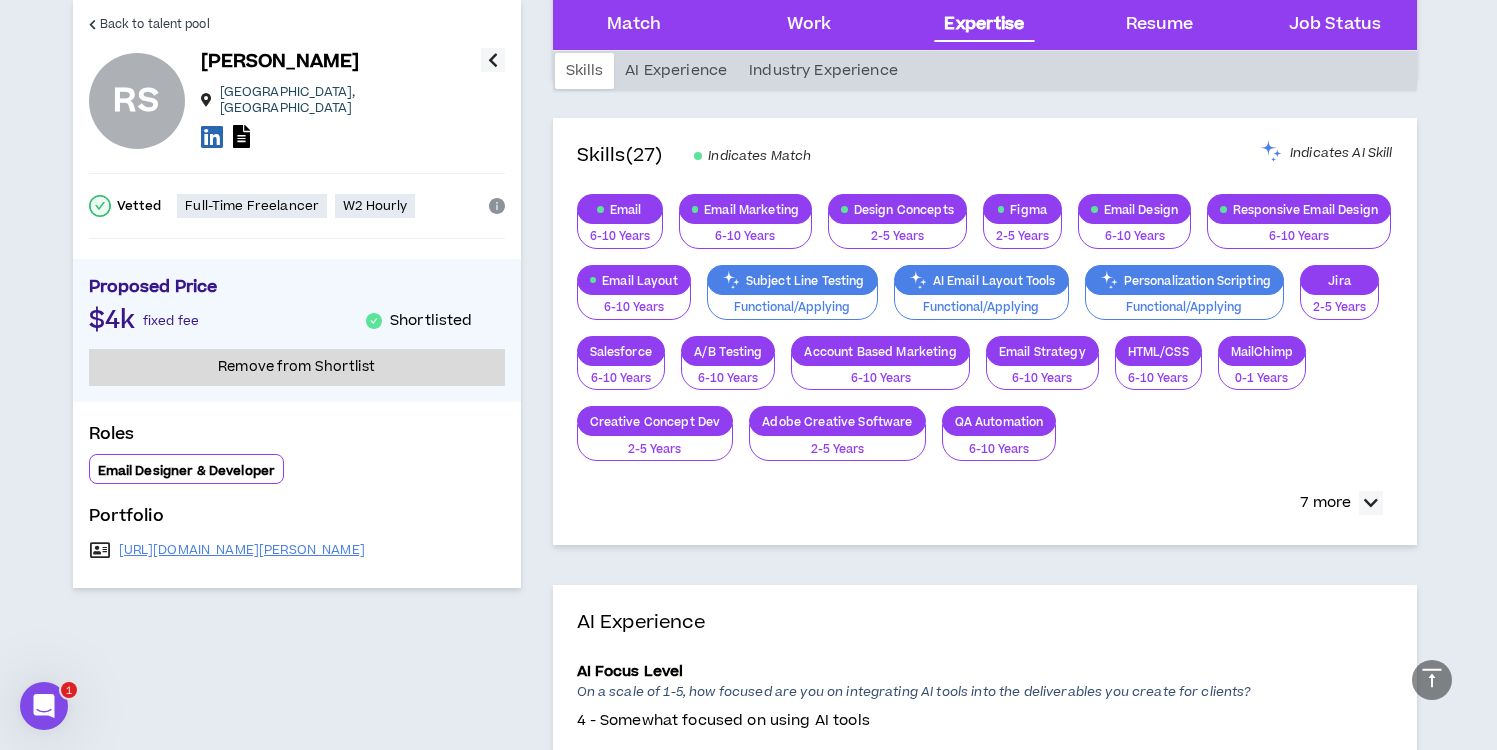 scroll, scrollTop: 1282, scrollLeft: 0, axis: vertical 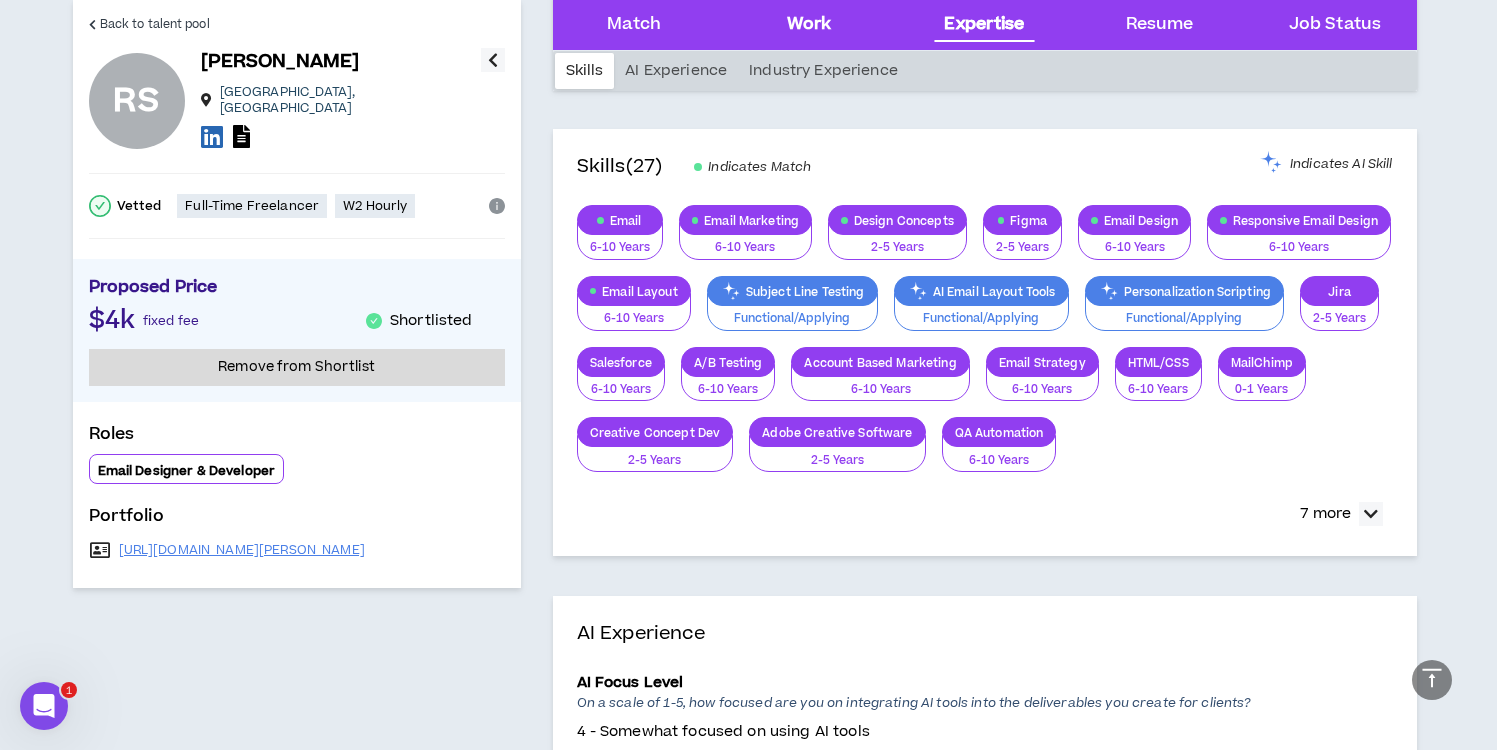 click on "Work" at bounding box center (809, 25) 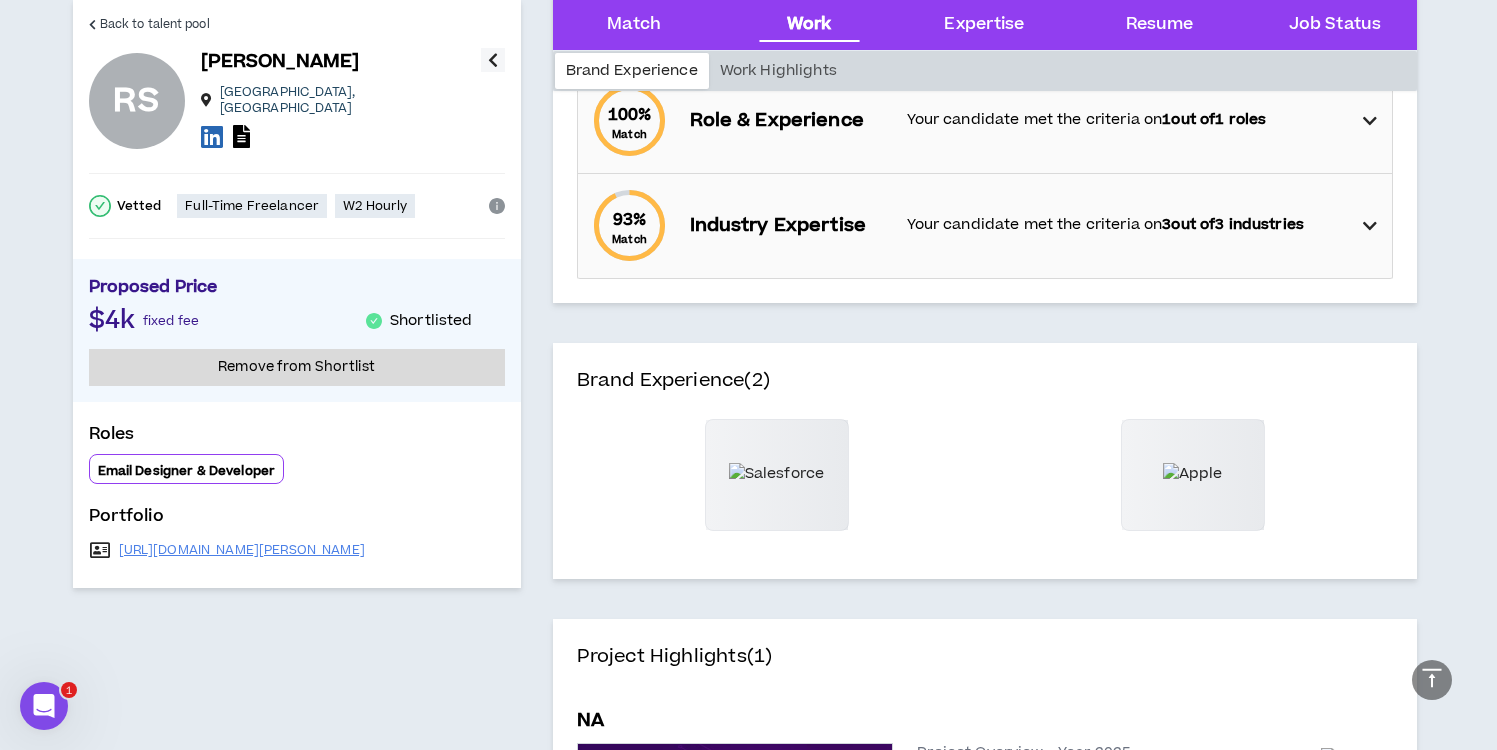 scroll, scrollTop: 0, scrollLeft: 0, axis: both 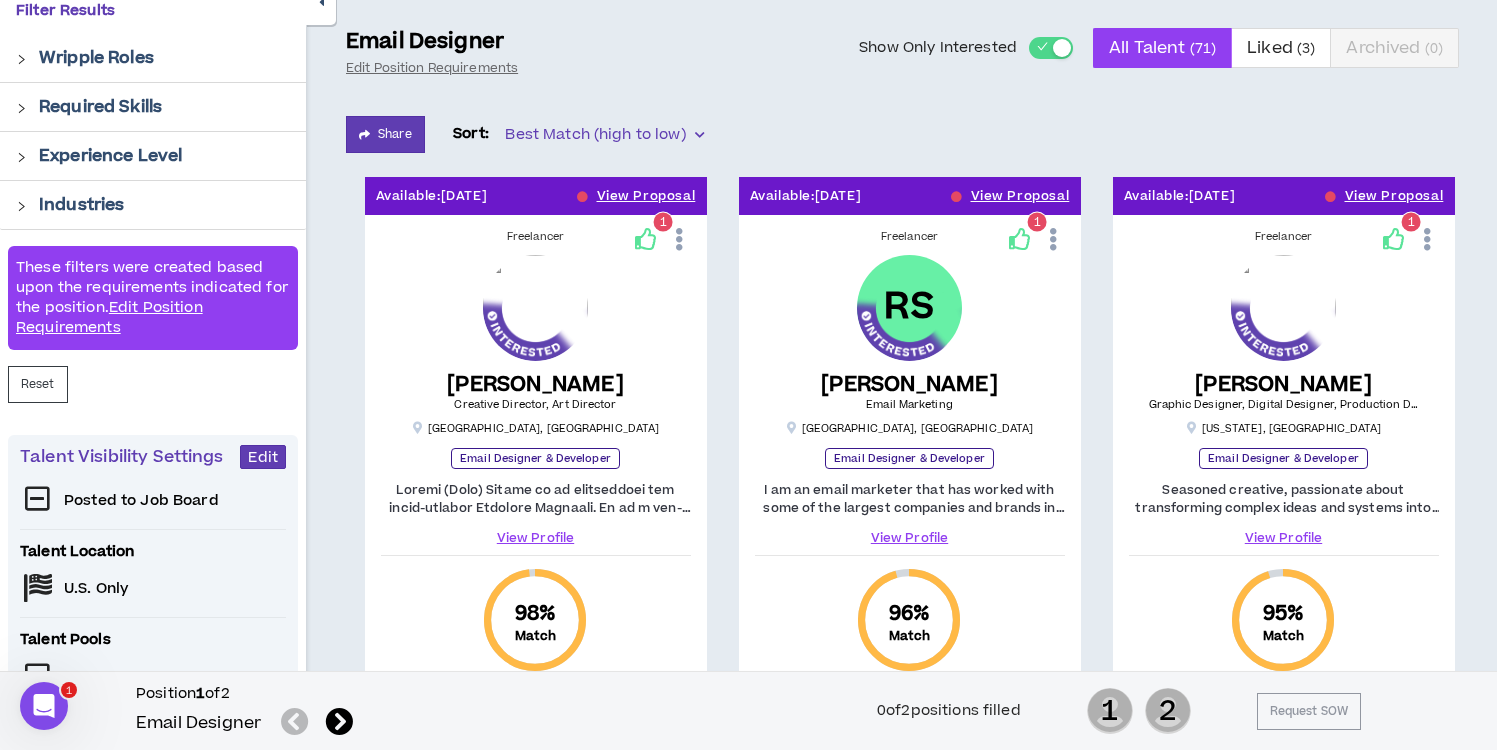 click on "View Profile" at bounding box center [1284, 538] 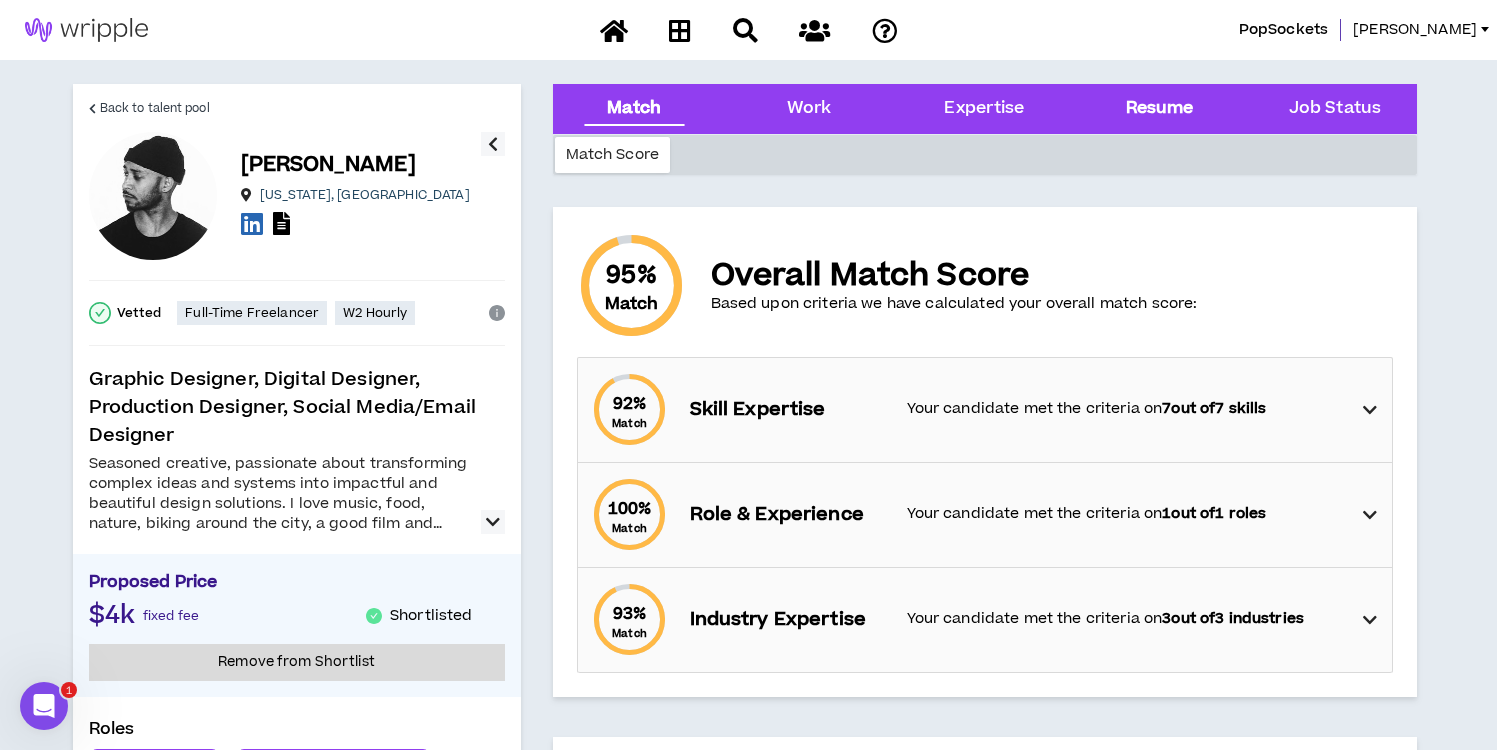 click on "Resume" at bounding box center [1160, 109] 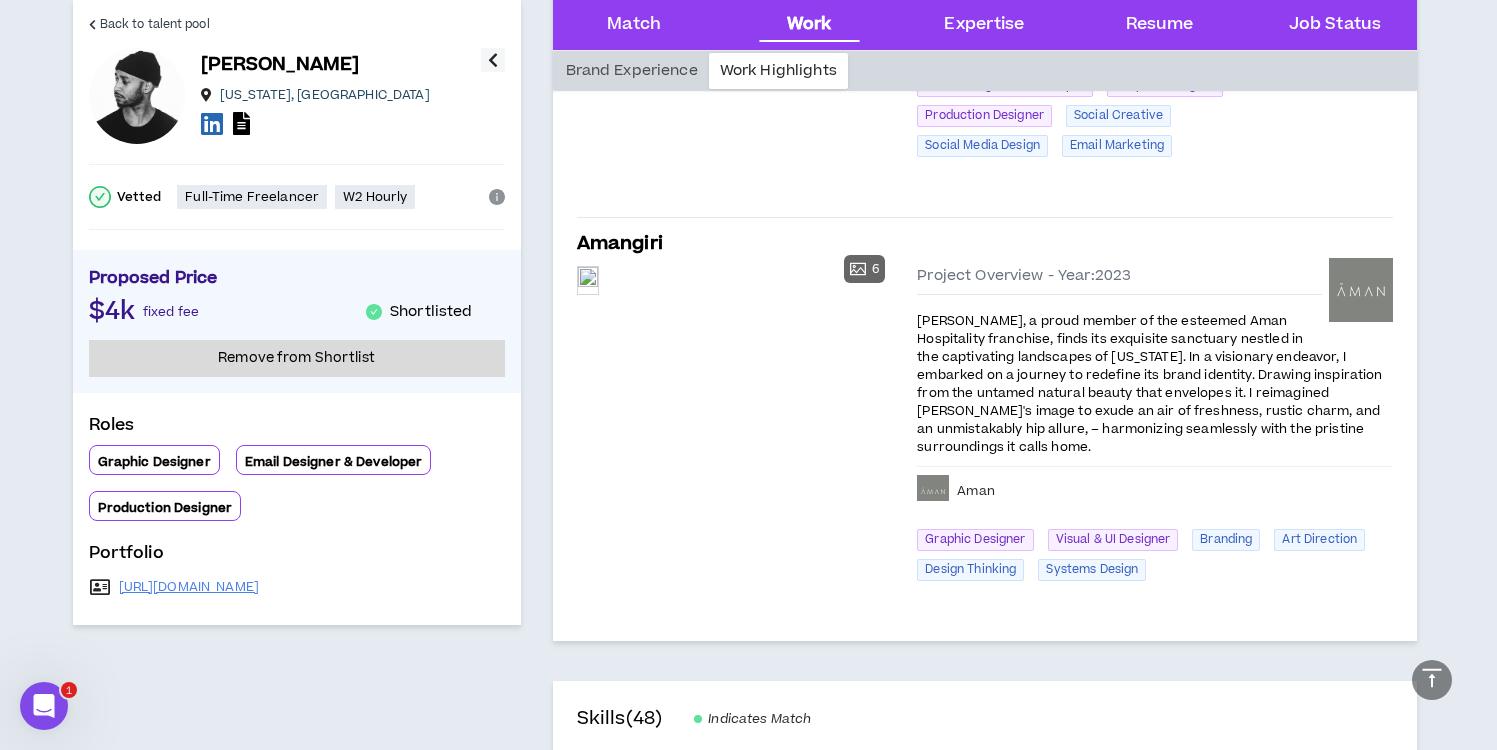 scroll, scrollTop: 1308, scrollLeft: 0, axis: vertical 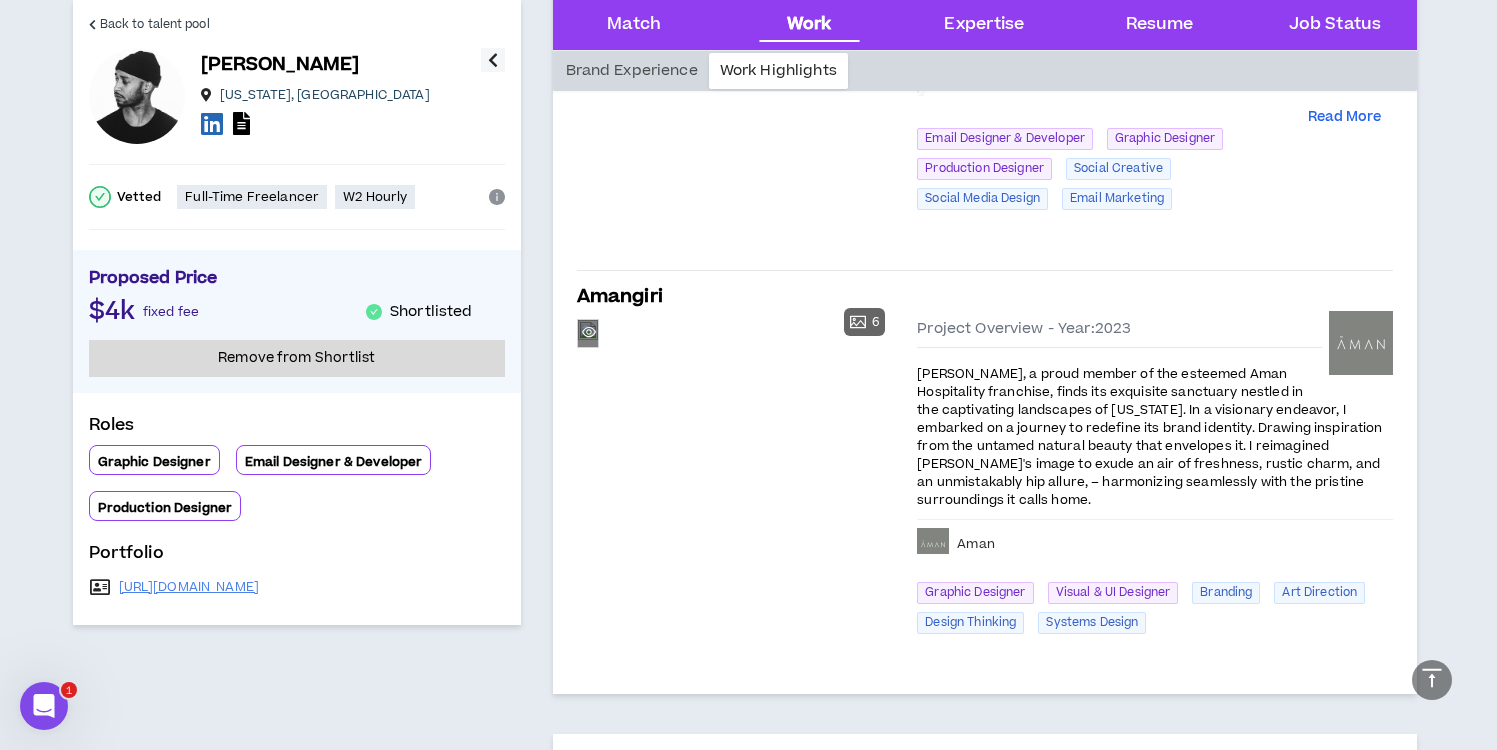 click on "Preview" at bounding box center (588, 333) 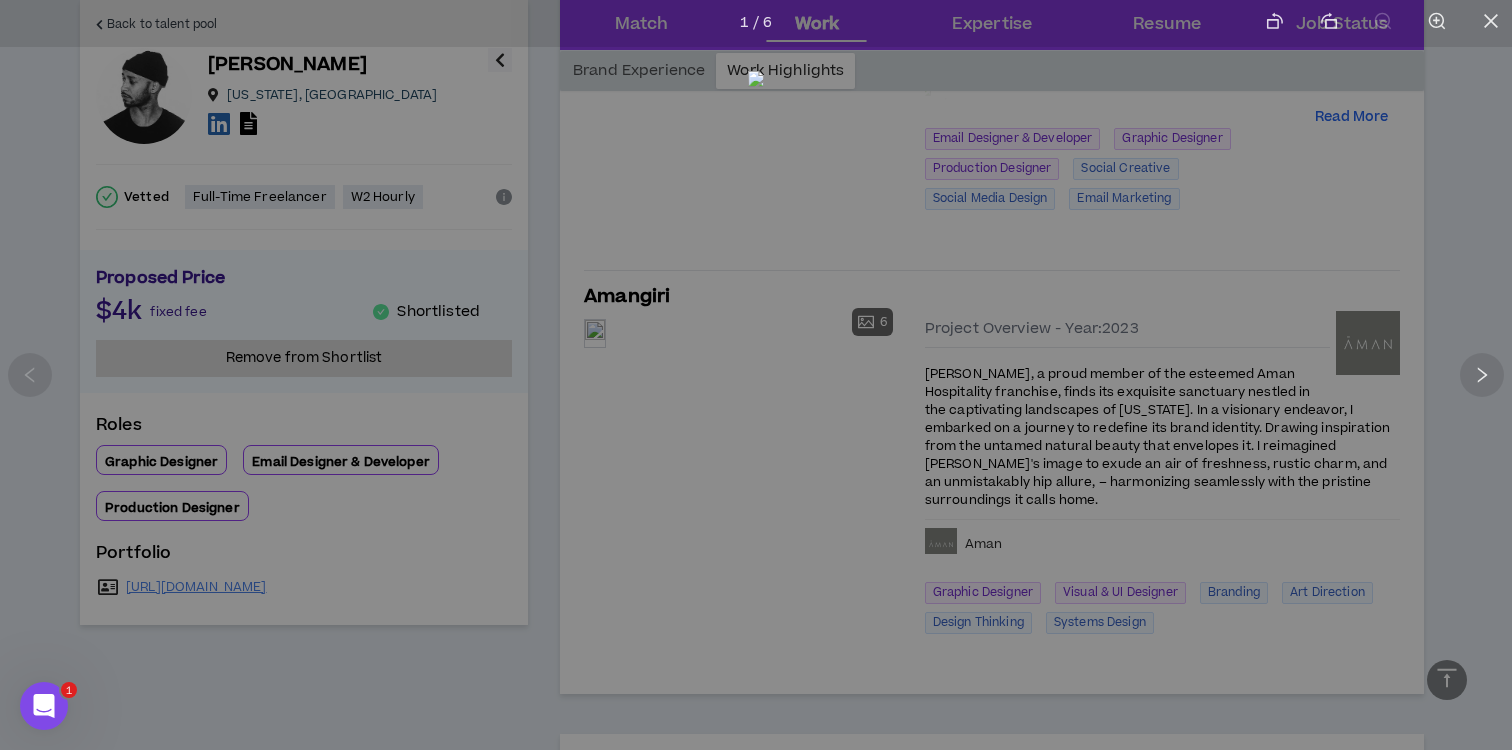 click at bounding box center [756, 371] 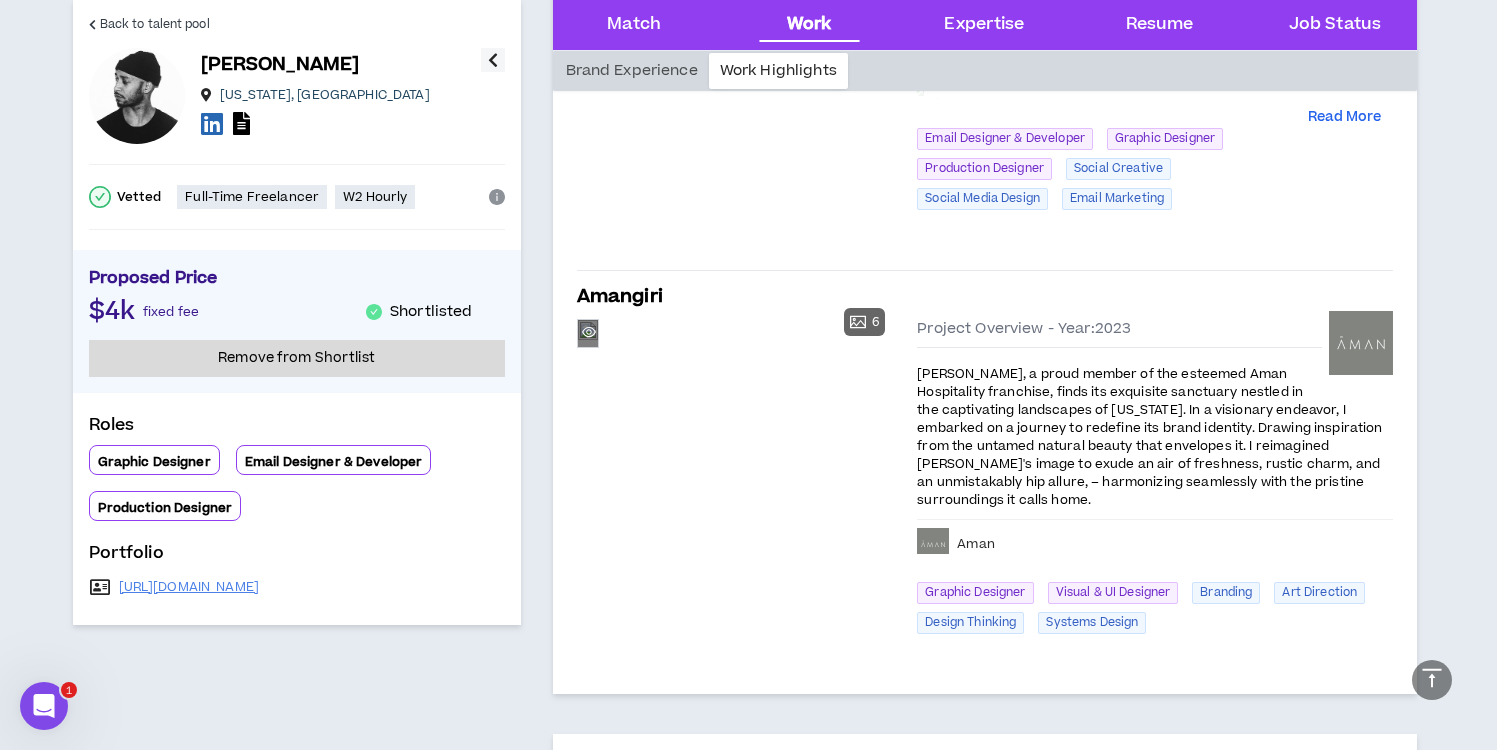 click on "Preview" at bounding box center [588, 333] 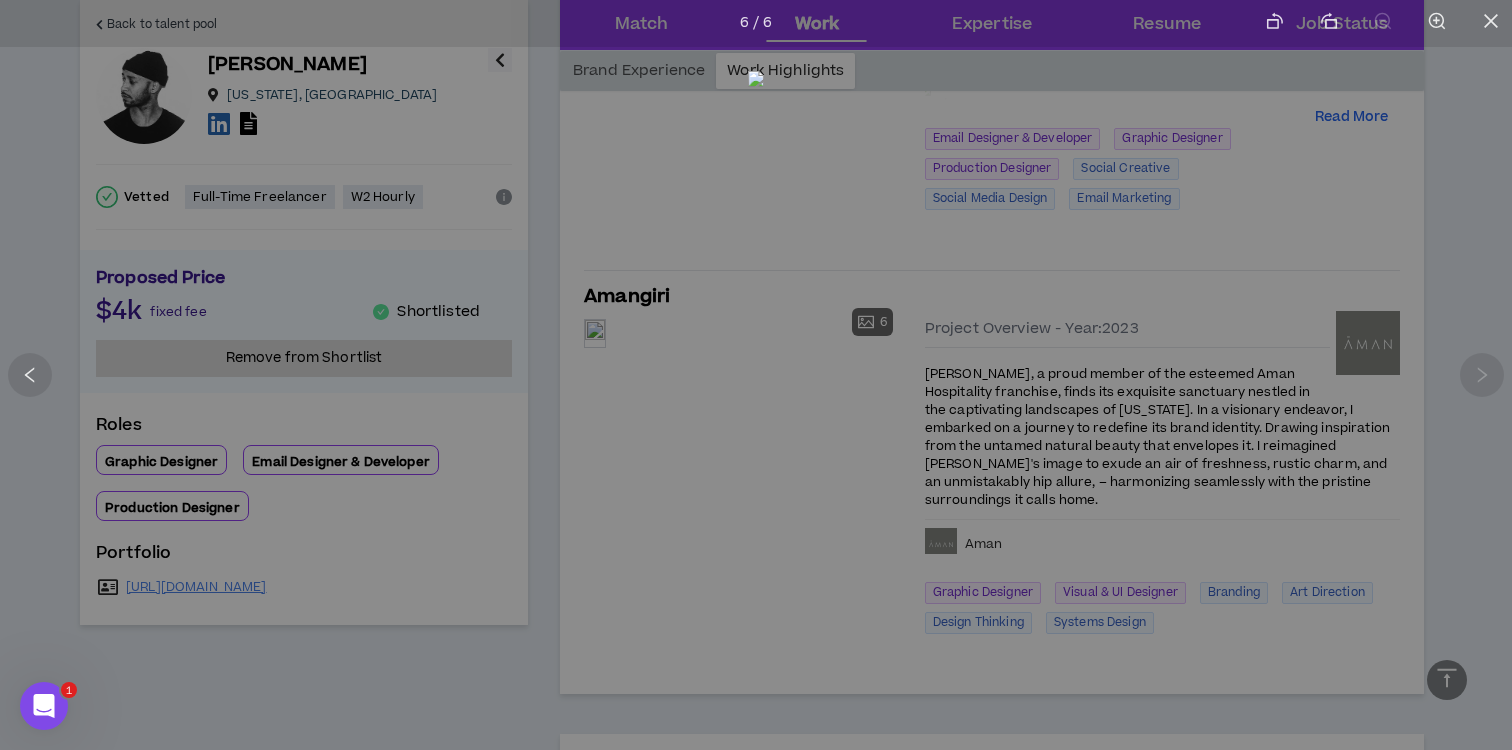 click at bounding box center [756, 375] 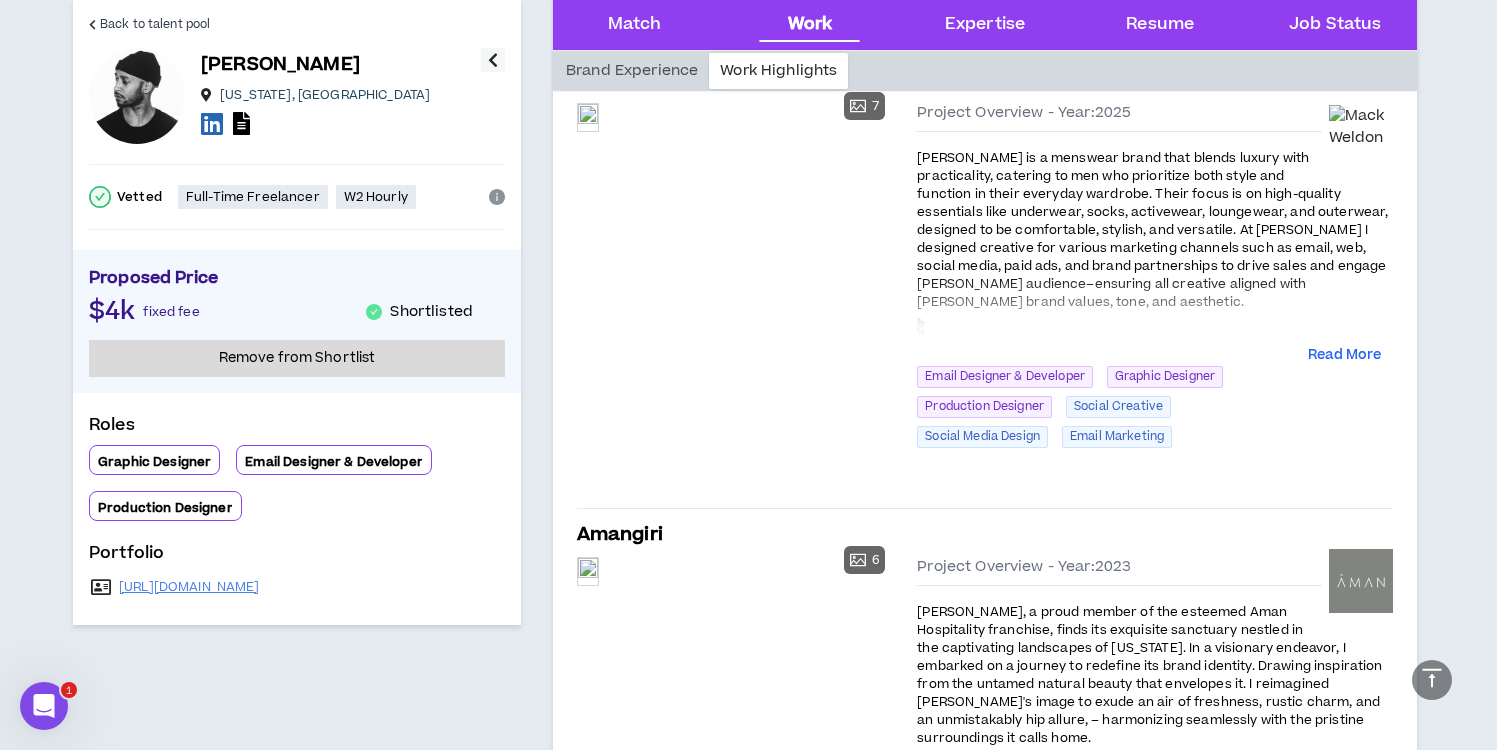 scroll, scrollTop: 831, scrollLeft: 0, axis: vertical 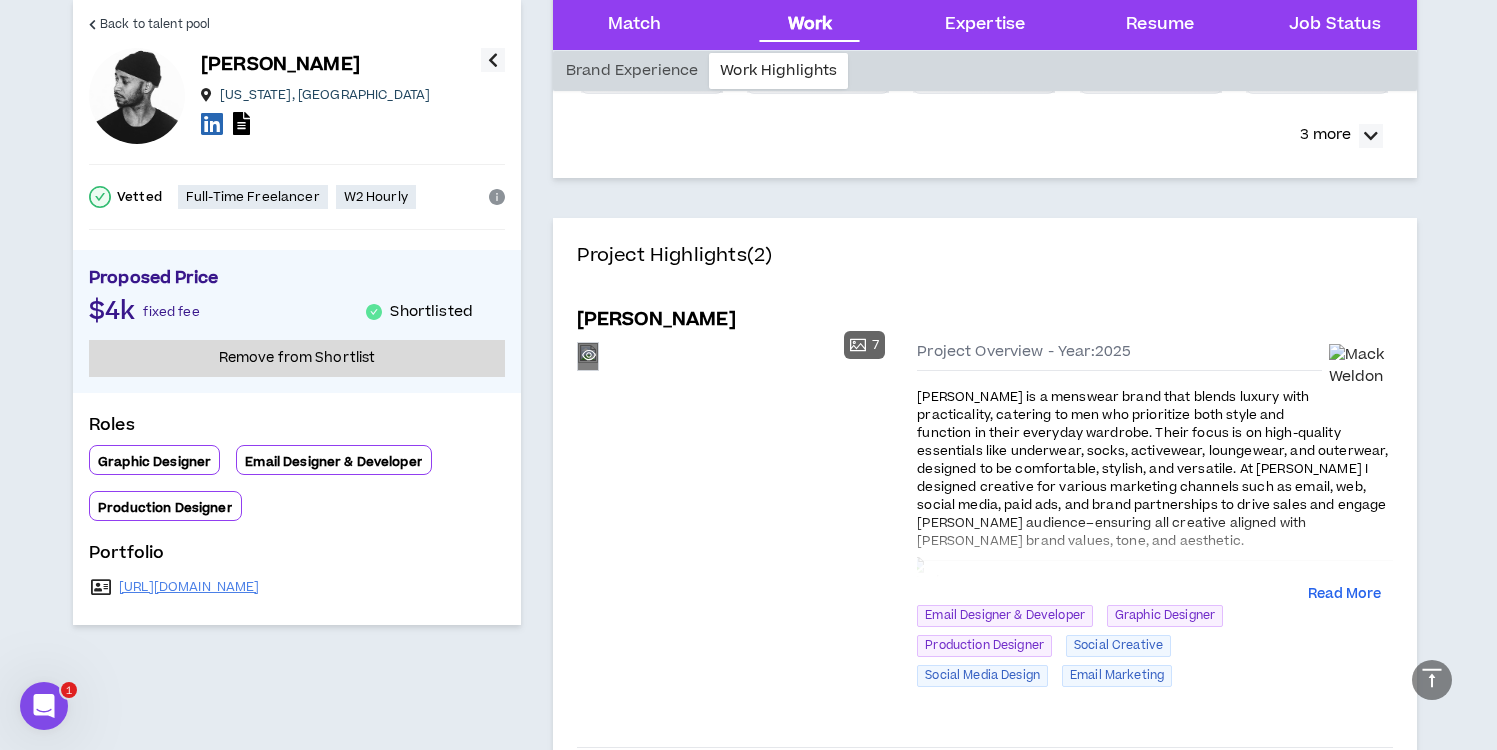 click on "Preview" at bounding box center (588, 356) 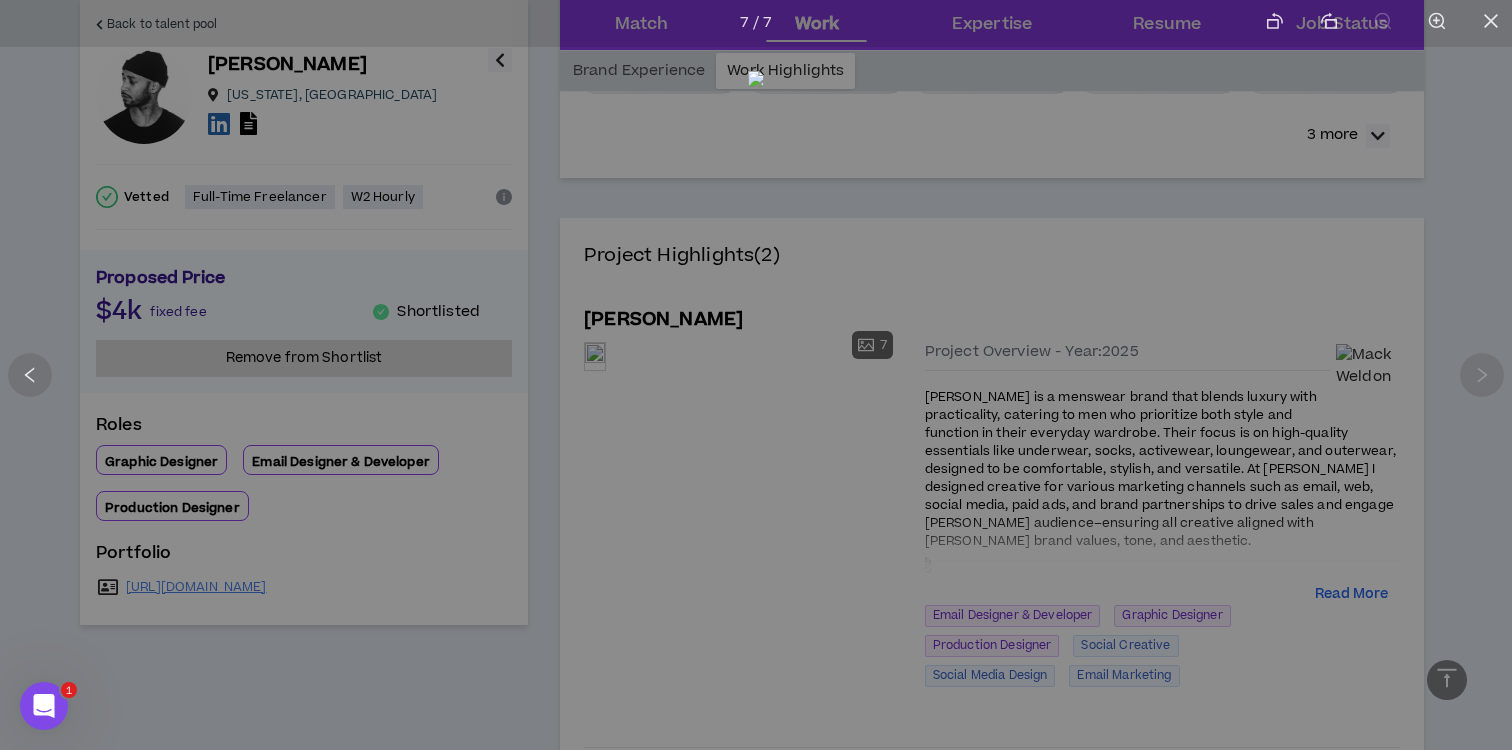 click at bounding box center [756, 375] 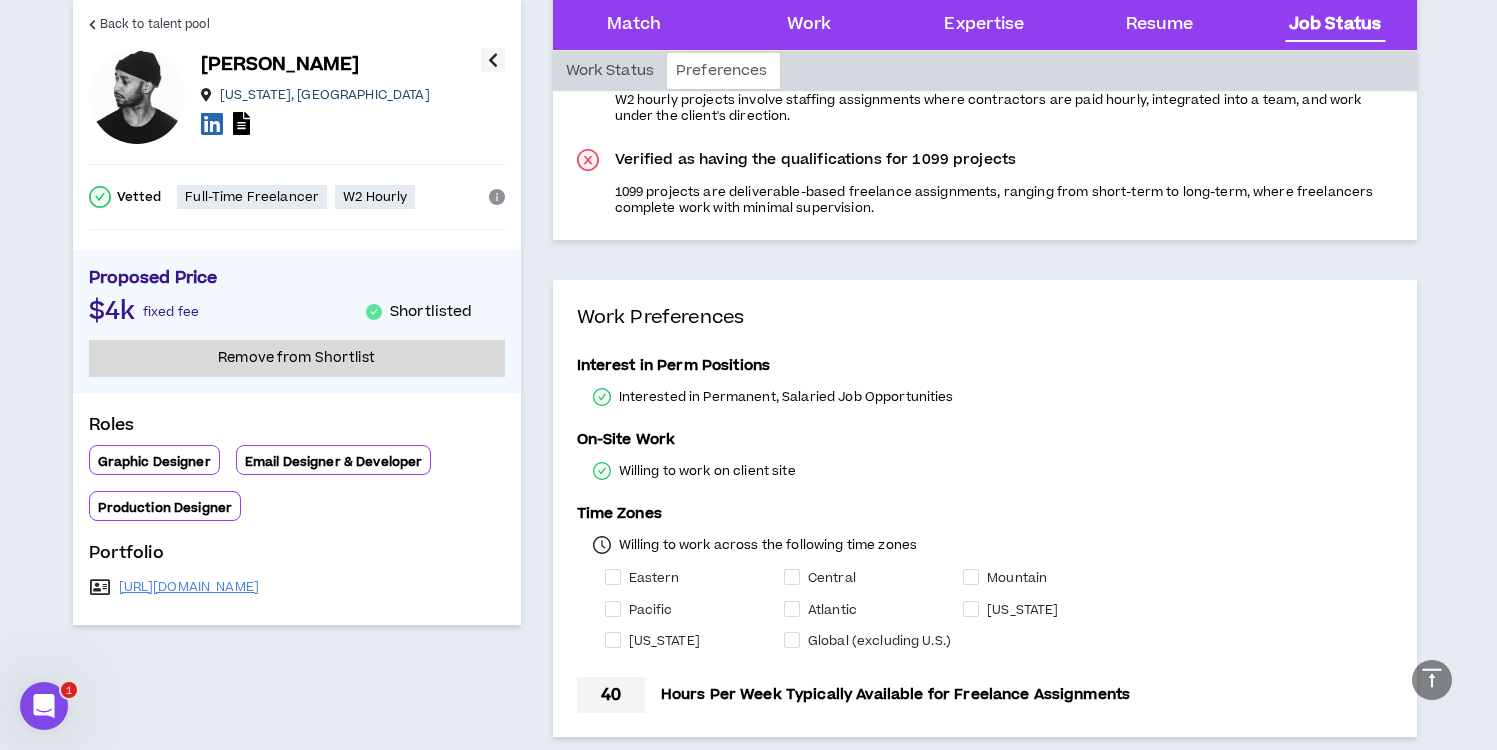 scroll, scrollTop: 4265, scrollLeft: 0, axis: vertical 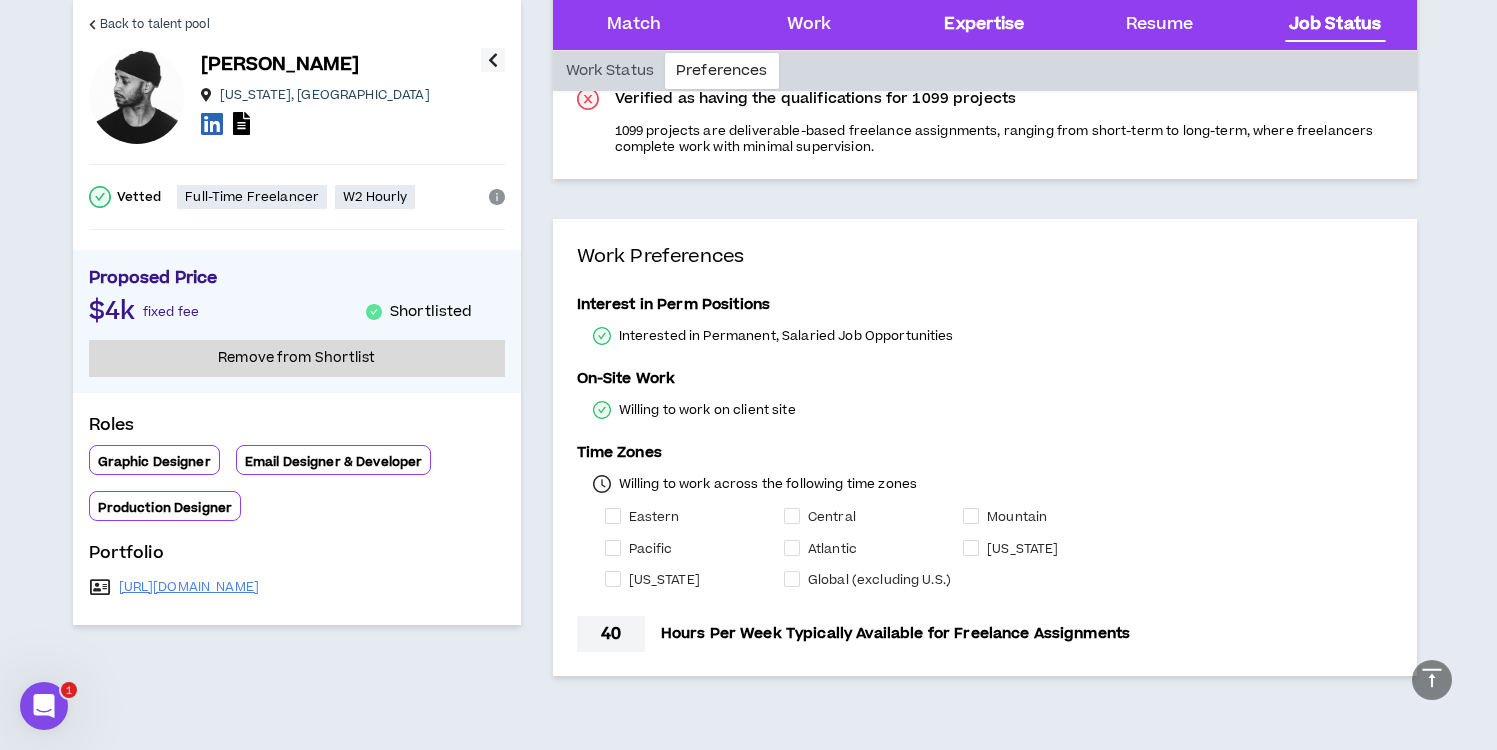 click on "Expertise" at bounding box center [984, 25] 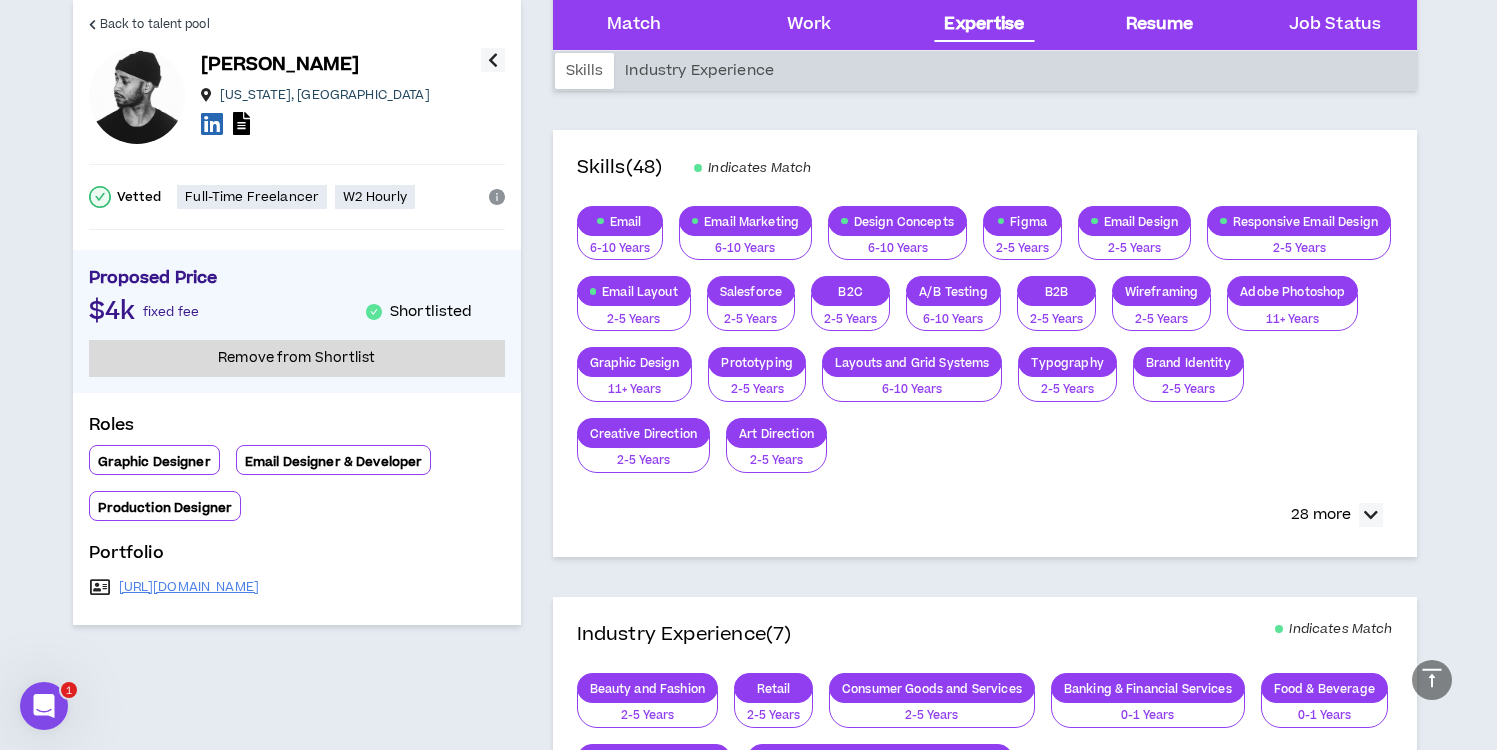 scroll, scrollTop: 1902, scrollLeft: 0, axis: vertical 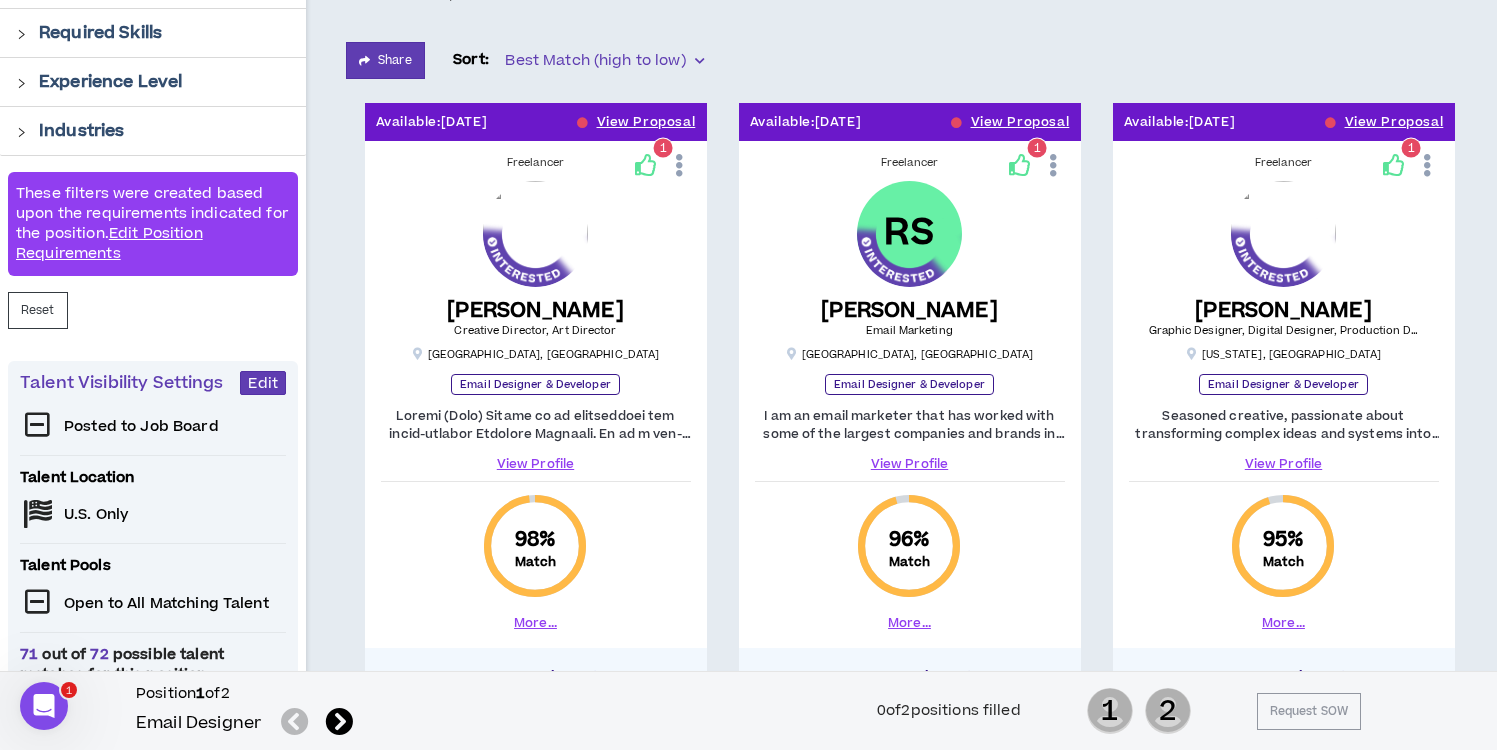 click on "RS [PERSON_NAME] Email Marketing [GEOGRAPHIC_DATA] , [GEOGRAPHIC_DATA]" at bounding box center (910, 271) 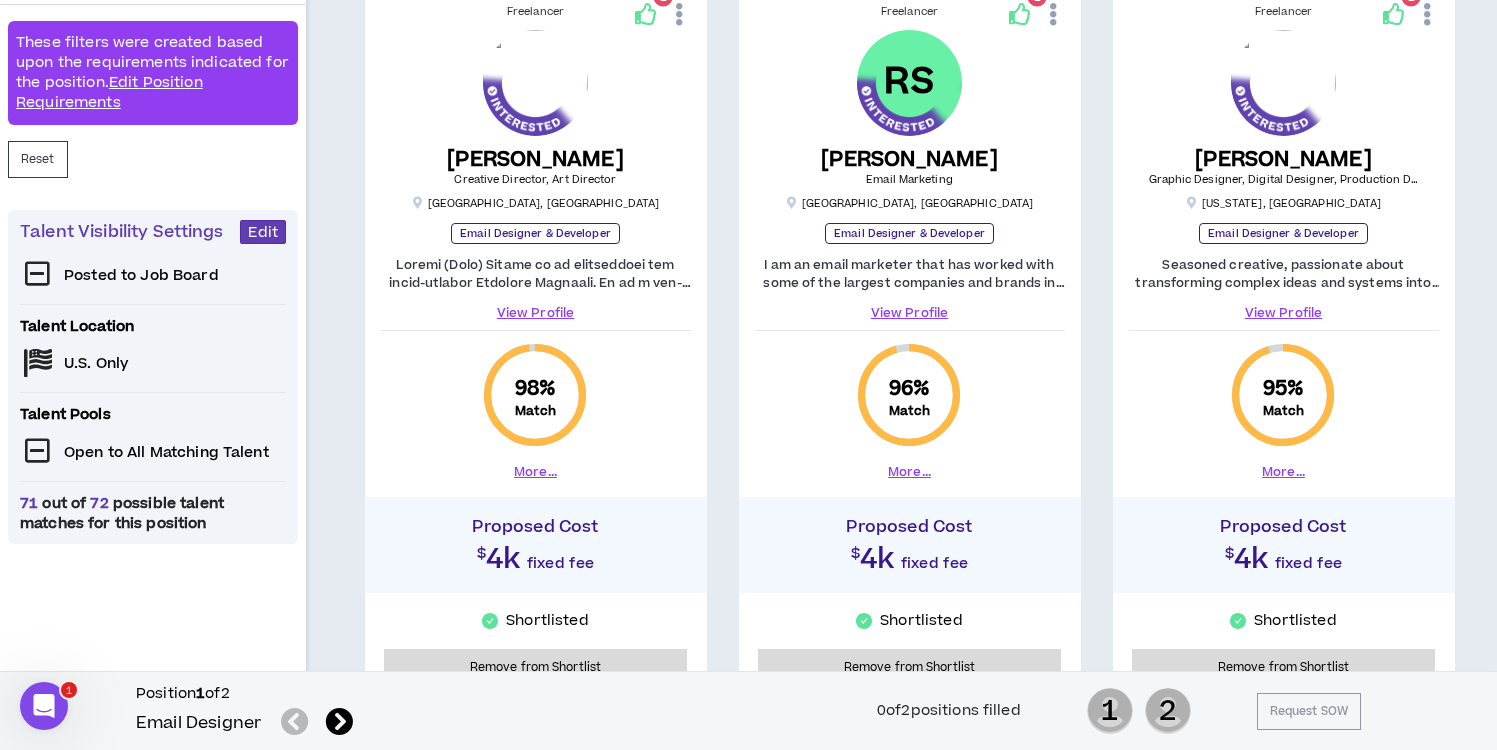 scroll, scrollTop: 361, scrollLeft: 0, axis: vertical 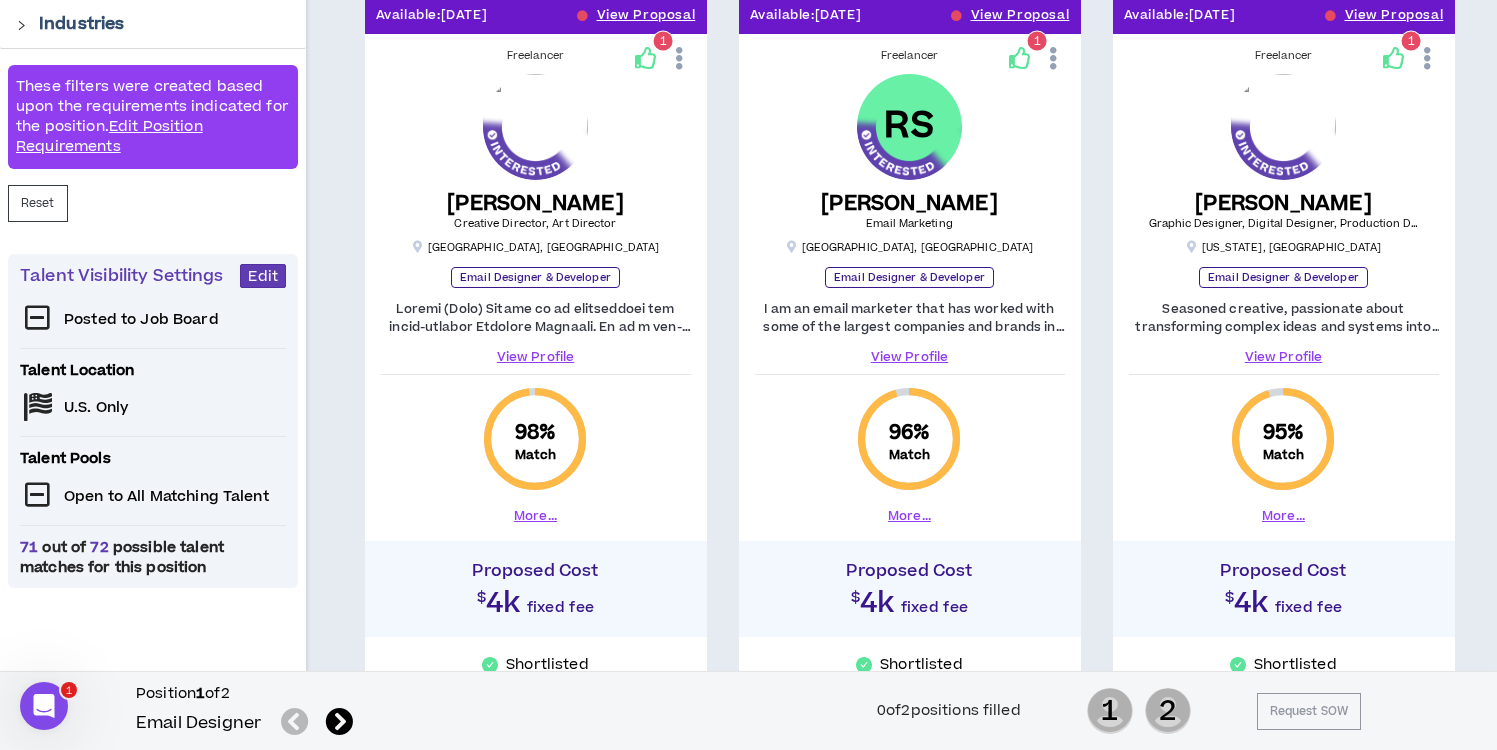 click on "View Profile" at bounding box center [910, 357] 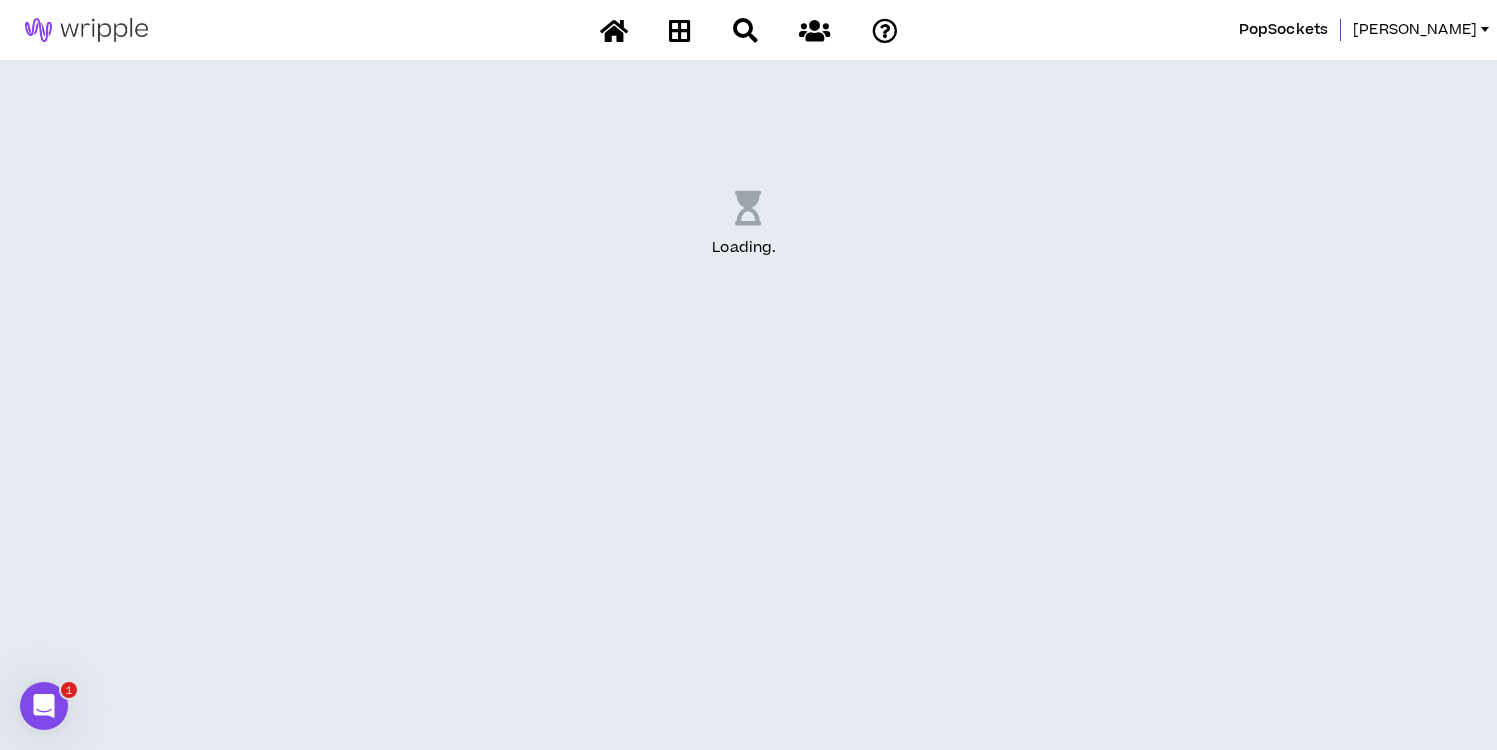 scroll, scrollTop: 0, scrollLeft: 0, axis: both 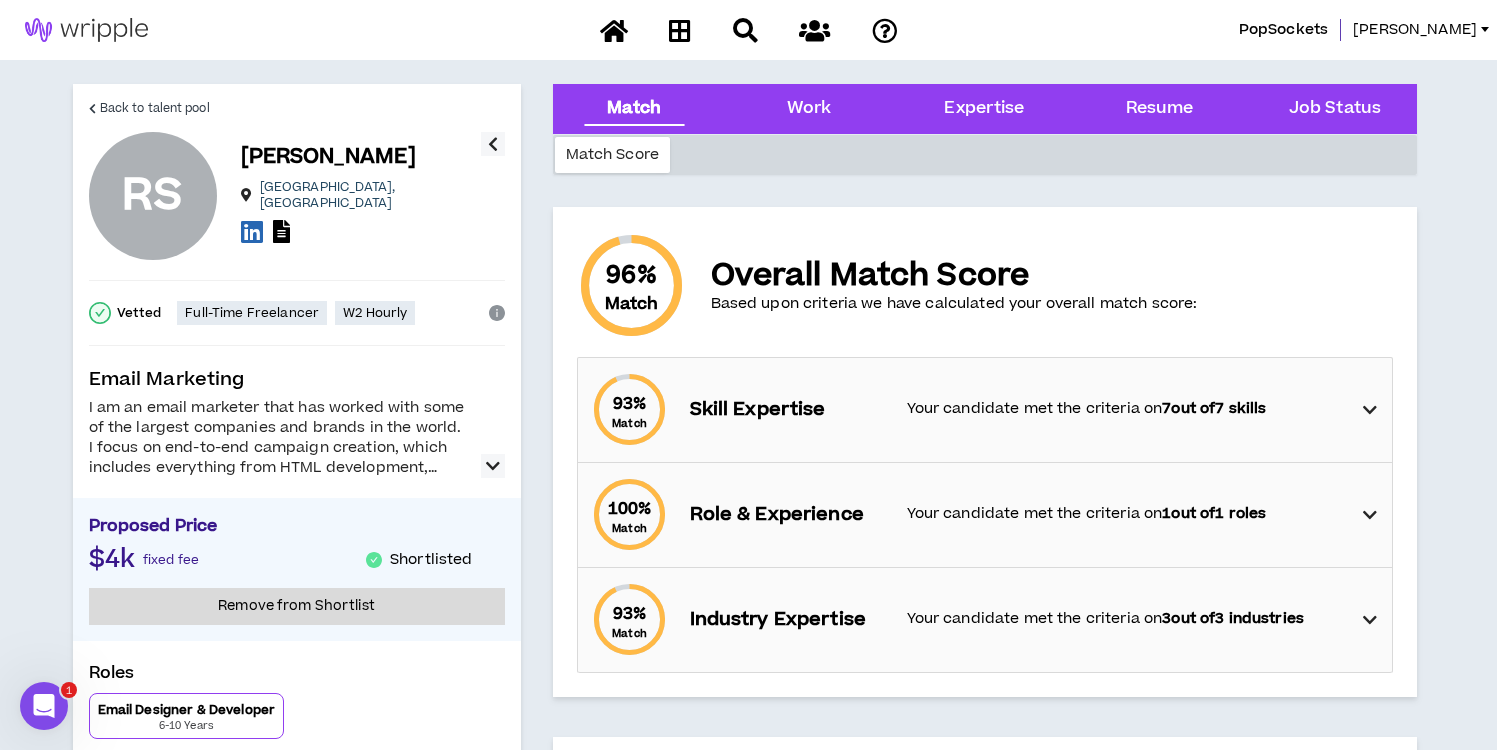 click at bounding box center [493, 466] 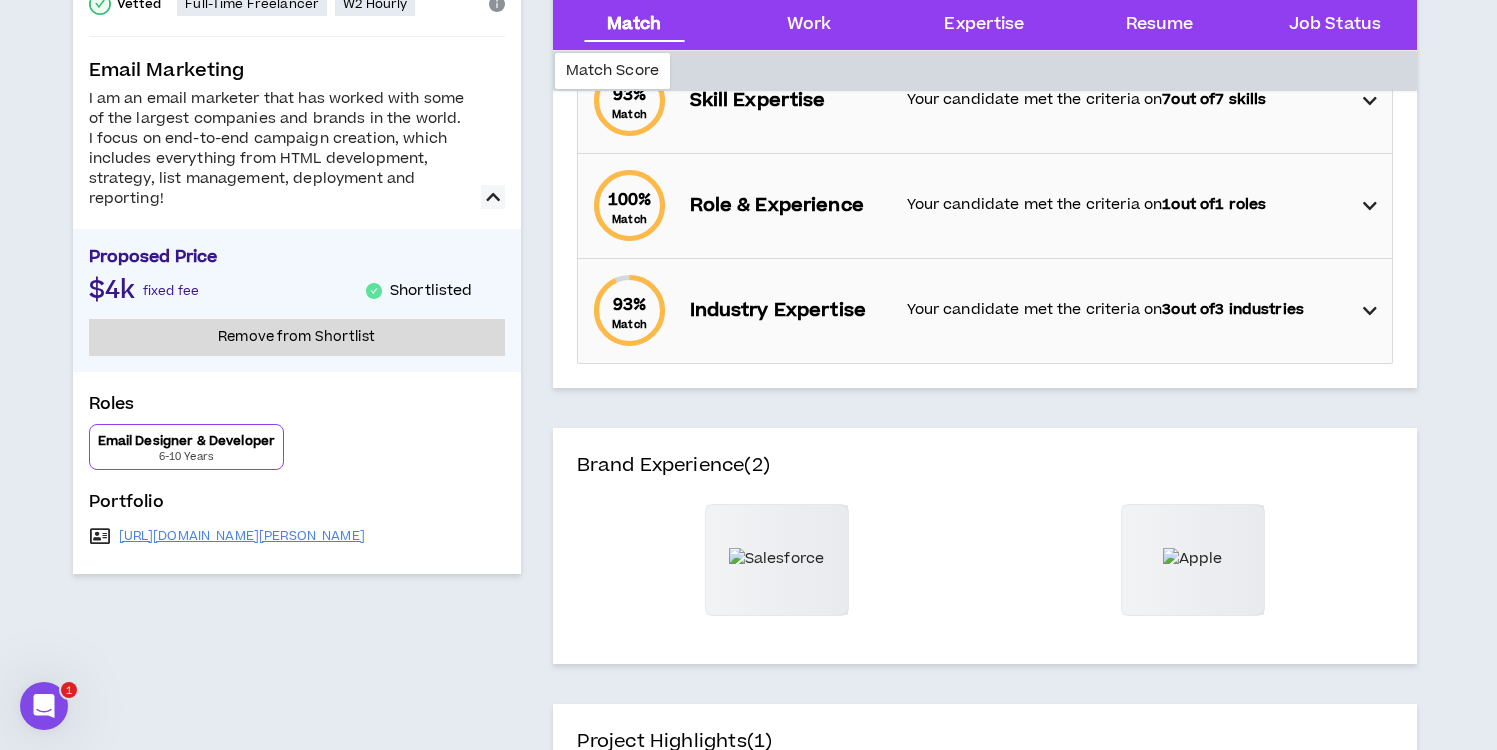scroll, scrollTop: 310, scrollLeft: 0, axis: vertical 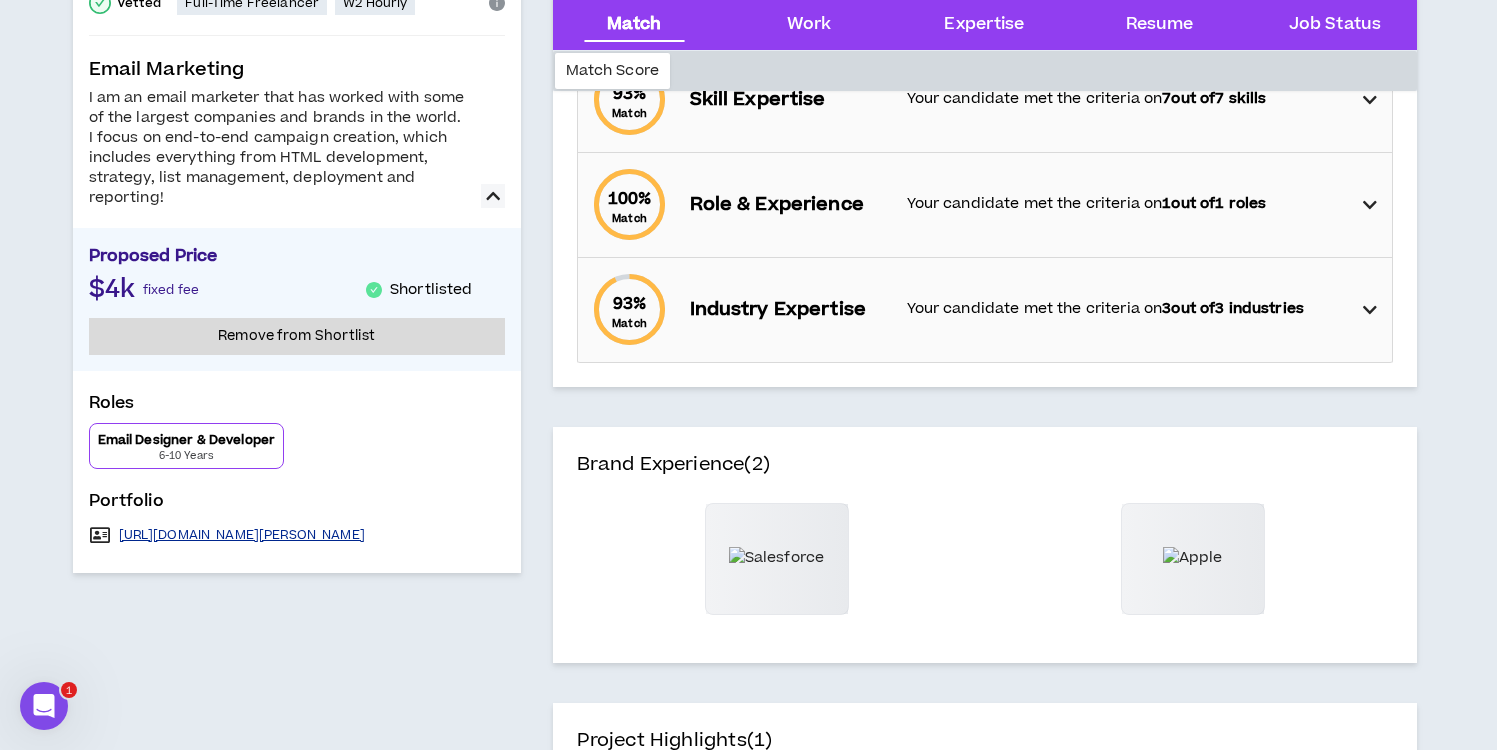 click on "[URL][DOMAIN_NAME][PERSON_NAME]" at bounding box center (242, 535) 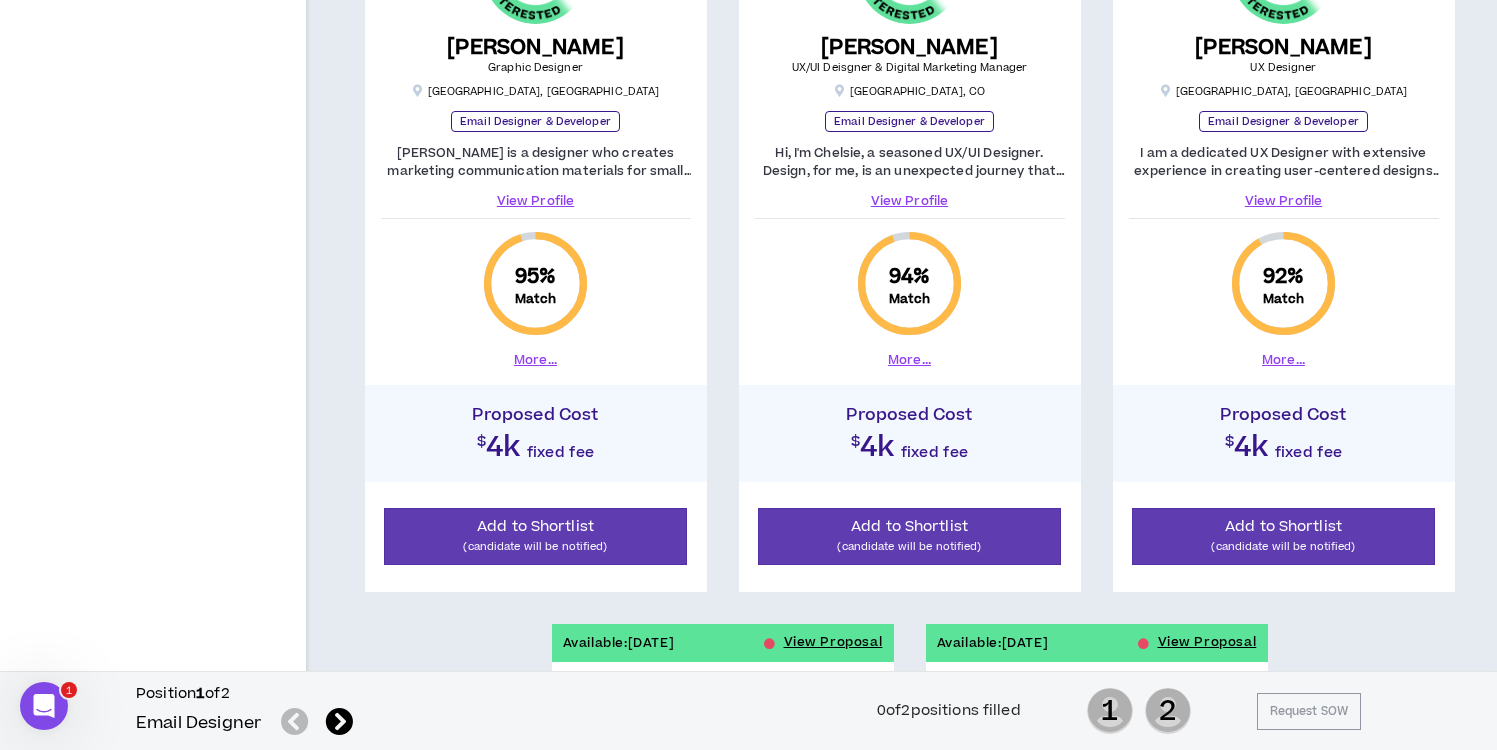 scroll, scrollTop: 1332, scrollLeft: 0, axis: vertical 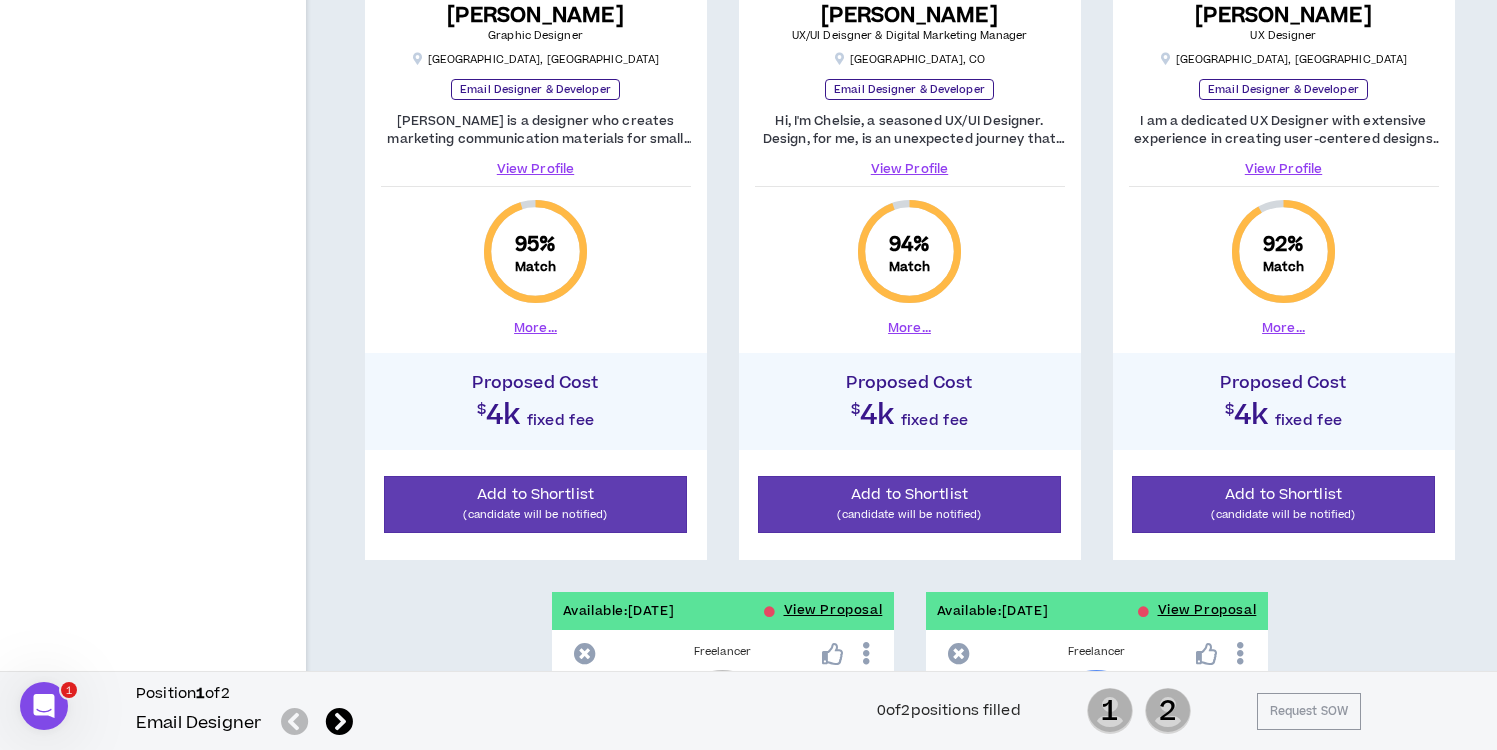click on "View Profile" at bounding box center (910, 169) 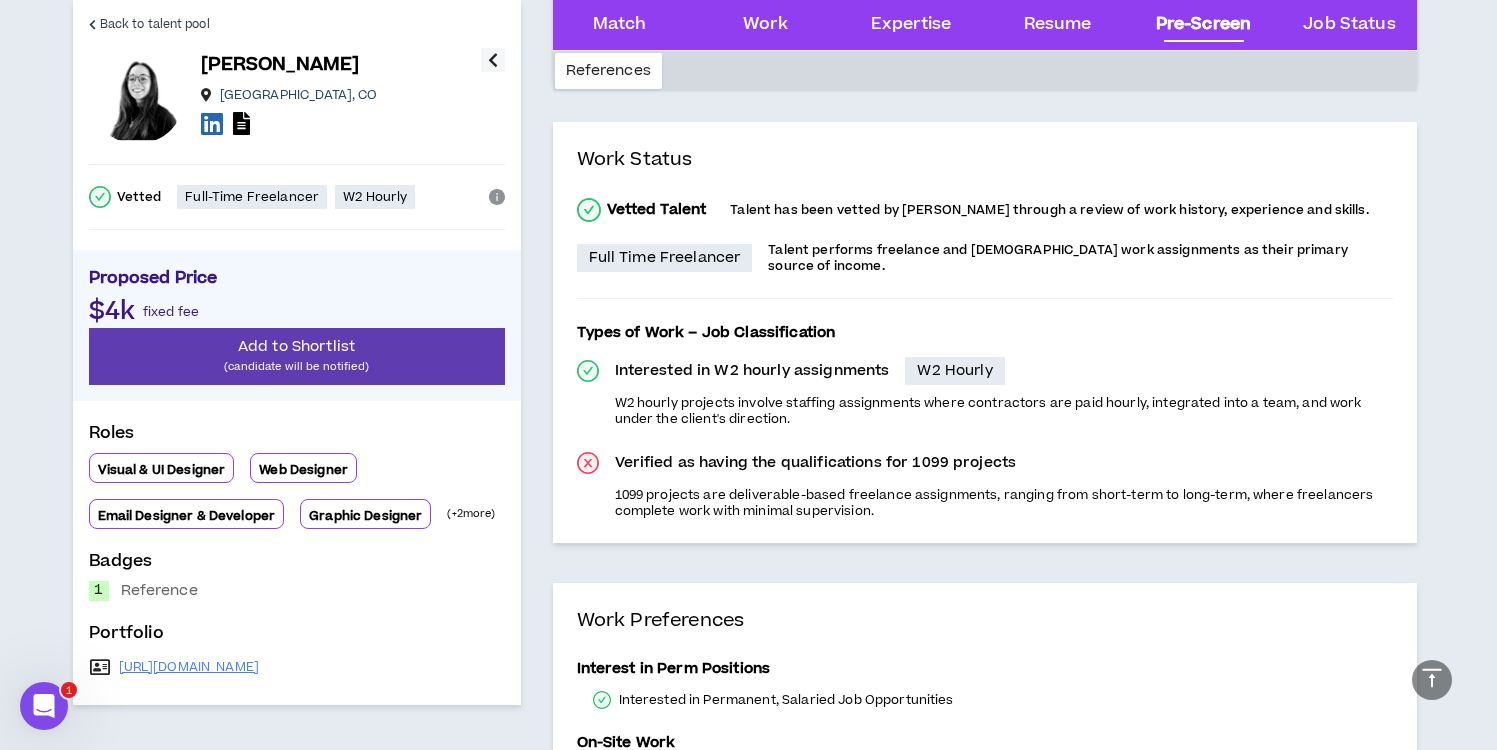 scroll, scrollTop: 3421, scrollLeft: 0, axis: vertical 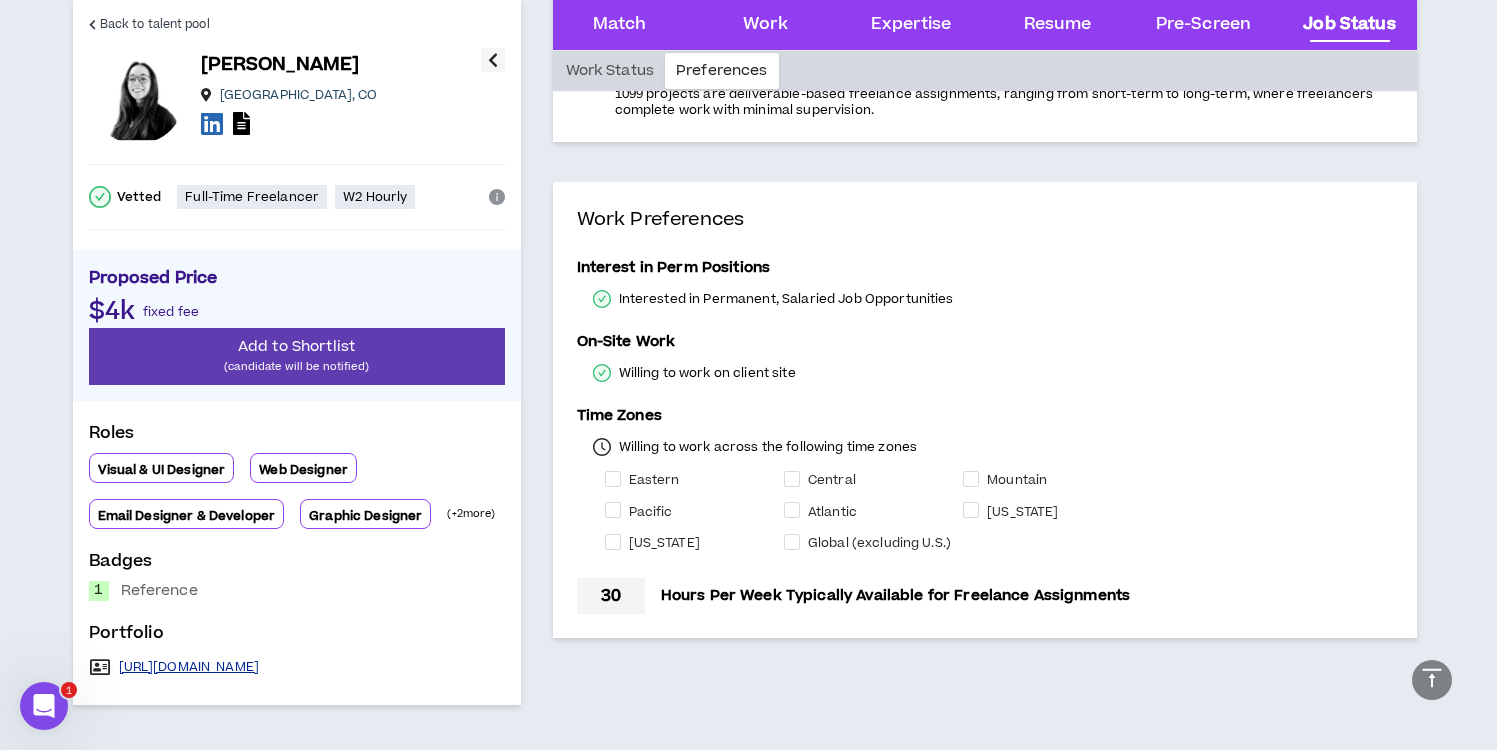 click on "[URL][DOMAIN_NAME]" at bounding box center [189, 667] 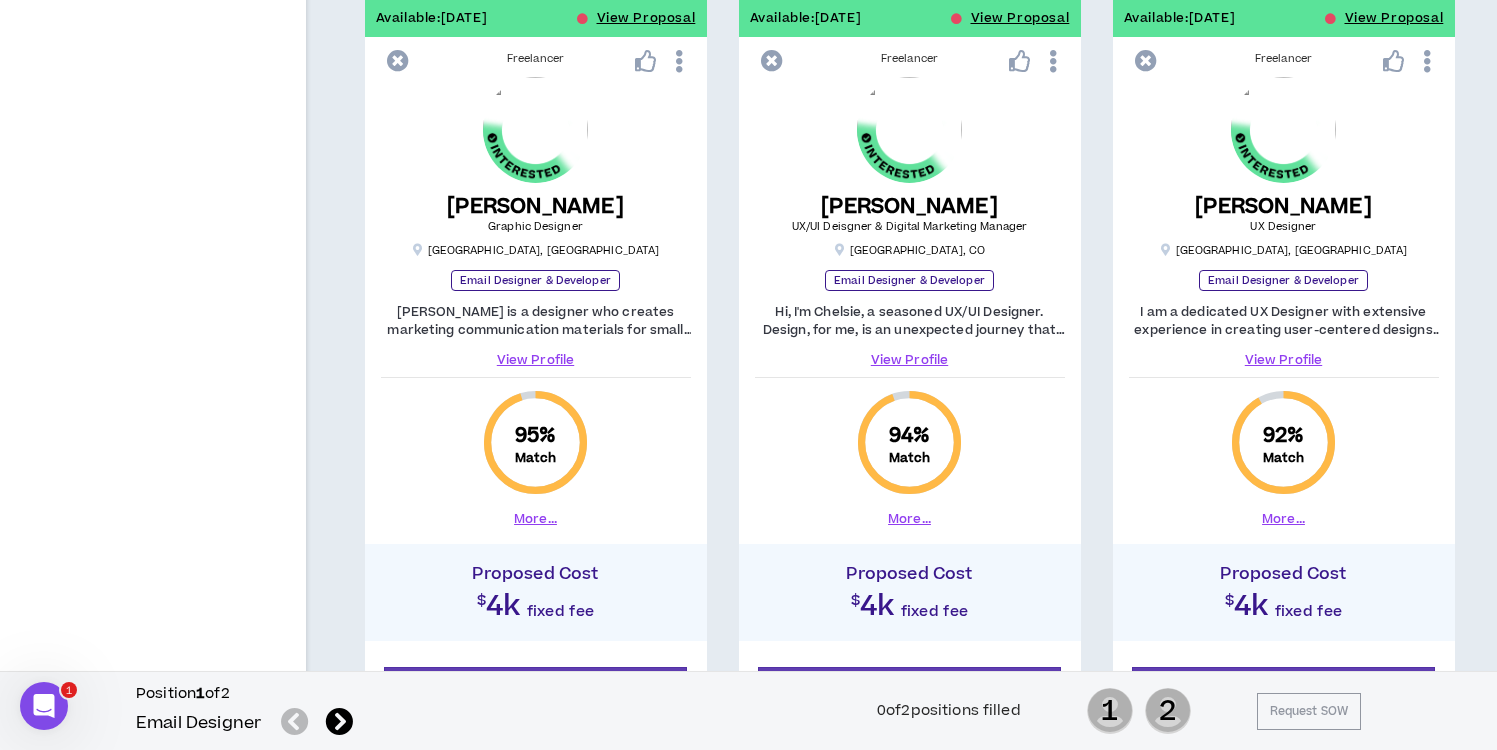scroll, scrollTop: 1145, scrollLeft: 0, axis: vertical 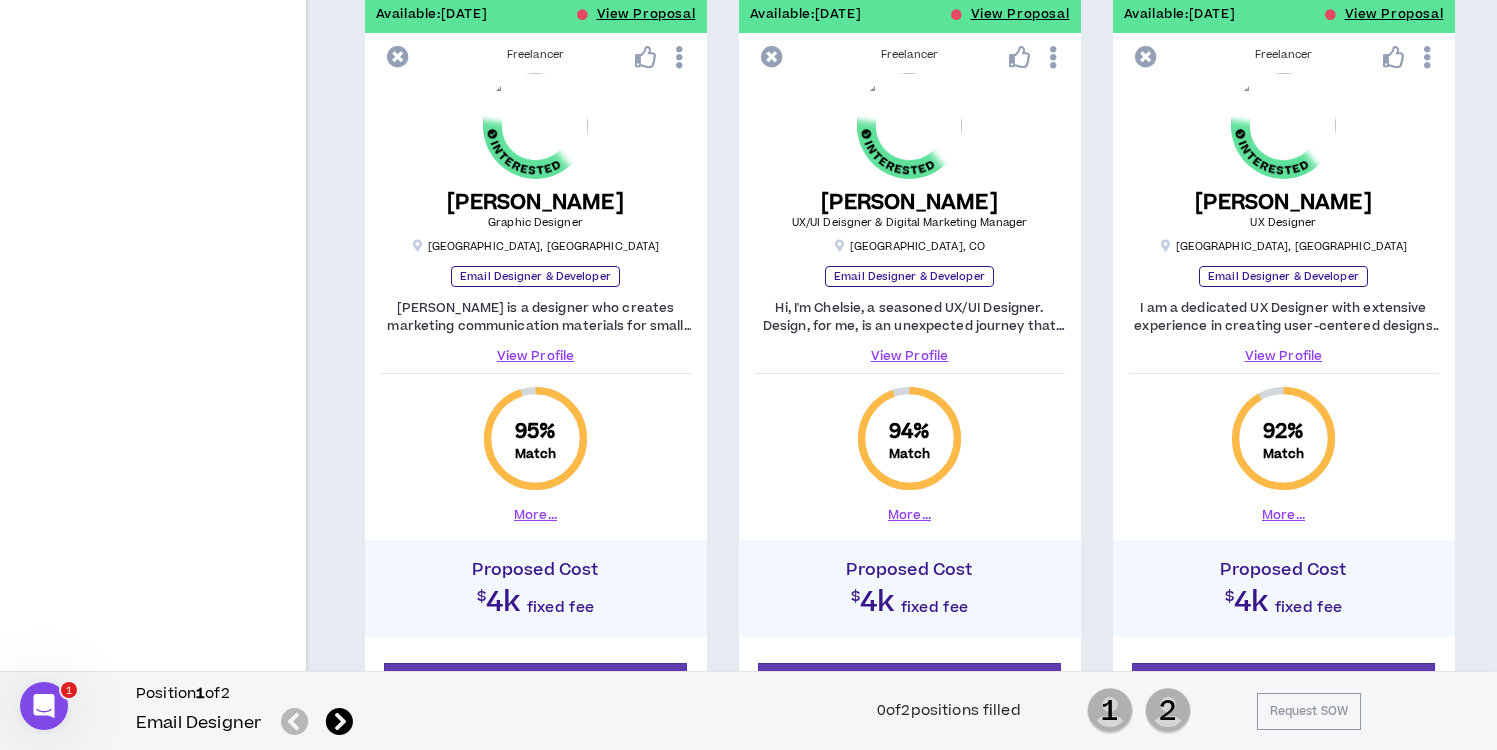click on "View Profile" at bounding box center (536, 356) 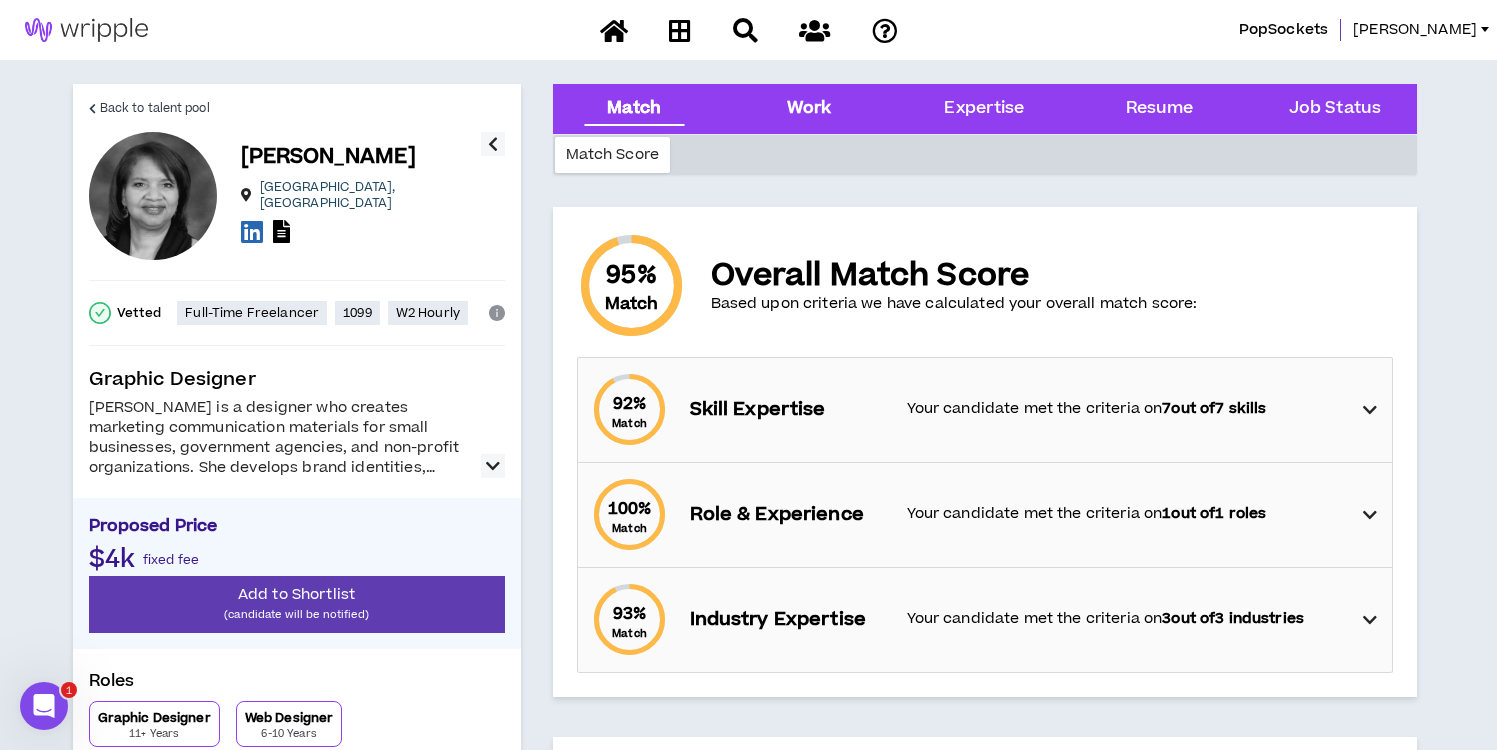 click on "Work" at bounding box center (809, 109) 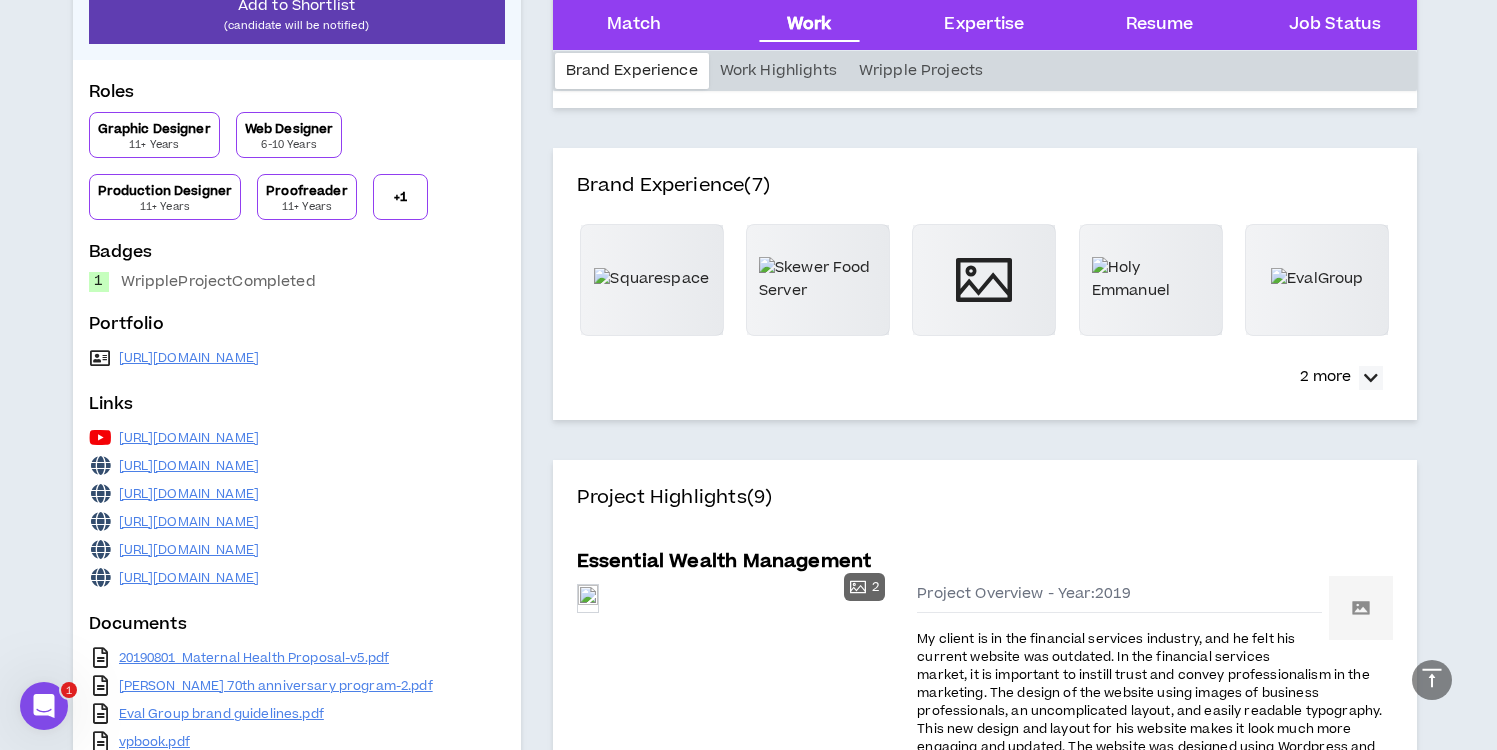 scroll, scrollTop: 608, scrollLeft: 0, axis: vertical 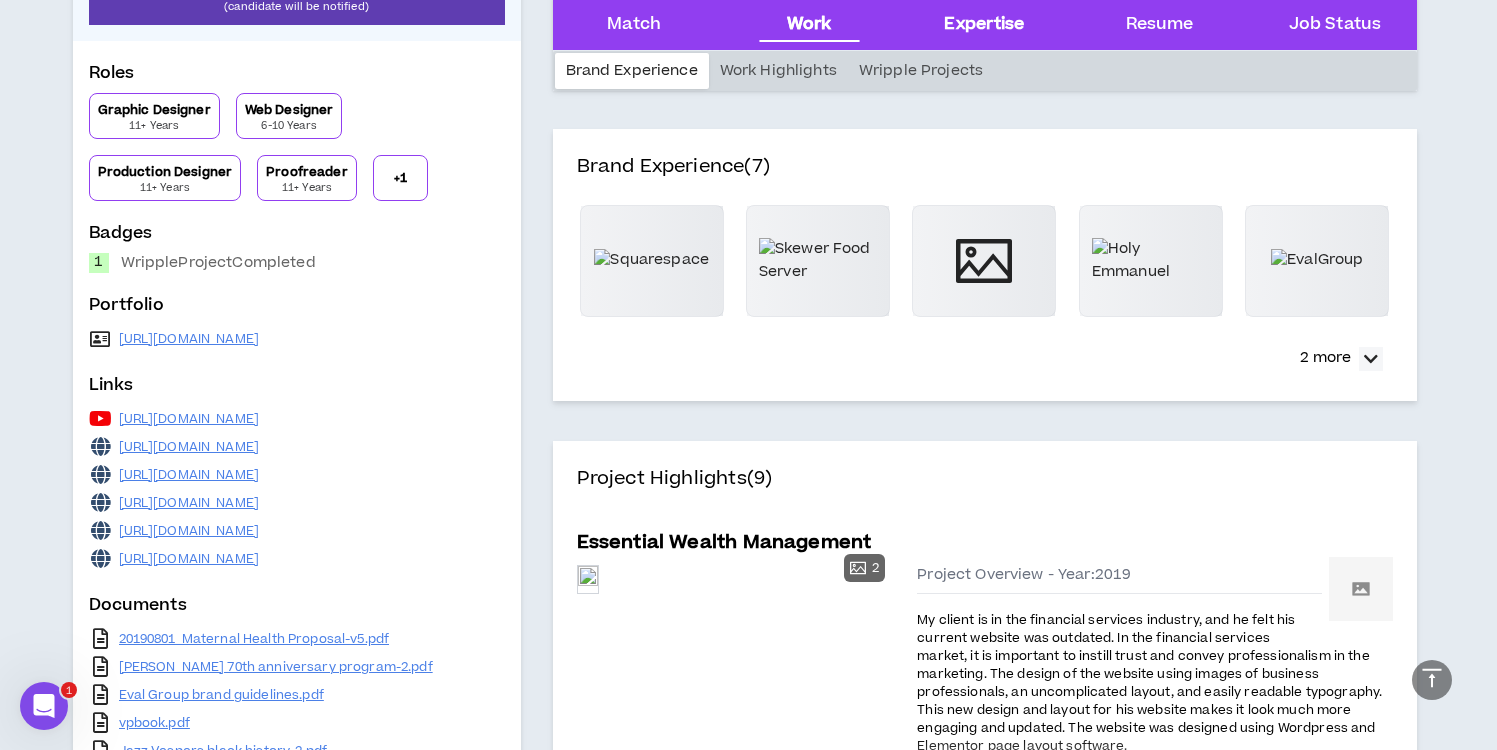 click on "Expertise" at bounding box center [984, 25] 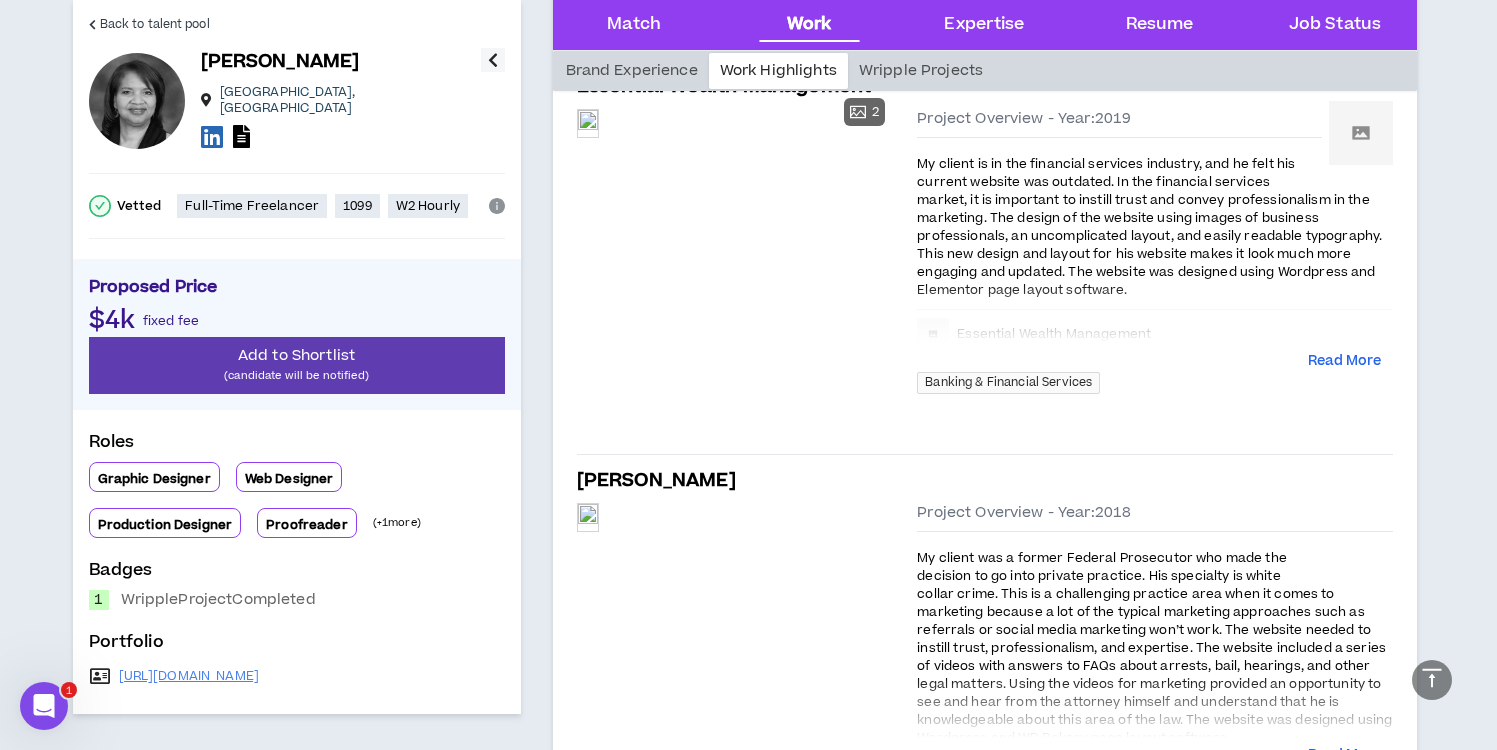 scroll, scrollTop: 1019, scrollLeft: 0, axis: vertical 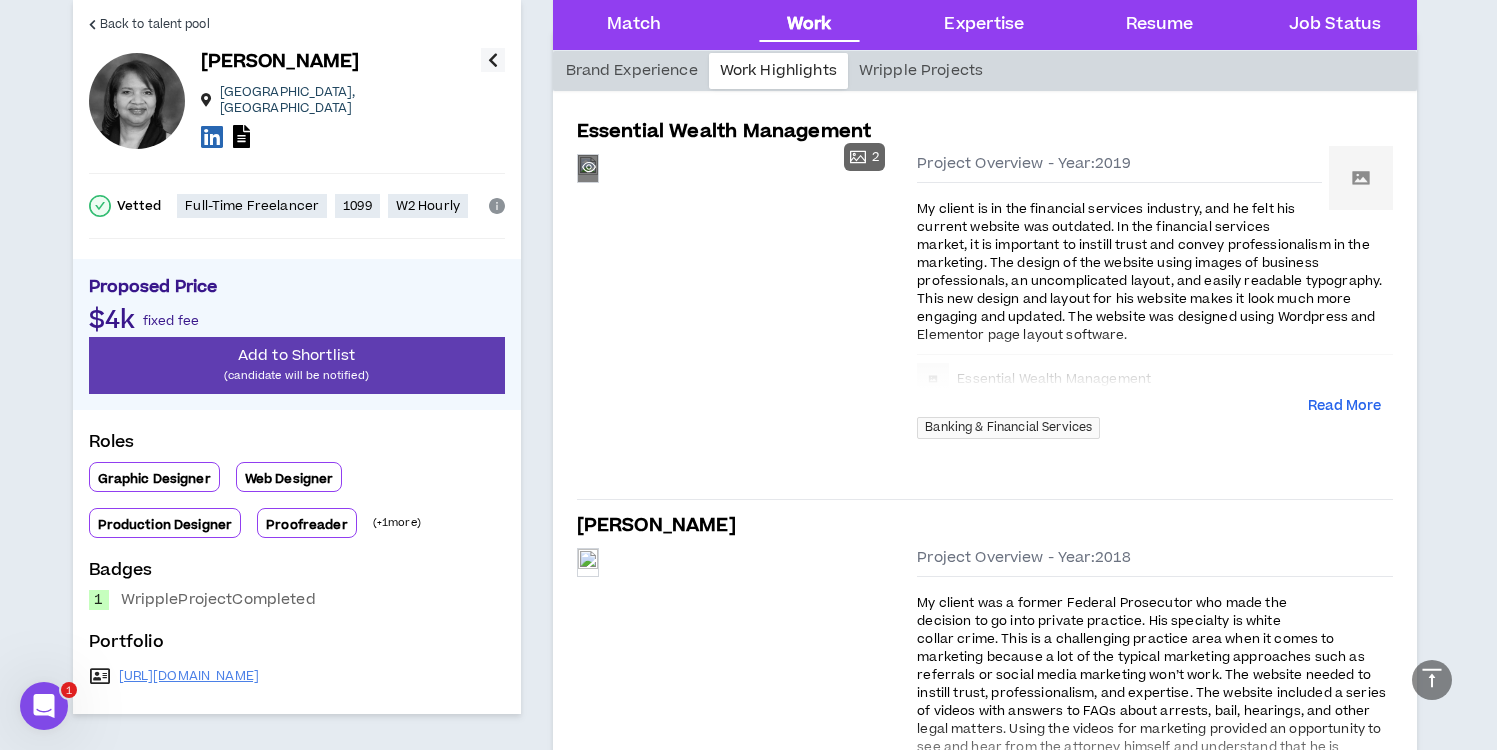 click on "Preview" at bounding box center (588, 168) 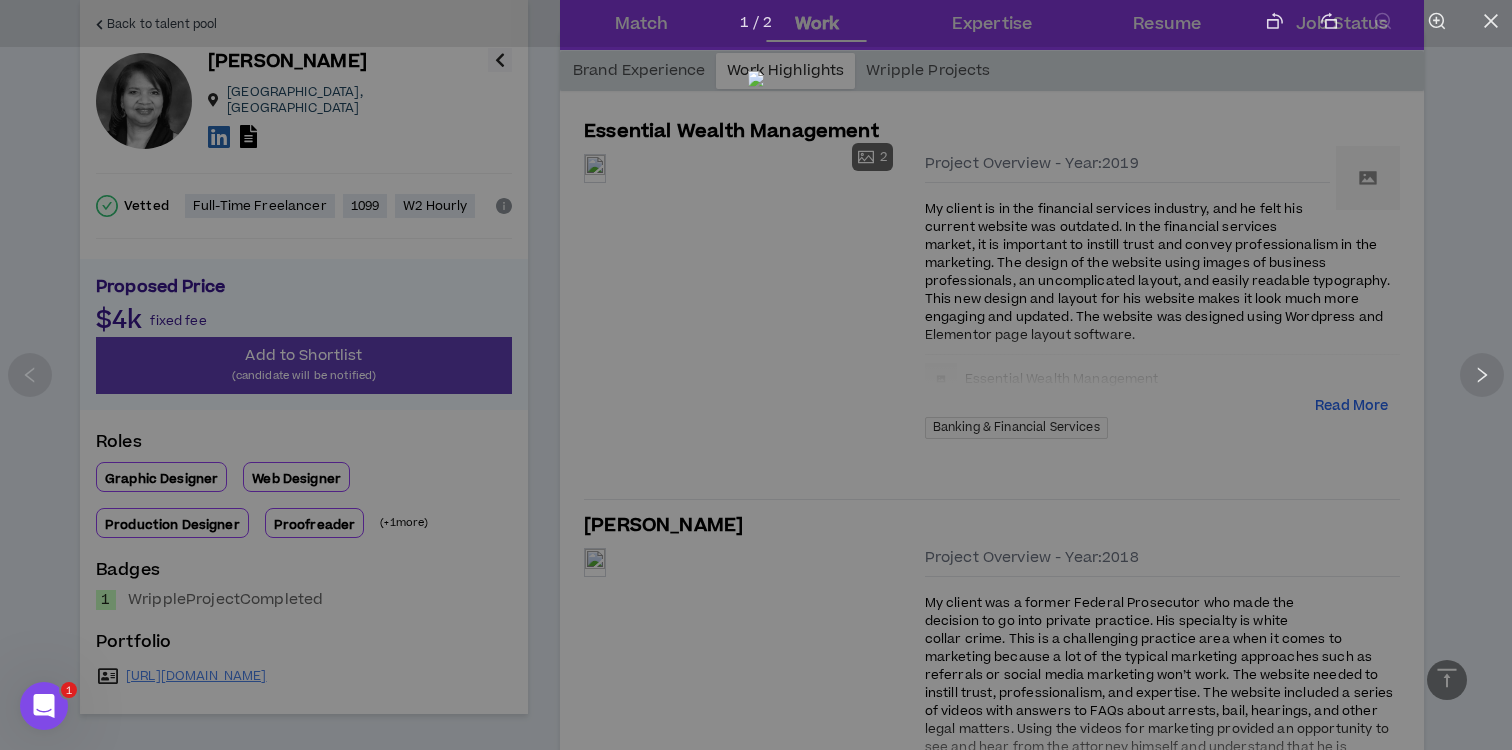 click at bounding box center (756, 375) 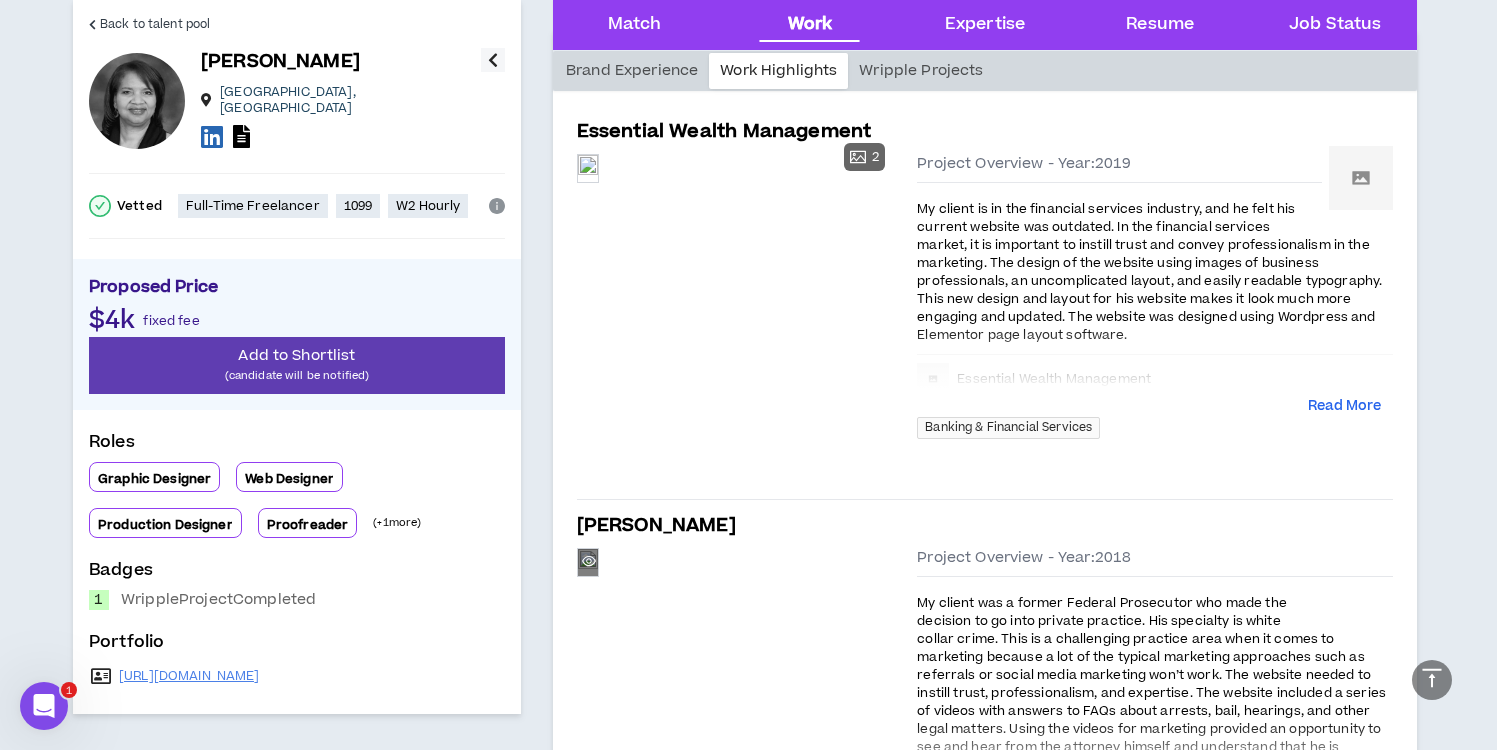 click on "Preview" at bounding box center (588, 562) 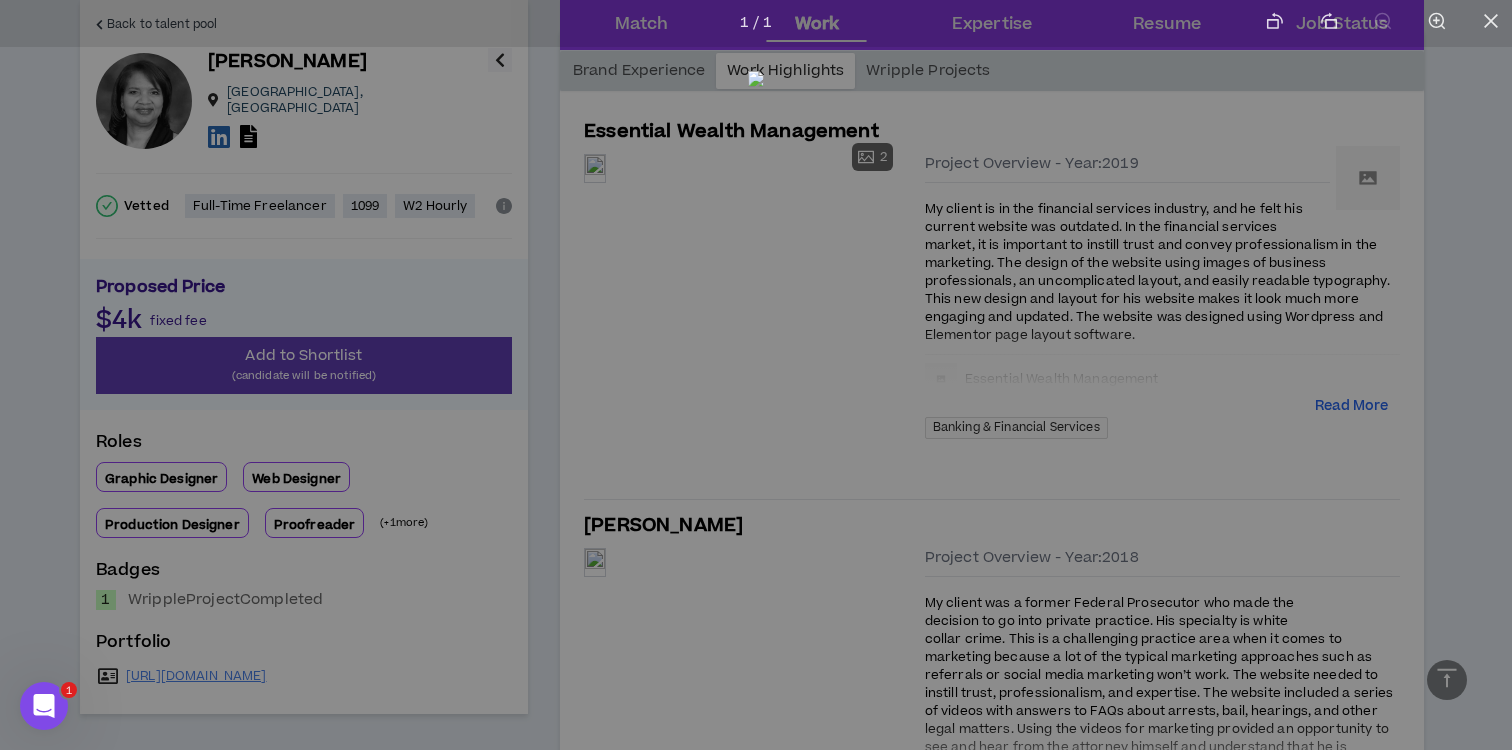 click at bounding box center (756, 375) 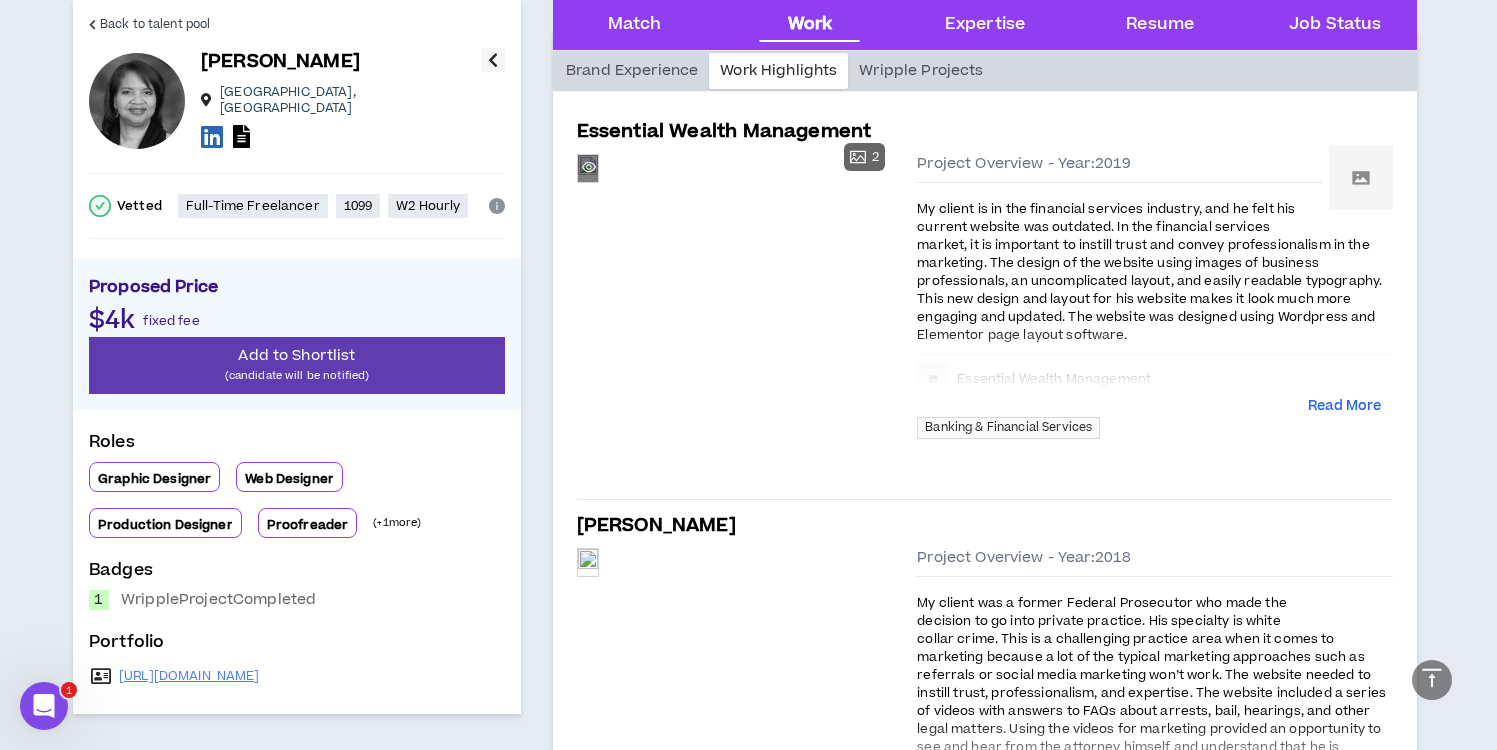 click on "Preview" at bounding box center (588, 168) 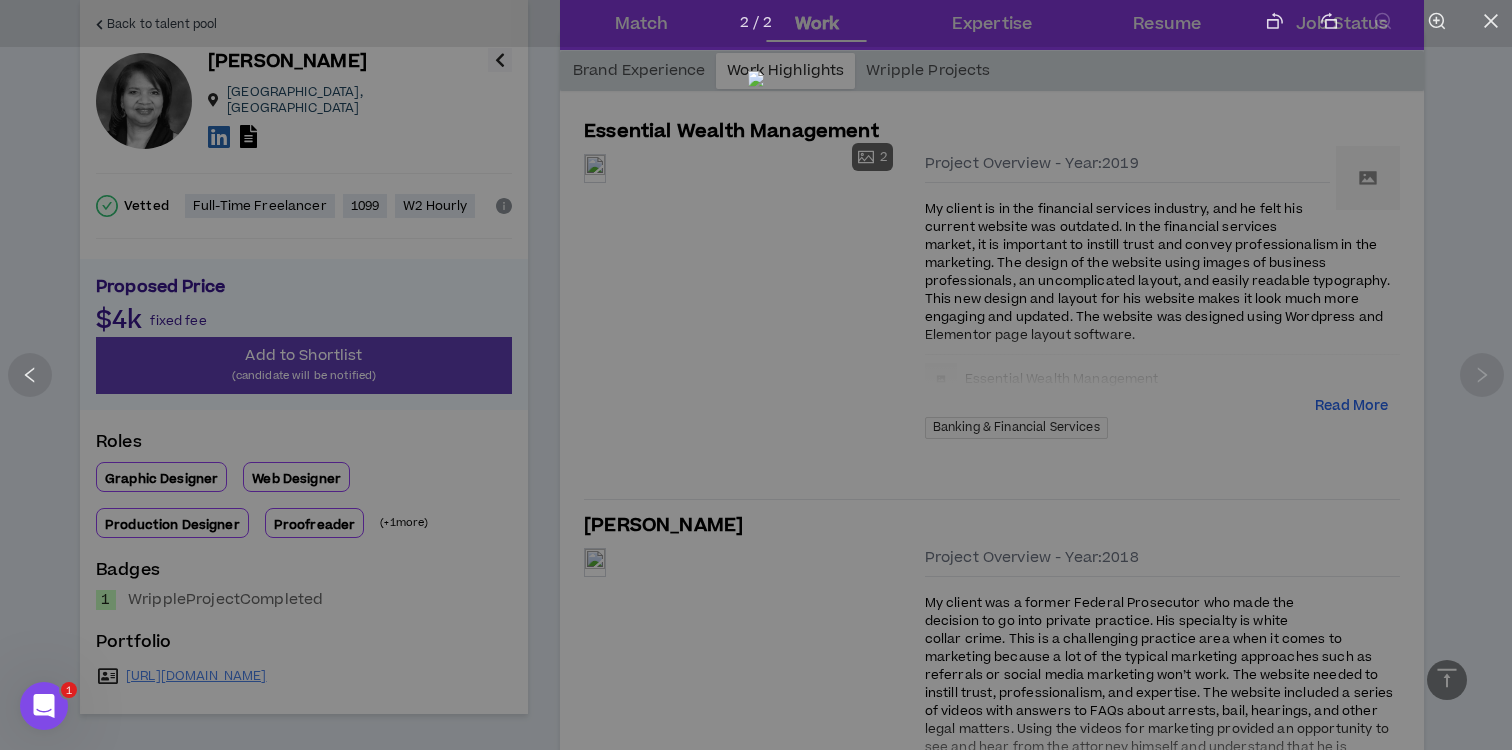 click at bounding box center [756, 375] 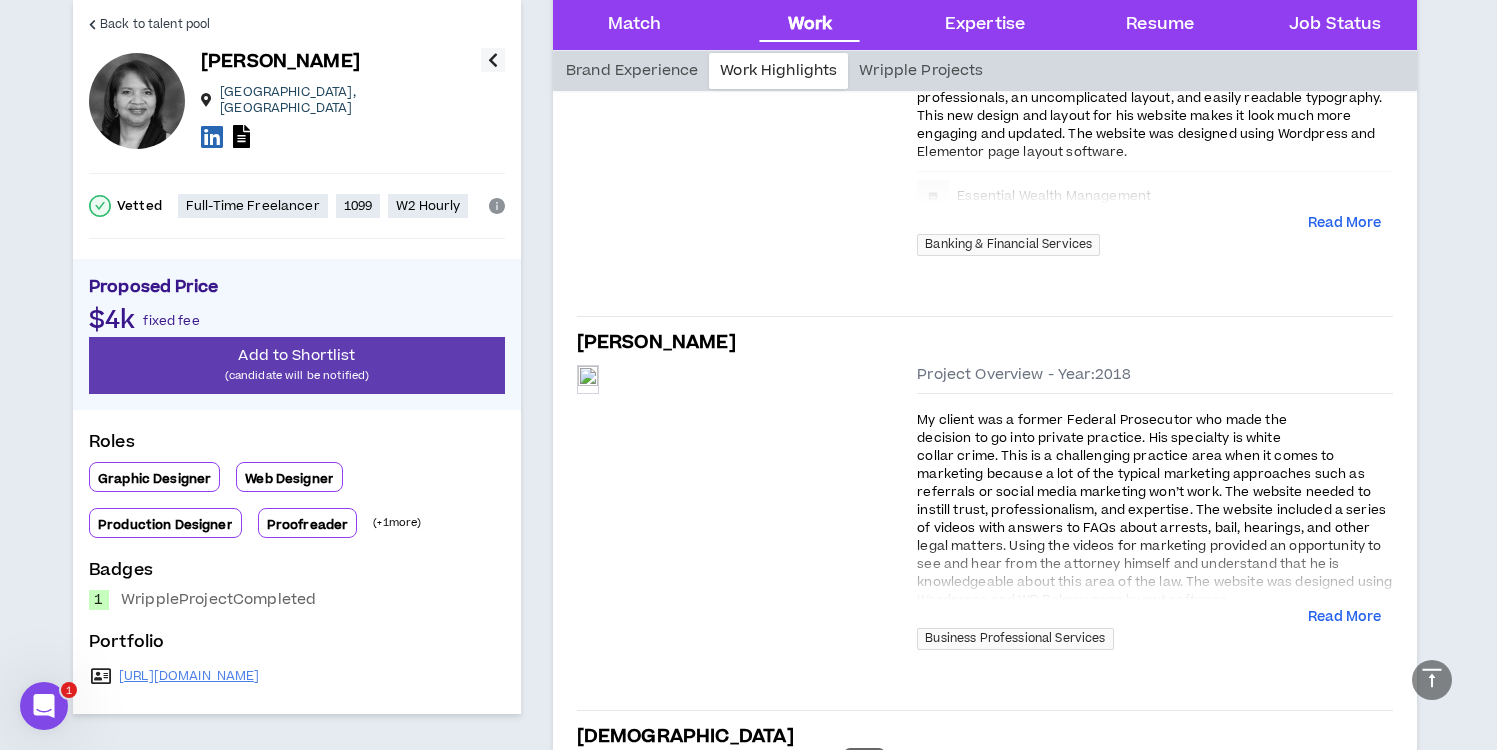 scroll, scrollTop: 1736, scrollLeft: 0, axis: vertical 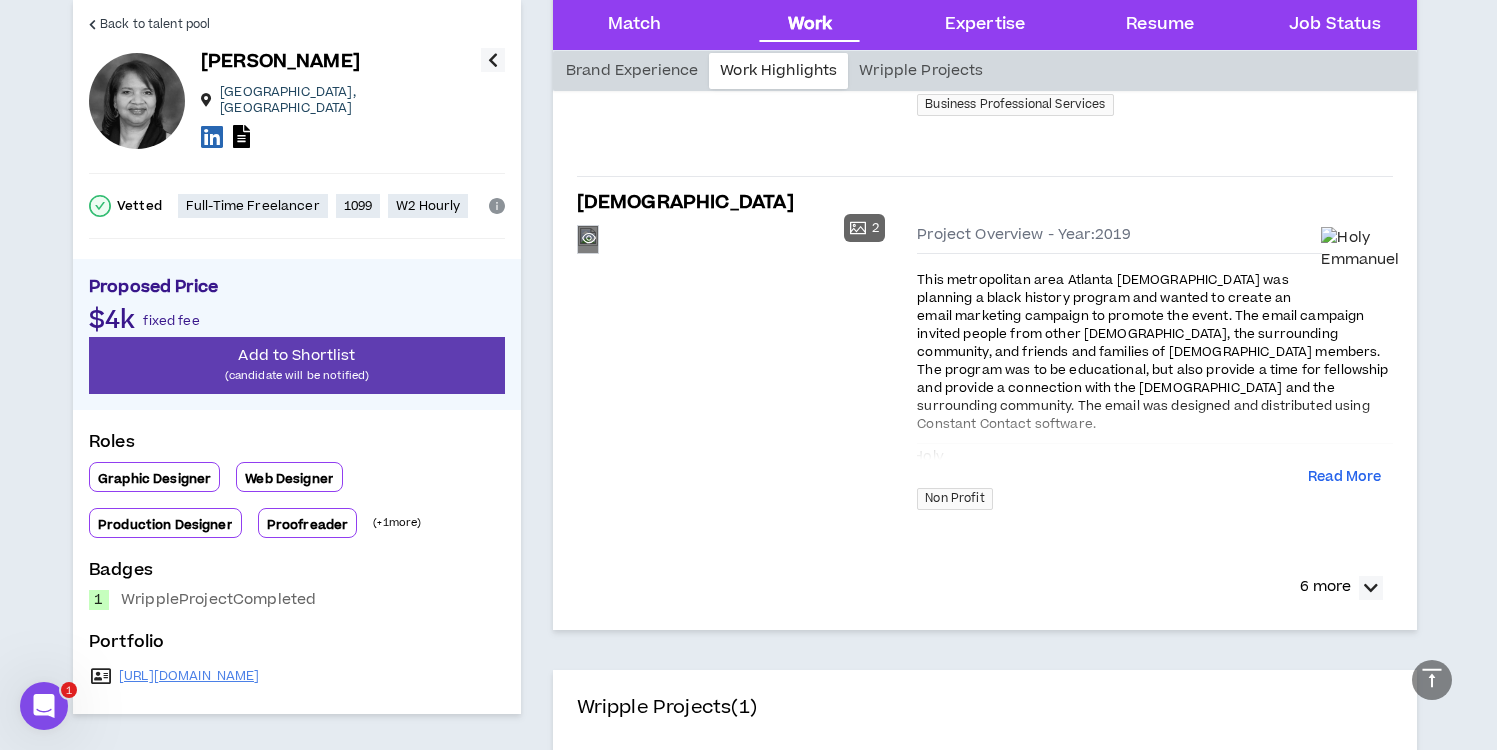 click on "Preview" at bounding box center (588, 239) 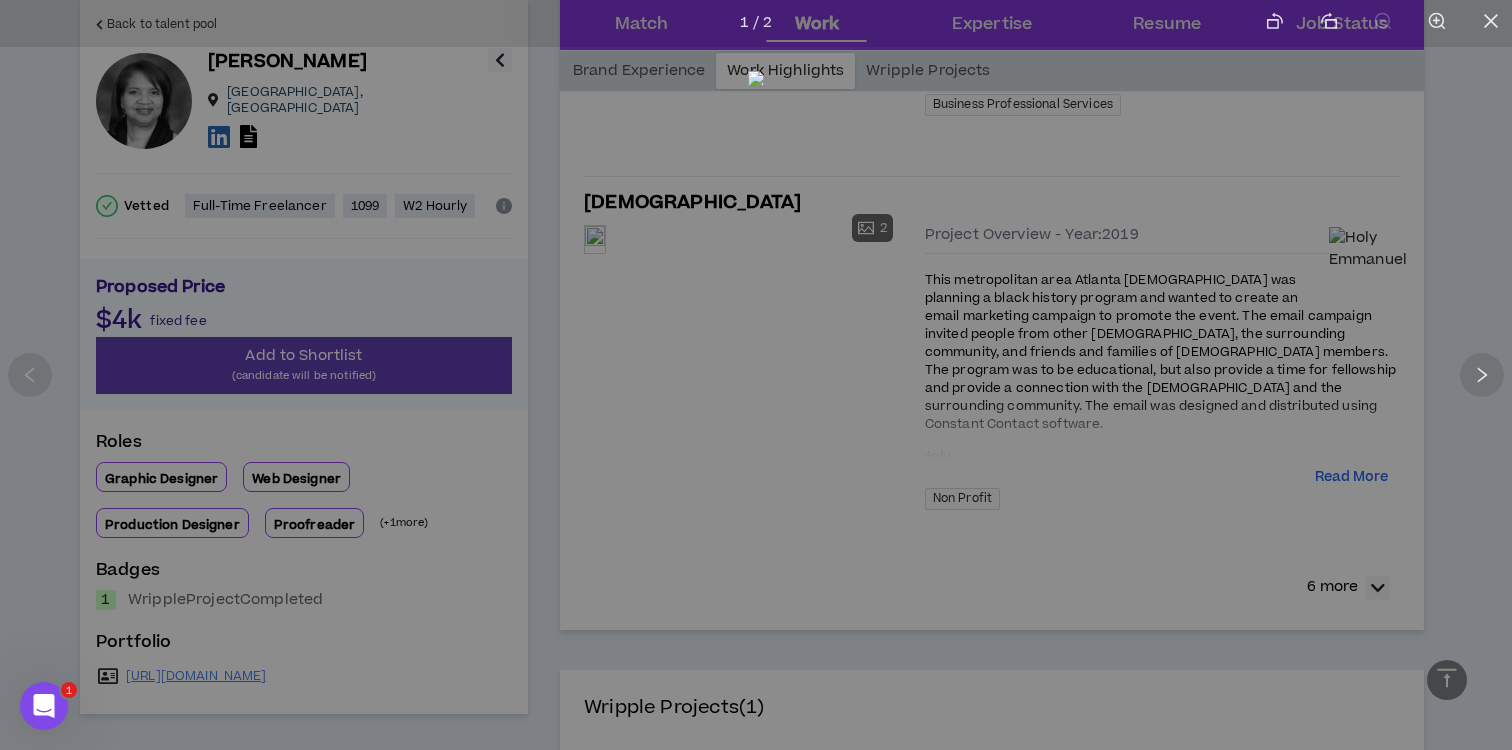 click at bounding box center (756, 375) 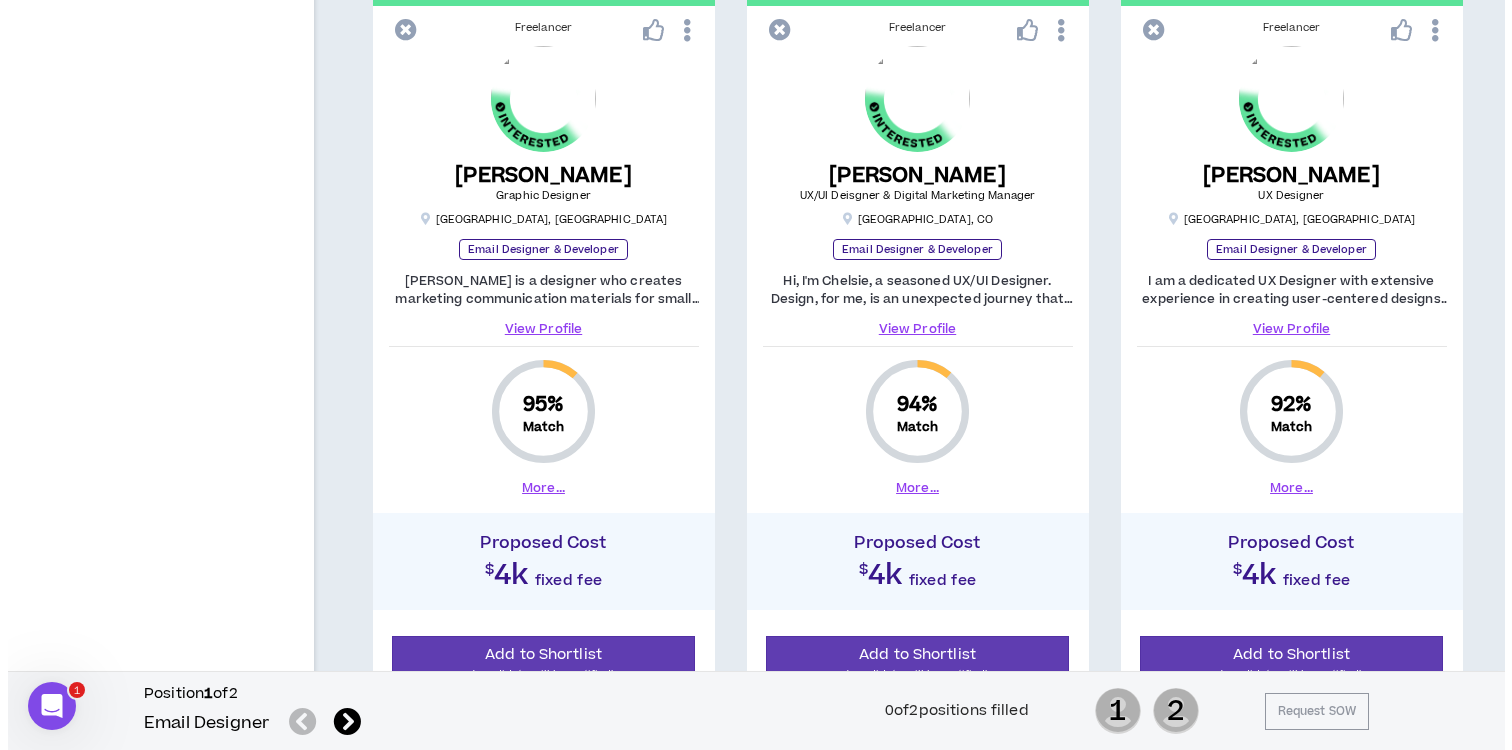 scroll, scrollTop: 1146, scrollLeft: 0, axis: vertical 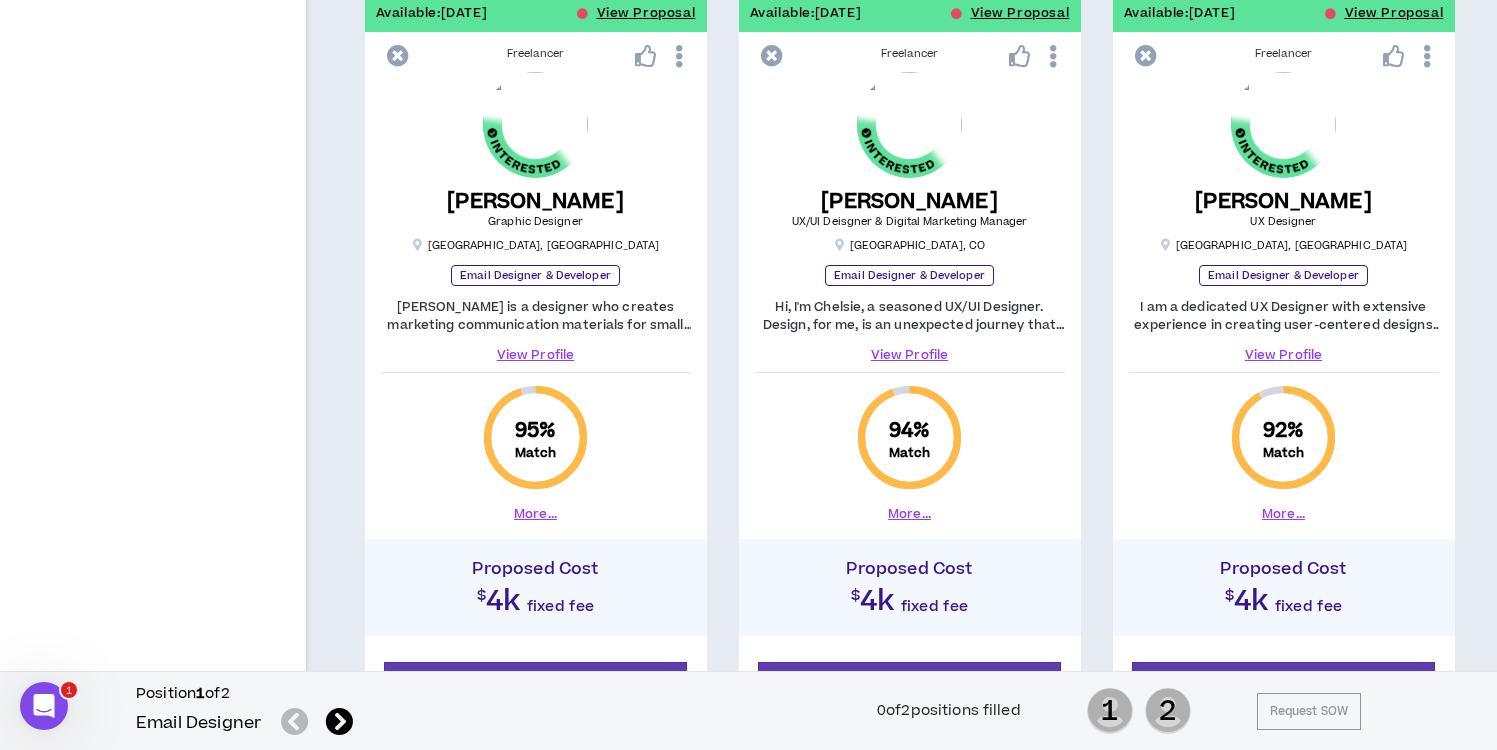 click at bounding box center [679, 56] 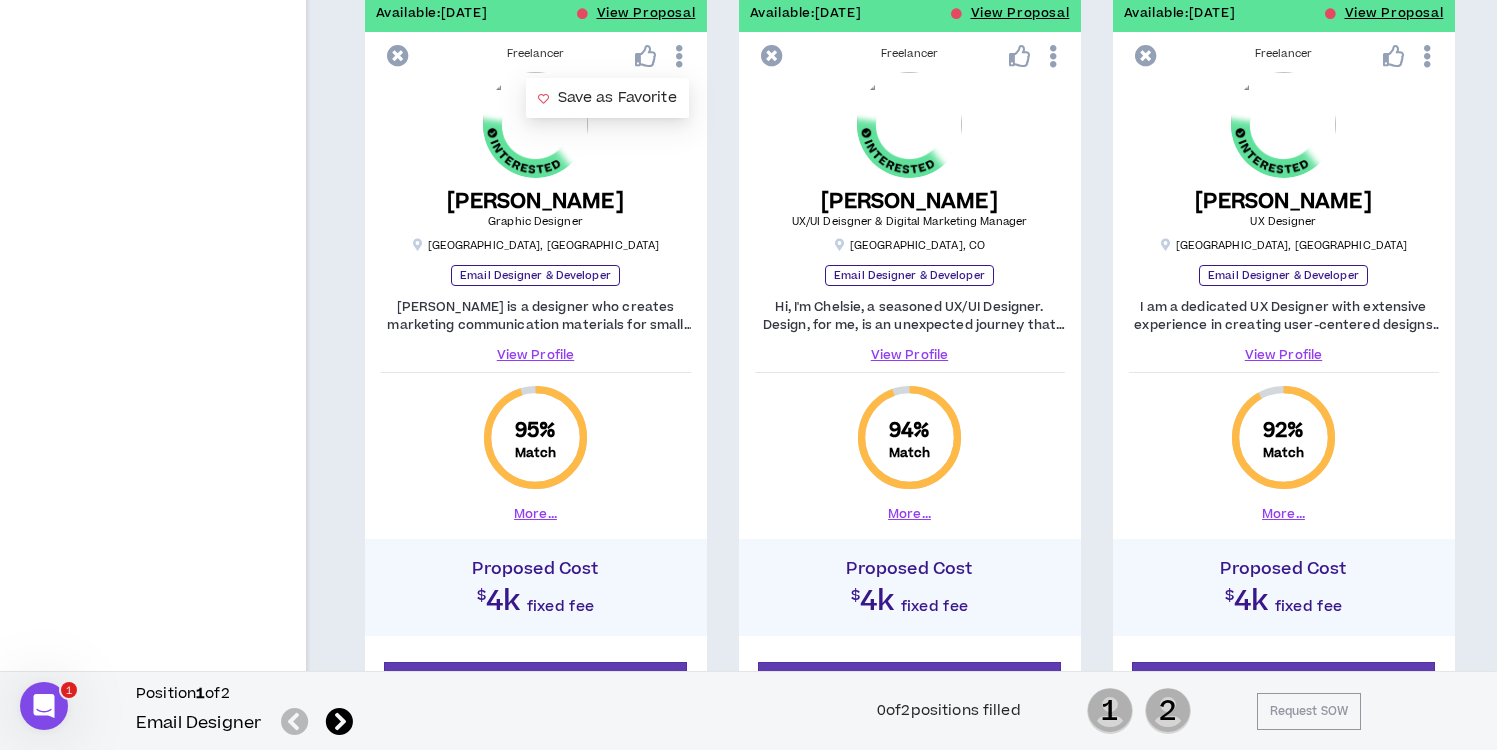 click on "Available:  [DATE] View Proposal Freelancer 1 [PERSON_NAME] Creative Director, Art Director [GEOGRAPHIC_DATA] , [GEOGRAPHIC_DATA] Email Designer & Developer View Profile 98 % Match More... Proposed Cost $4k fixed fee Shortlisted Remove from Shortlist Available:  [DATE] View Proposal Freelancer 1 RS [PERSON_NAME] Email Marketing [GEOGRAPHIC_DATA] , [GEOGRAPHIC_DATA] Email Designer & Developer I am an email marketer that has worked with some of the largest companies and brands in the world. I focus on end-to-end campaign creation, which includes everything from HTML development, strategy, list management, deployment and reporting! View Profile 96 % Match More... Proposed Cost $4k fixed fee Shortlisted Remove from Shortlist Available:  [DATE] View Proposal Freelancer 1 [PERSON_NAME] Graphic Designer, Digital Designer, Production Designer, Social Media/Email Designer [US_STATE] , [GEOGRAPHIC_DATA] Email Designer & Developer View Profile 95 % Match More... Proposed Cost $4k fixed fee Shortlisted Remove from Shortlist Available:  [DATE] View Proposal Freelancer Save as Favorite %" at bounding box center [909, 370] 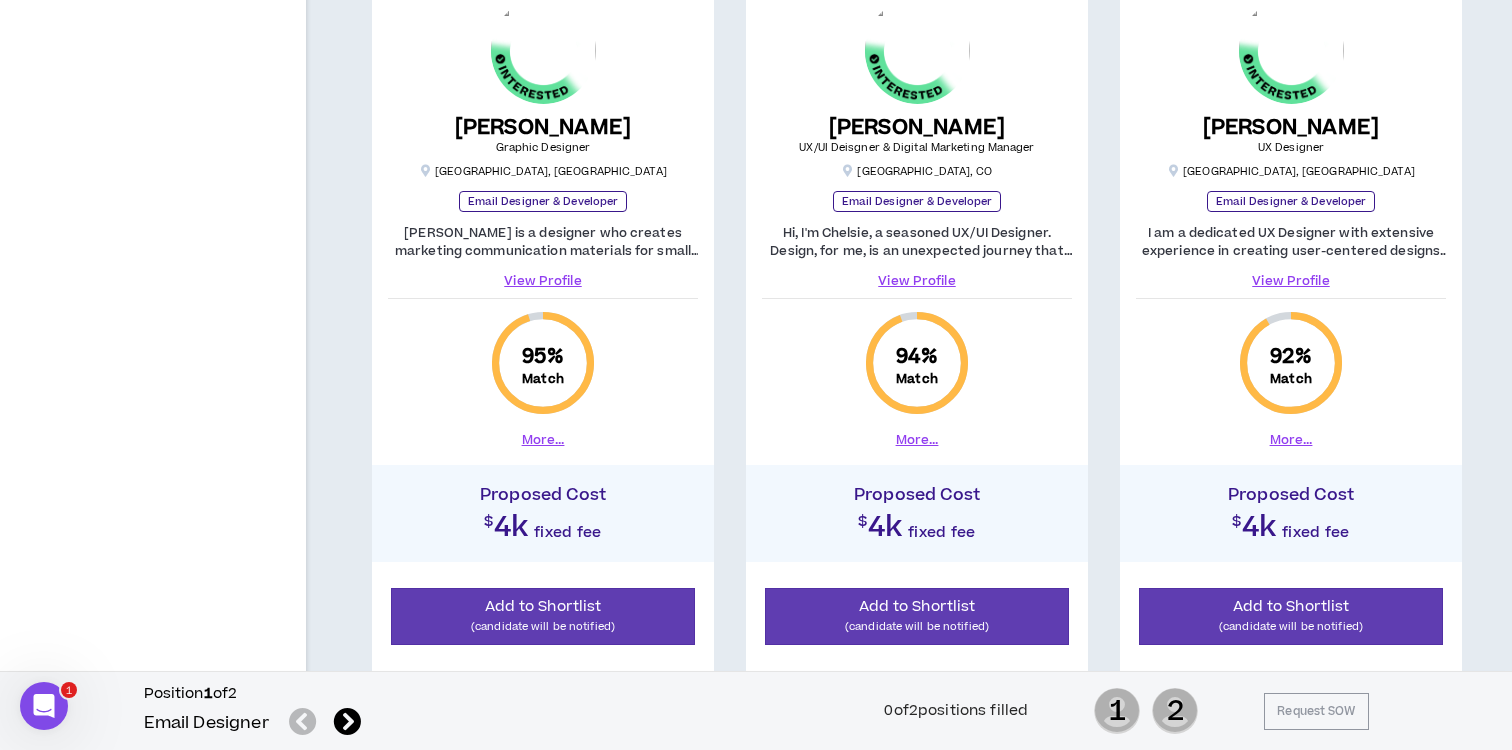 scroll, scrollTop: 1218, scrollLeft: 0, axis: vertical 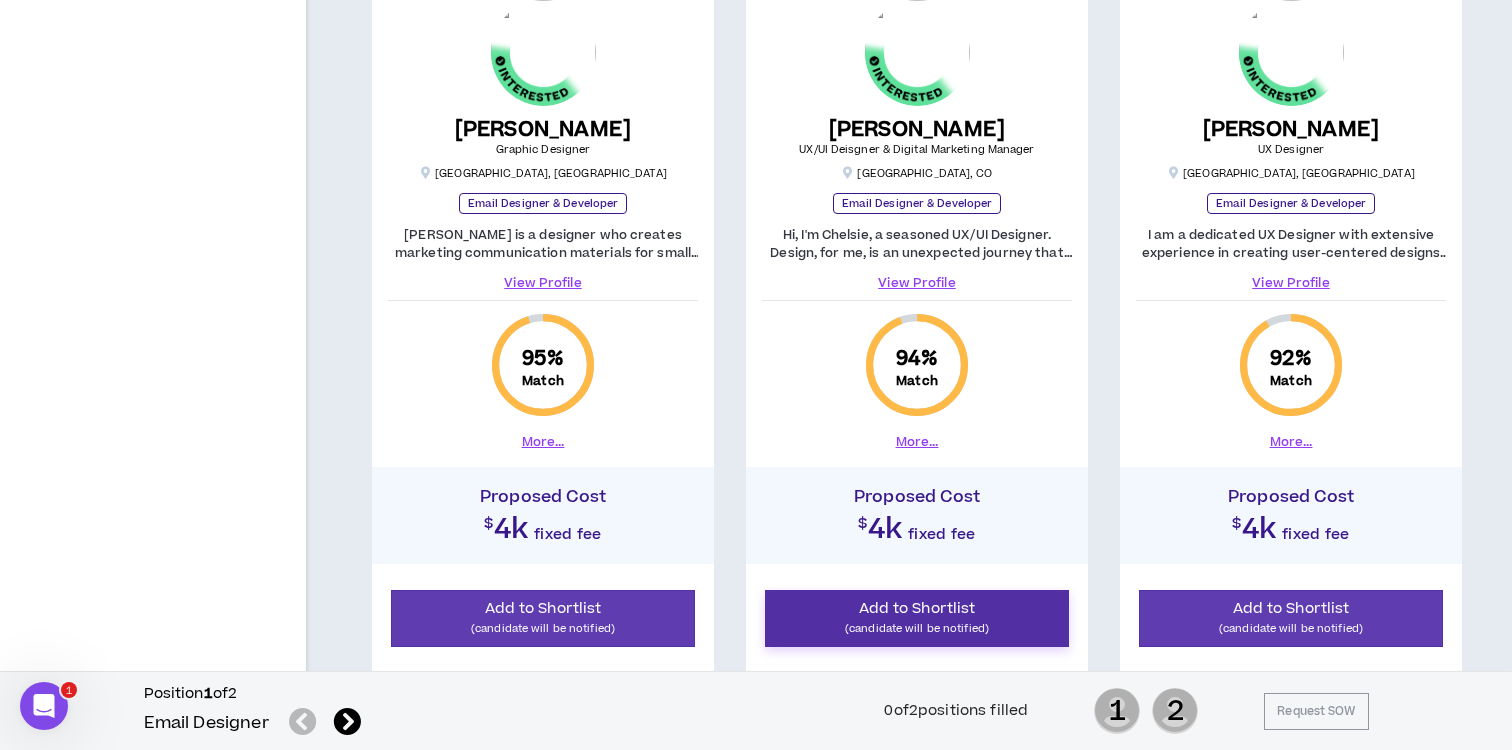 click on "Add to Shortlist" at bounding box center [917, 608] 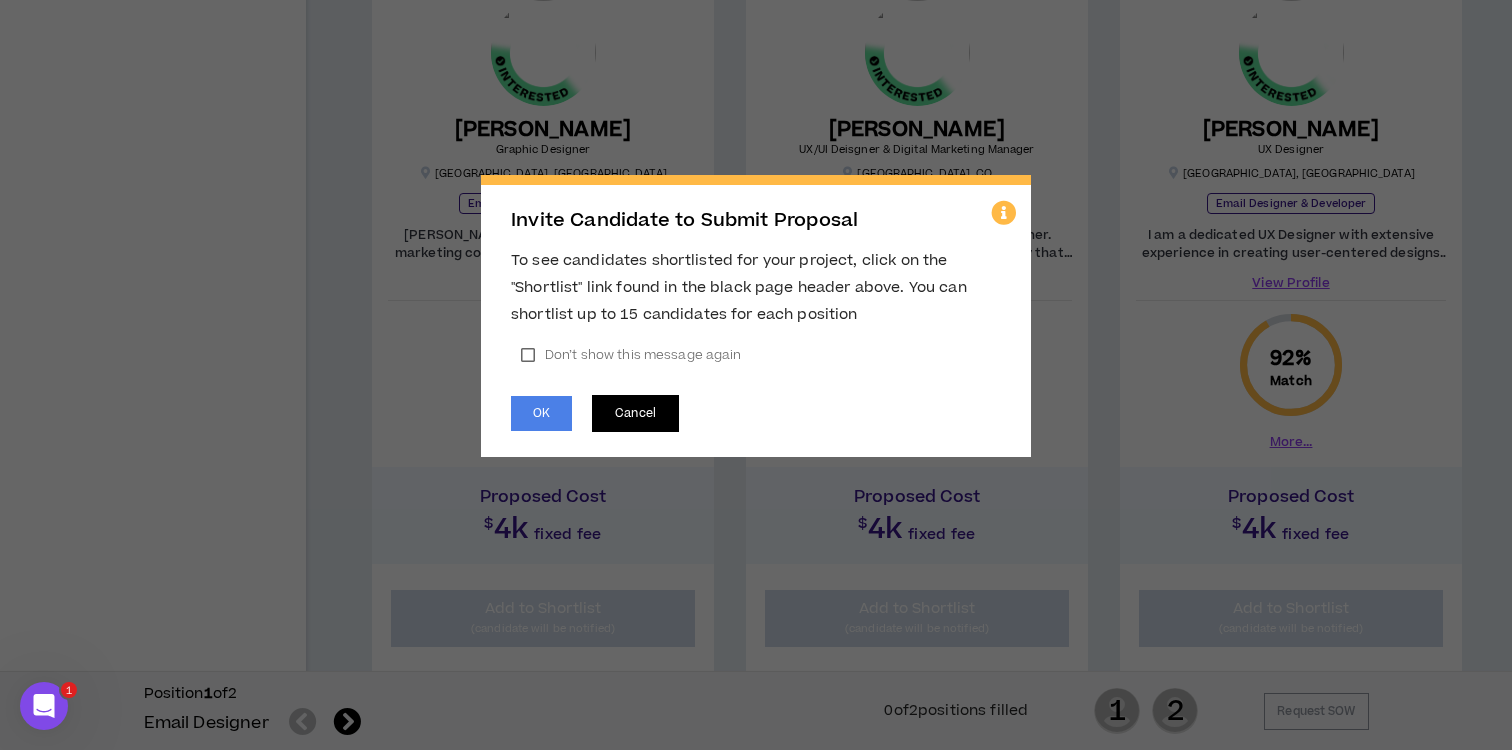 click on "Cancel" at bounding box center (635, 413) 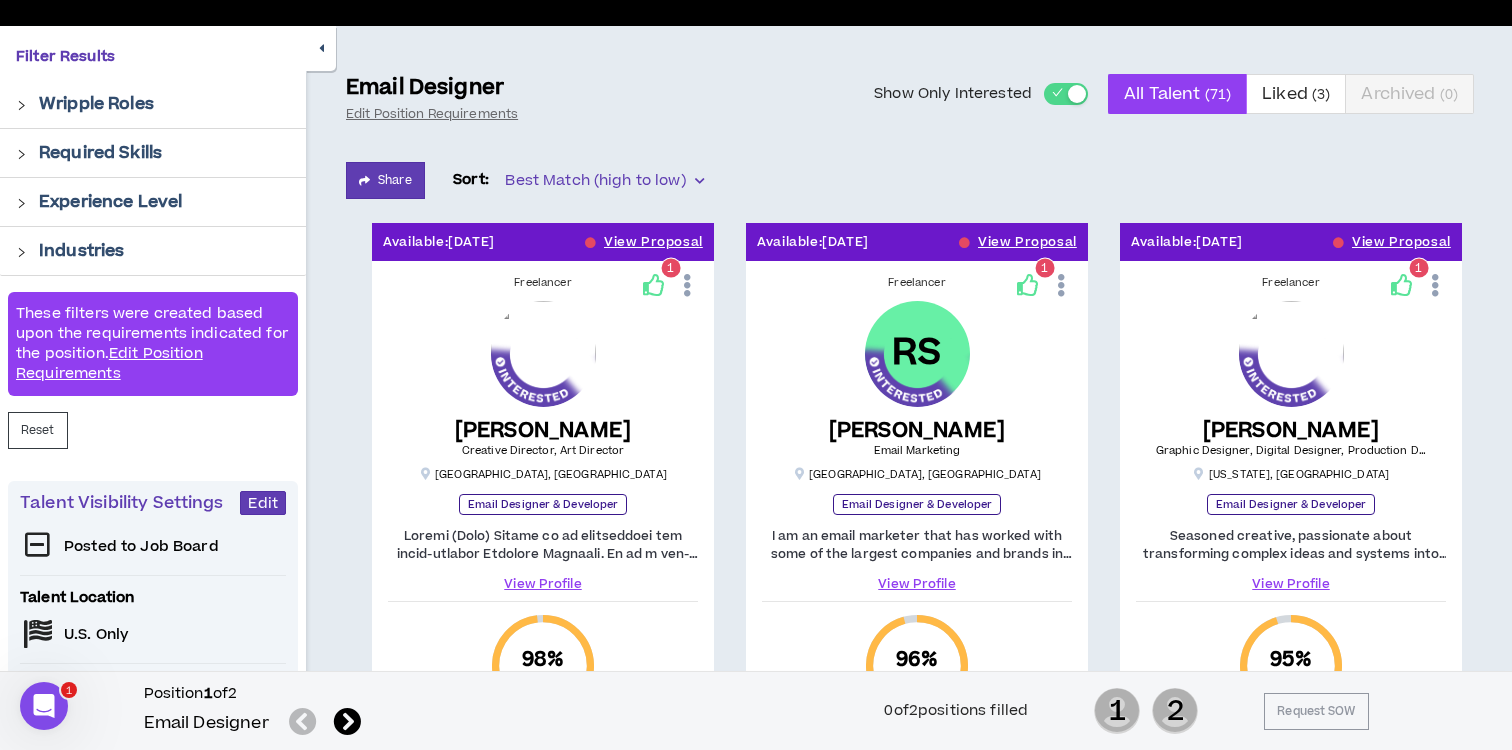 scroll, scrollTop: 129, scrollLeft: 0, axis: vertical 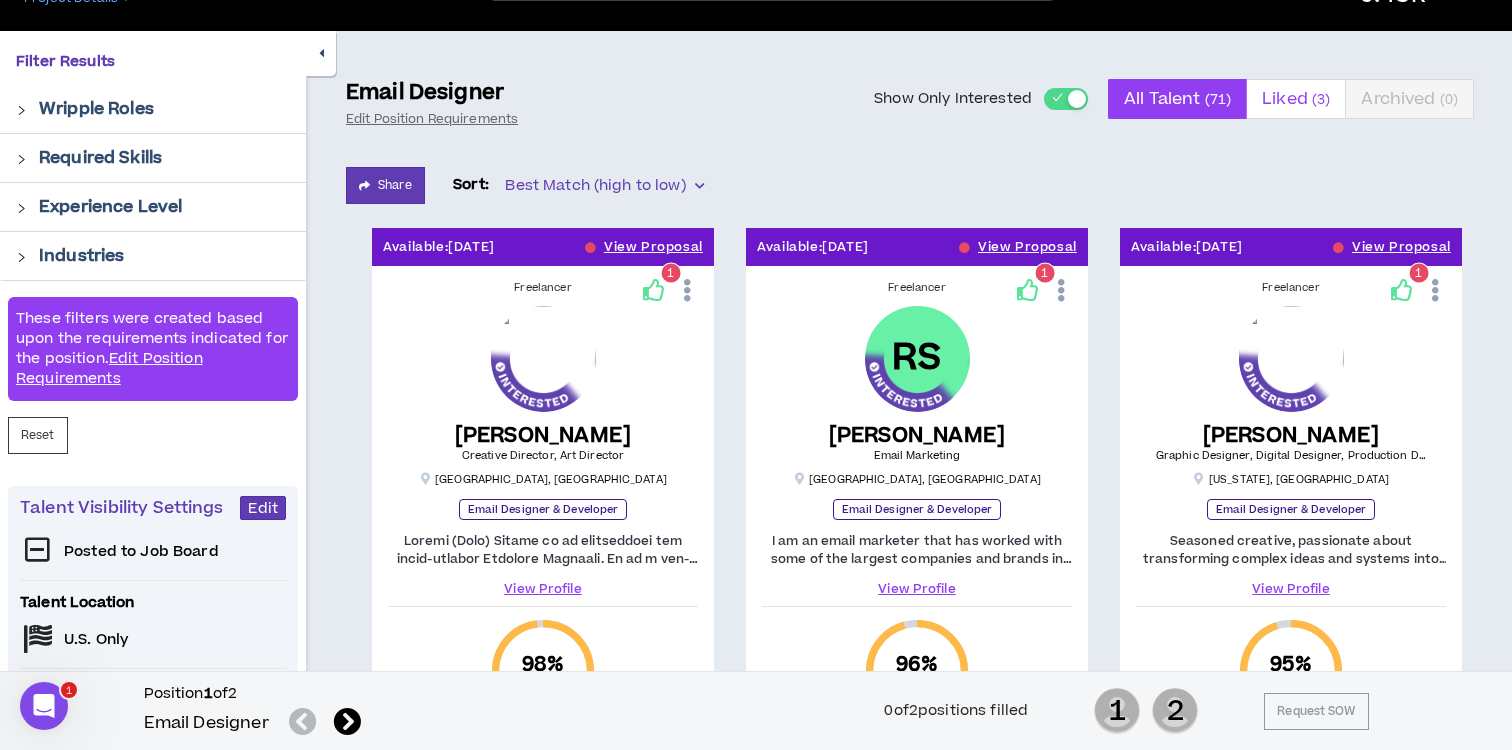 click on "Liked    ( 3 )" at bounding box center [1296, 99] 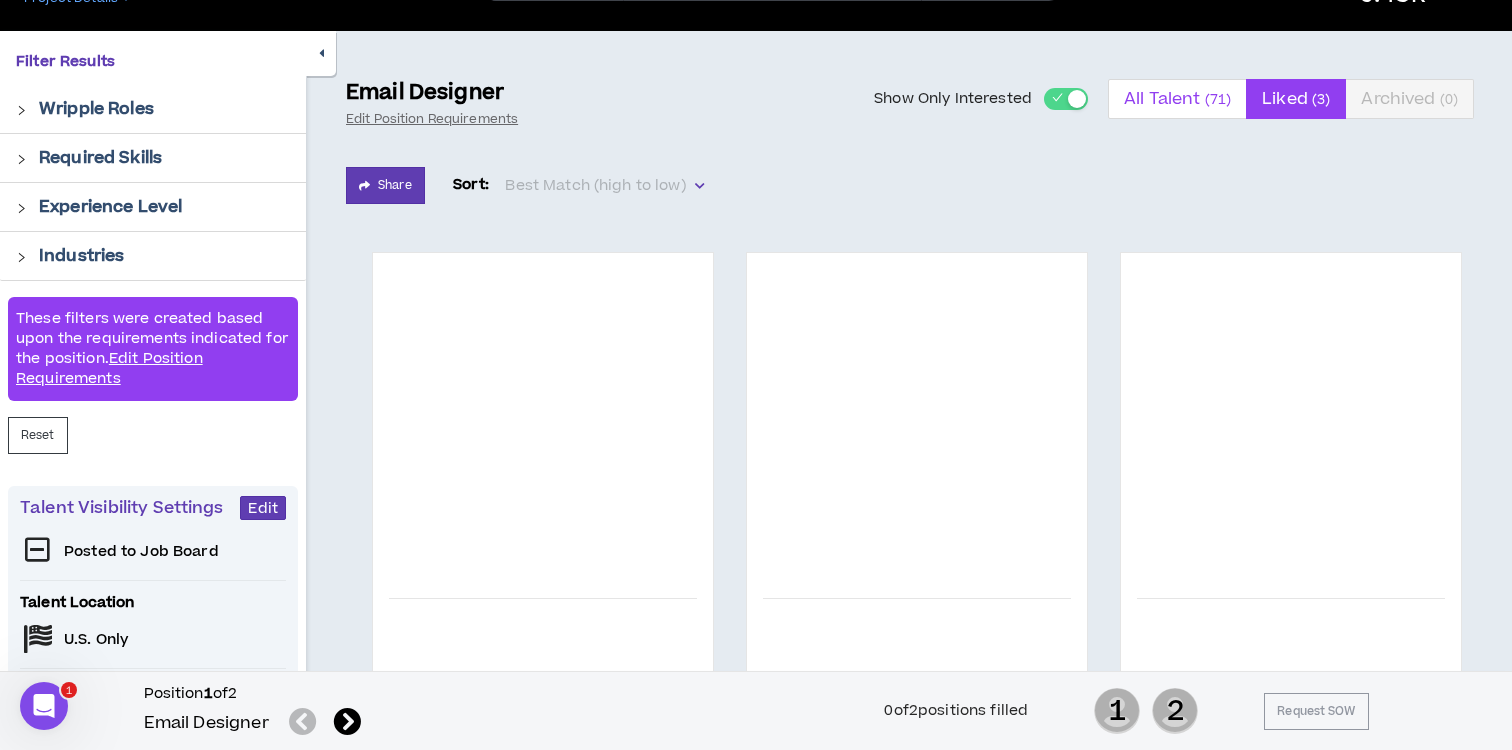 click on "All Talent    ( 71 )" at bounding box center [1177, 99] 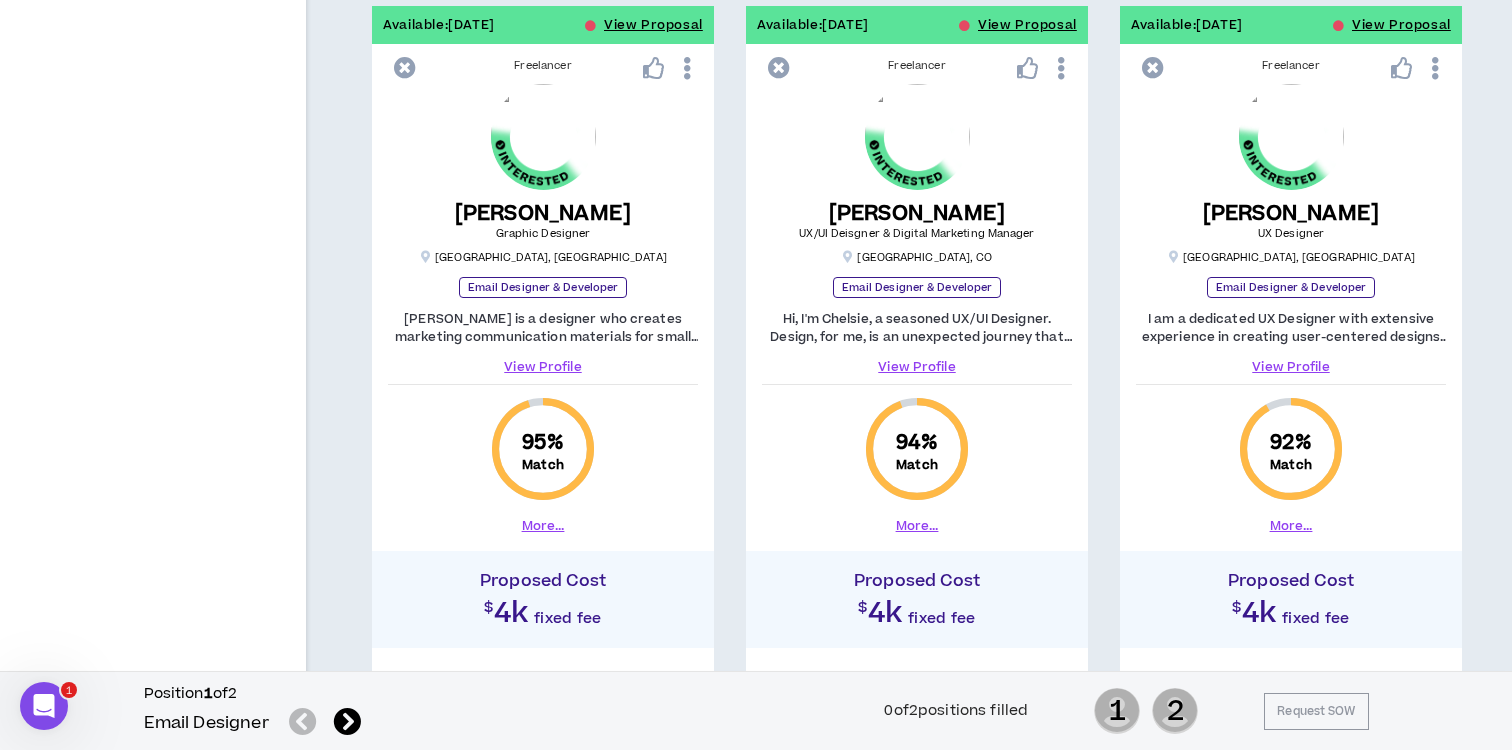 scroll, scrollTop: 1149, scrollLeft: 0, axis: vertical 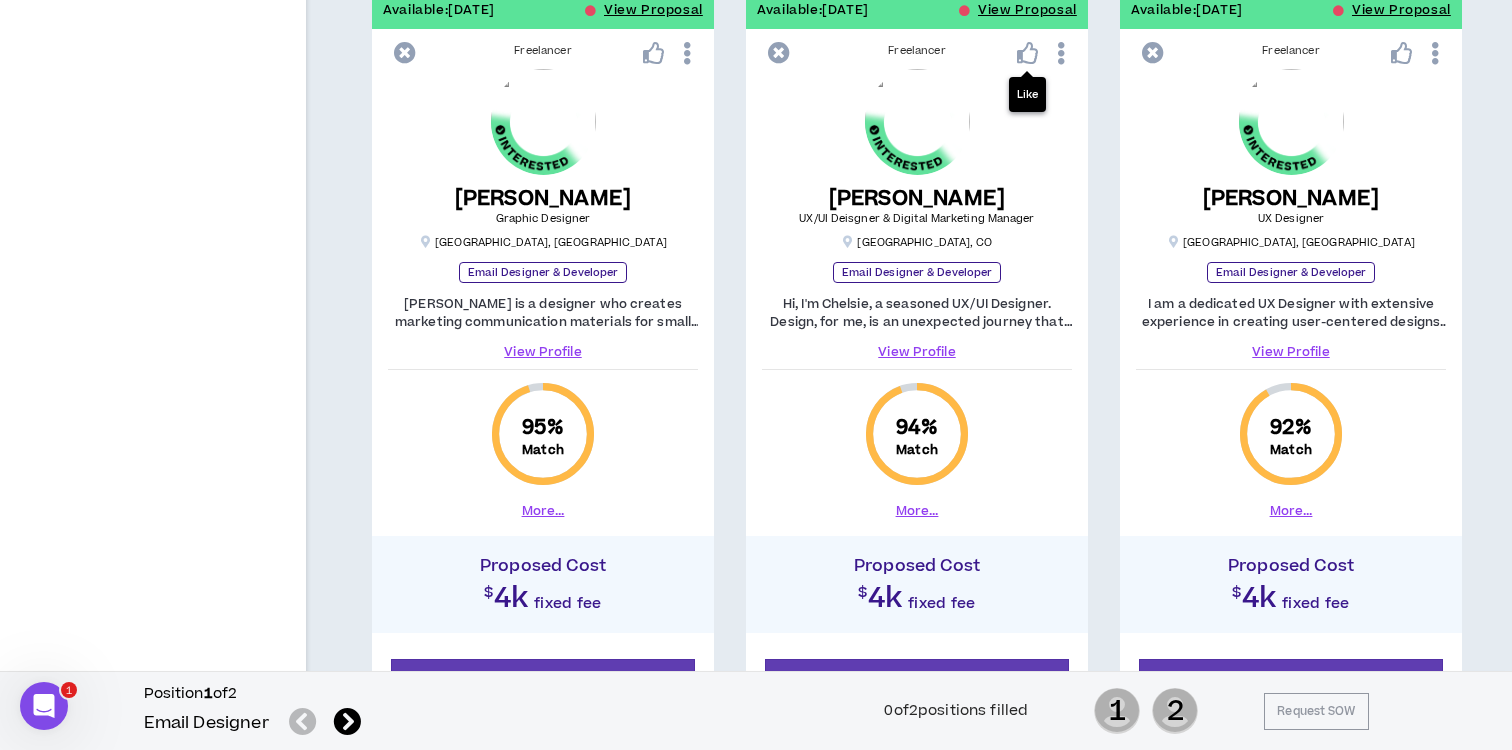 click at bounding box center [1028, 53] 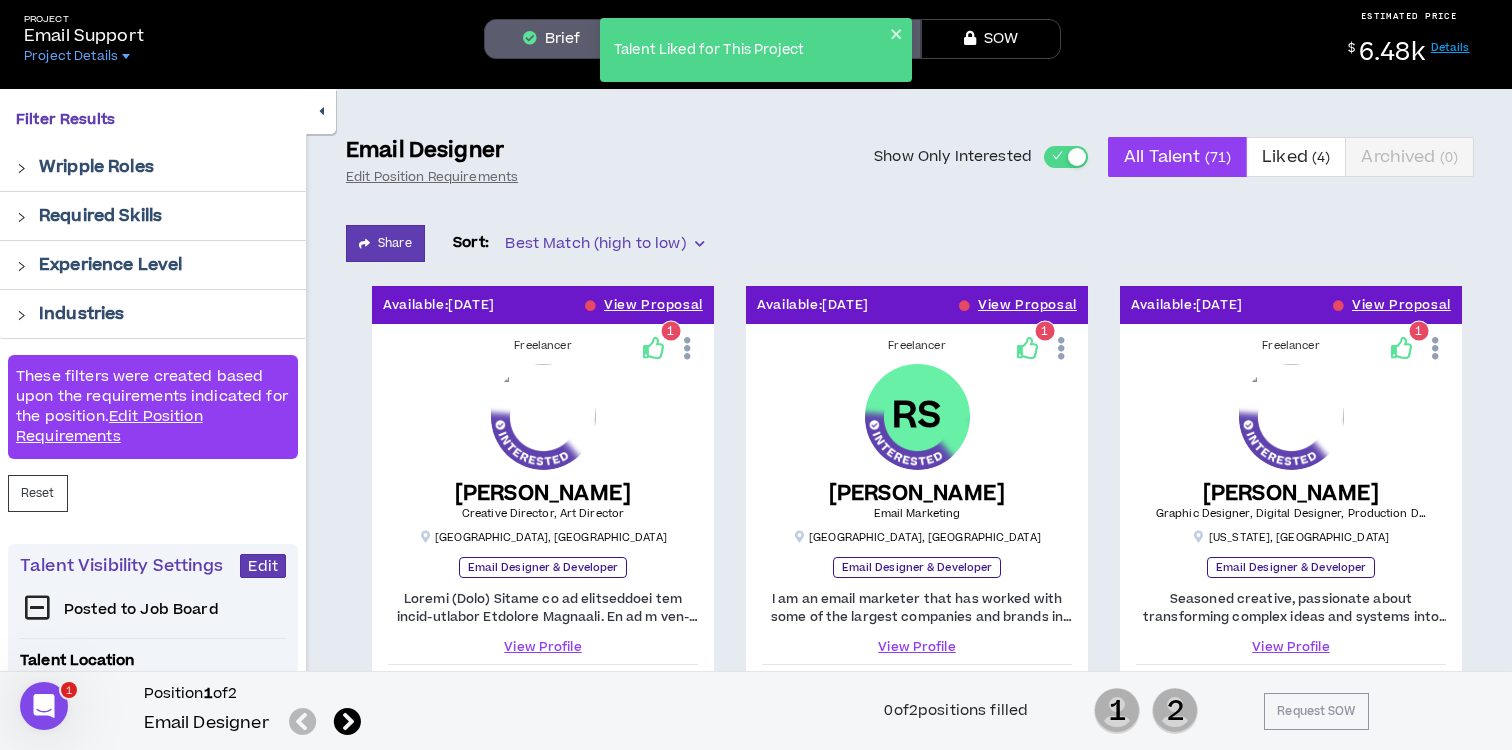 scroll, scrollTop: 0, scrollLeft: 0, axis: both 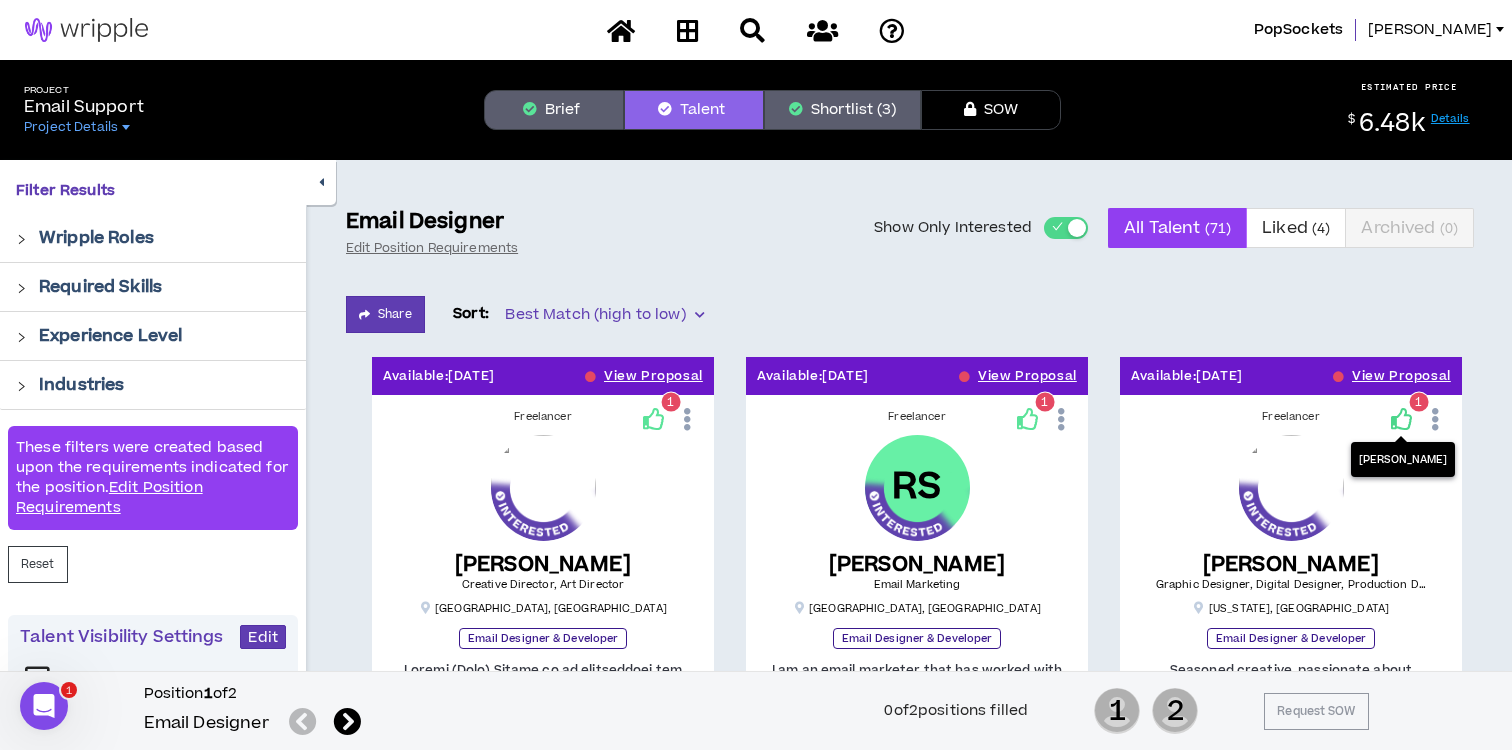 click at bounding box center [1402, 419] 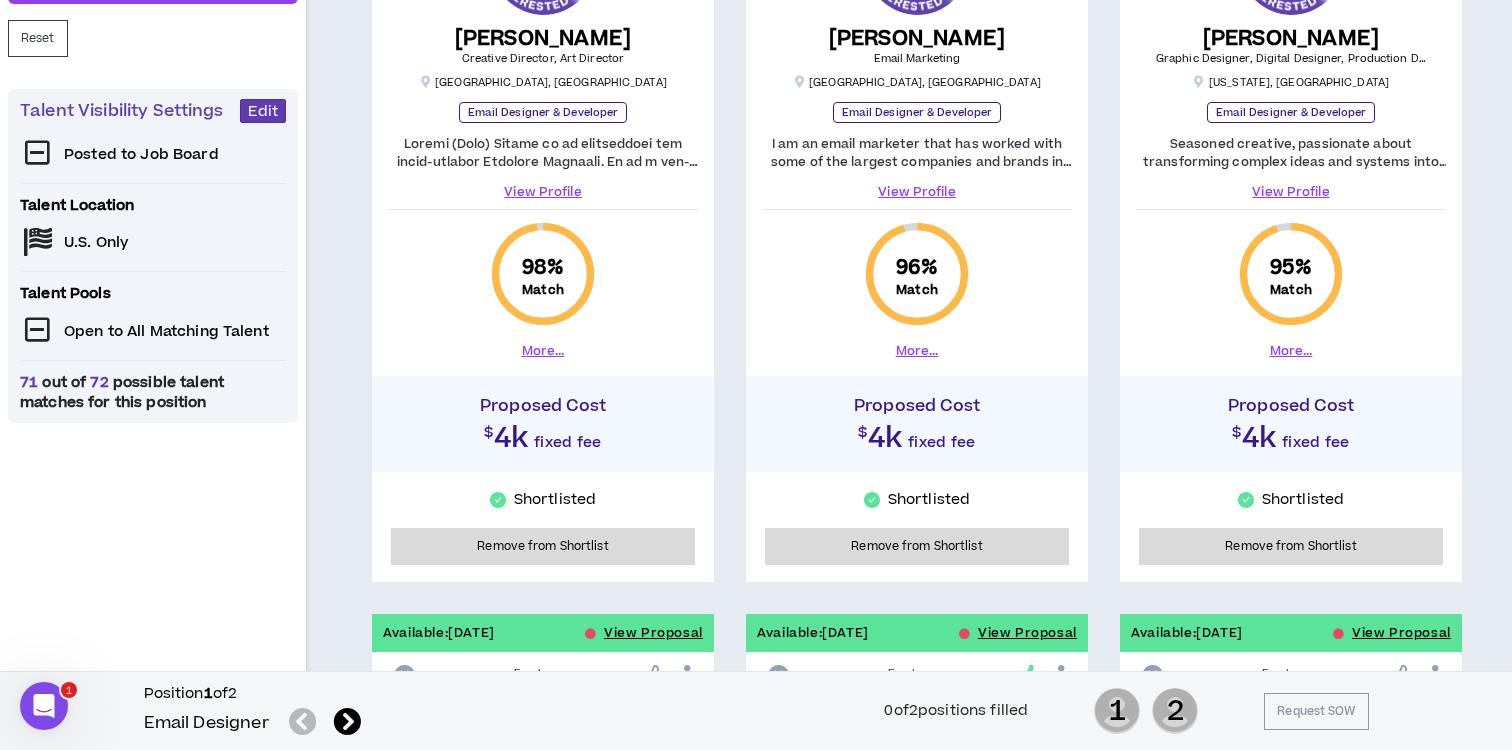 scroll, scrollTop: 496, scrollLeft: 0, axis: vertical 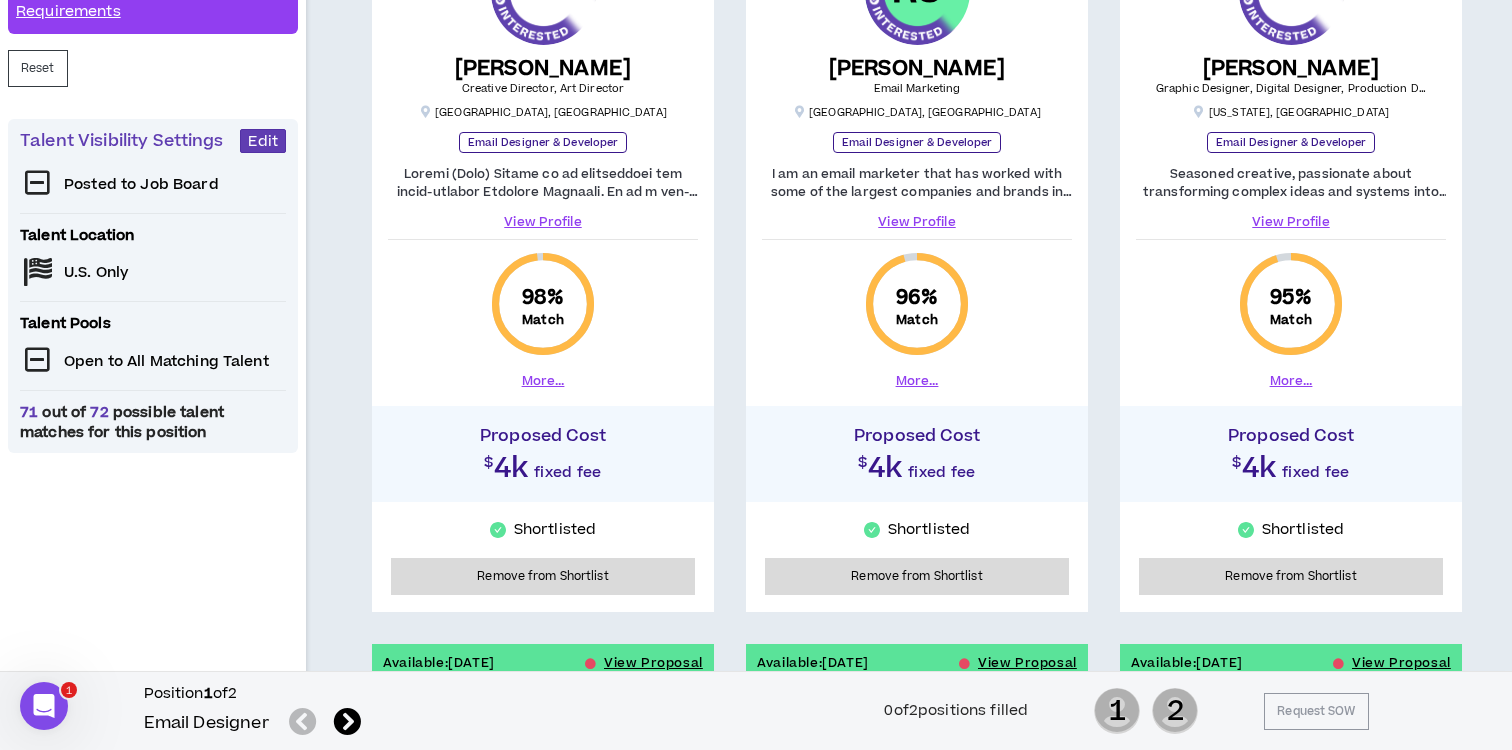 click on "View Profile" at bounding box center (543, 222) 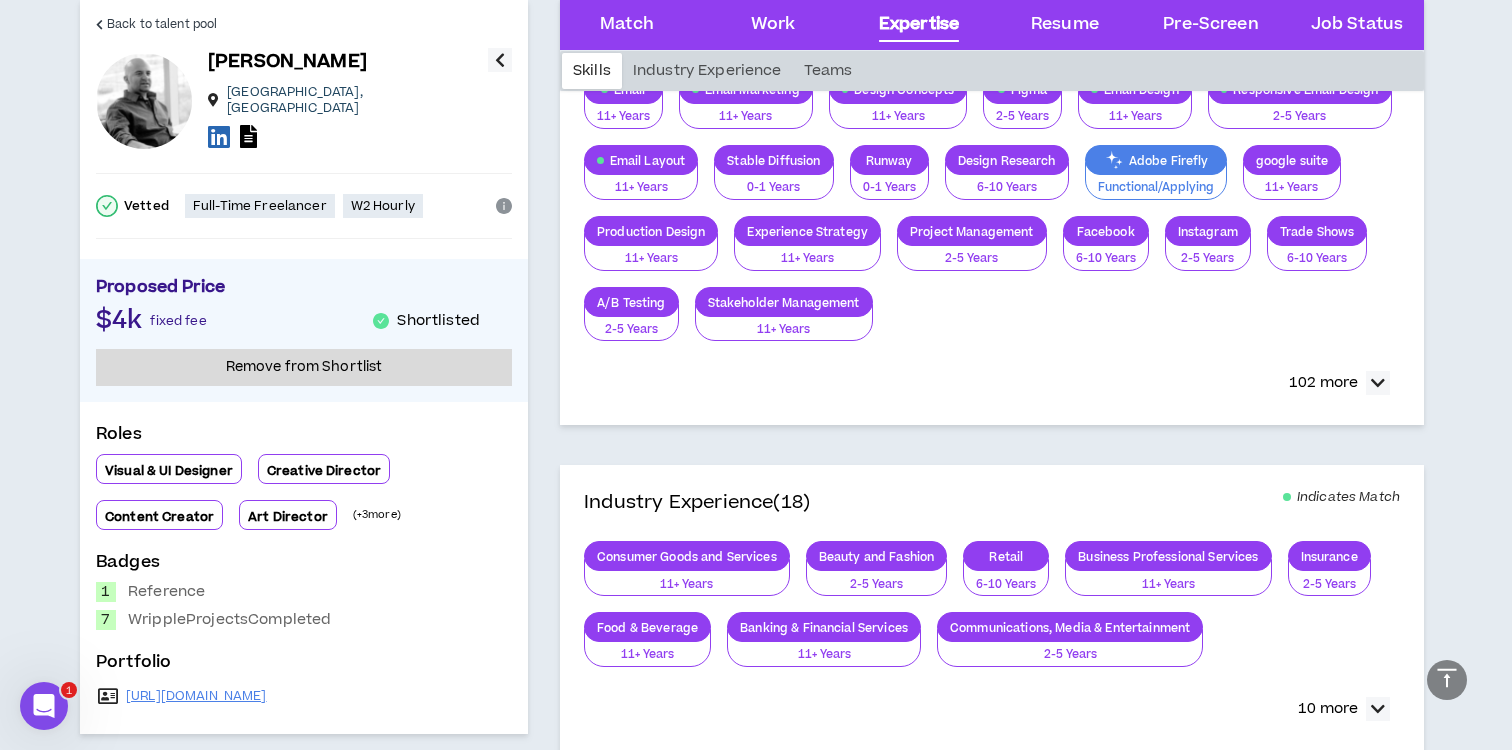 scroll, scrollTop: 3219, scrollLeft: 0, axis: vertical 